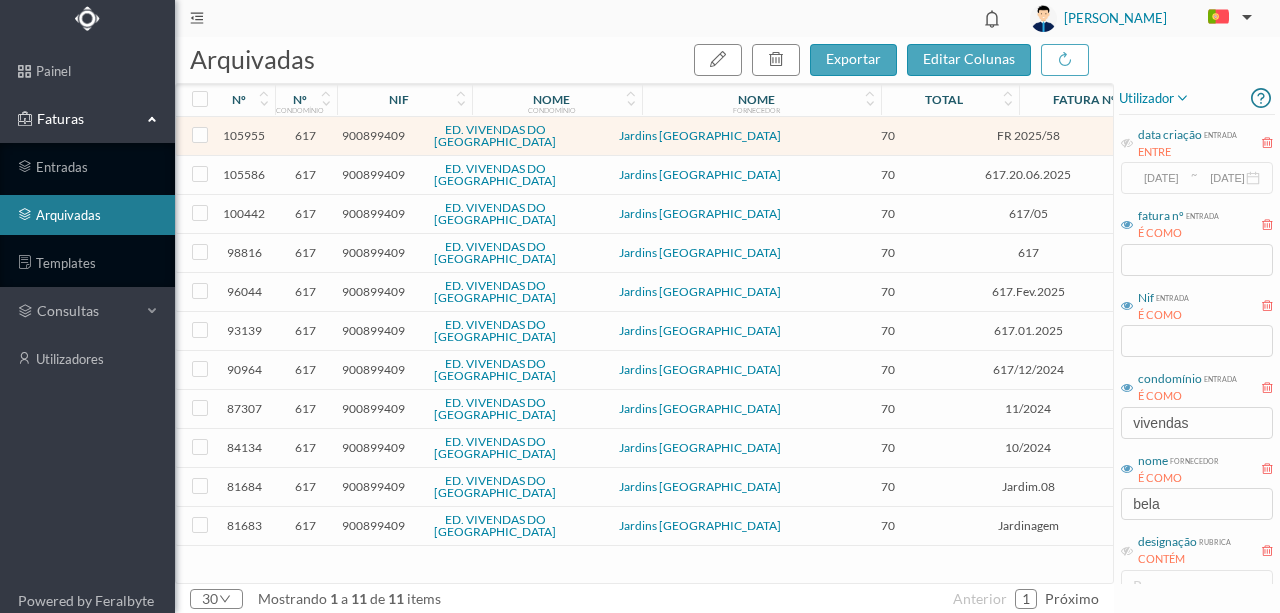 scroll, scrollTop: 0, scrollLeft: 0, axis: both 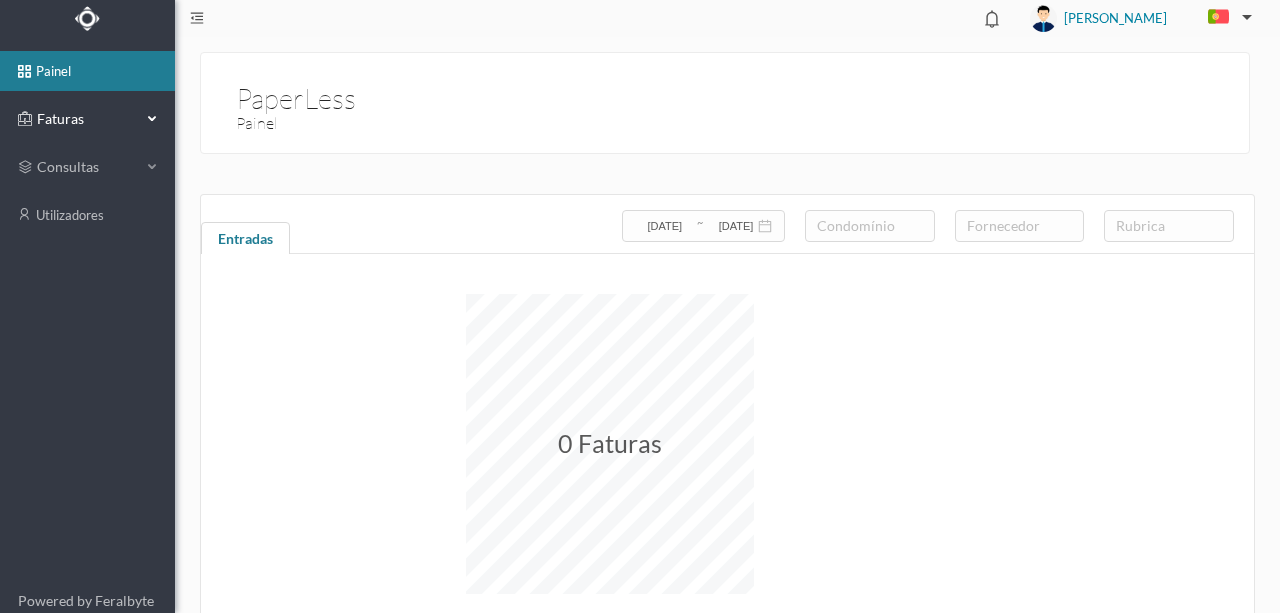 click on "Faturas" at bounding box center [87, 119] 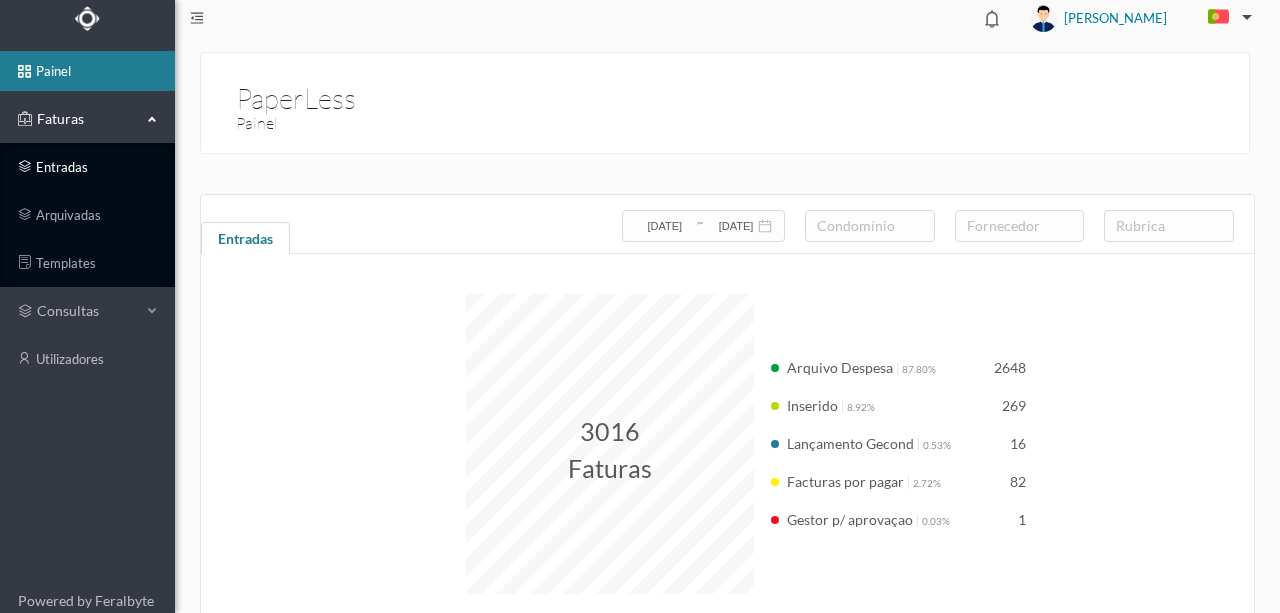 click on "entradas" at bounding box center (87, 167) 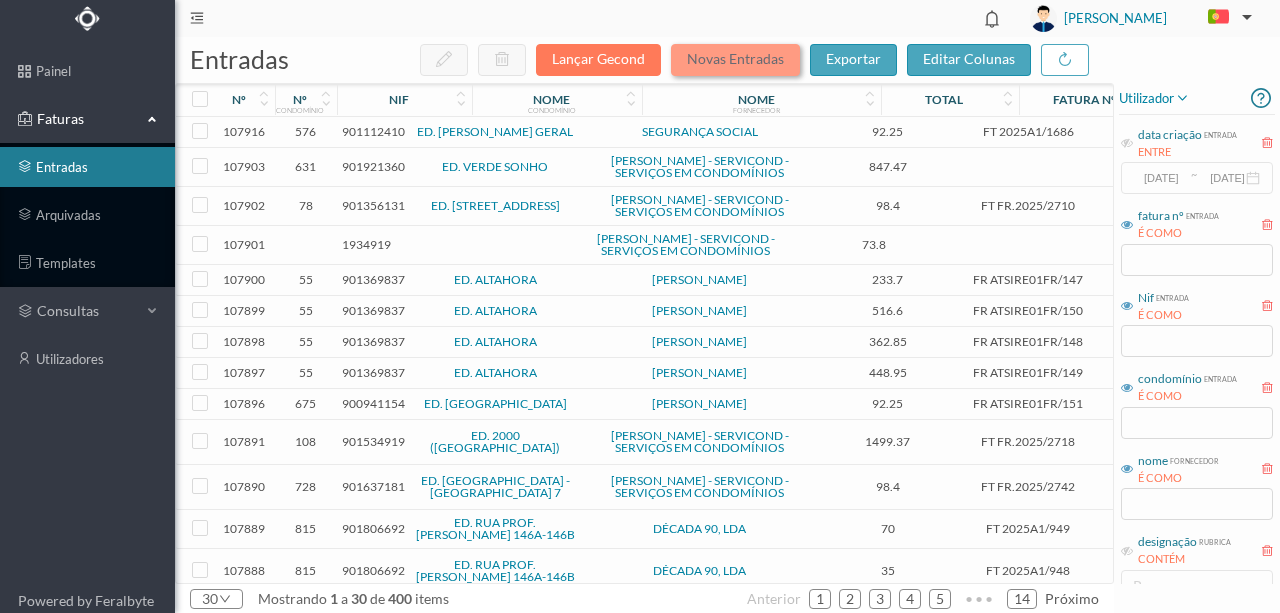 click on "Novas Entradas" at bounding box center [735, 60] 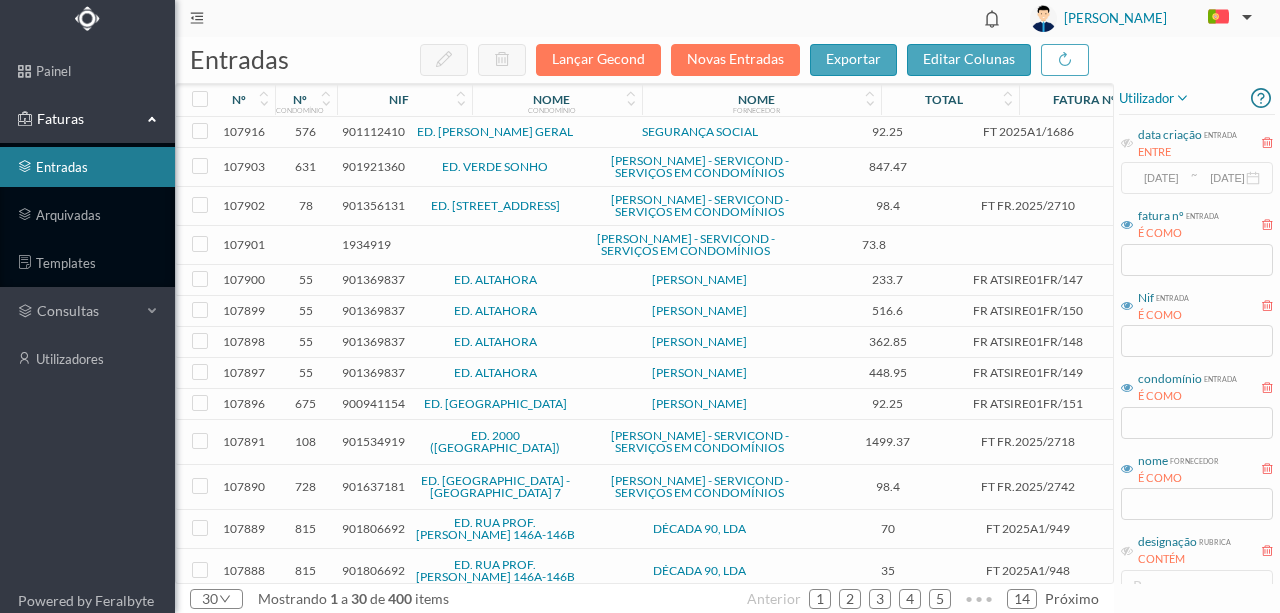 click on "901369837" at bounding box center (373, 341) 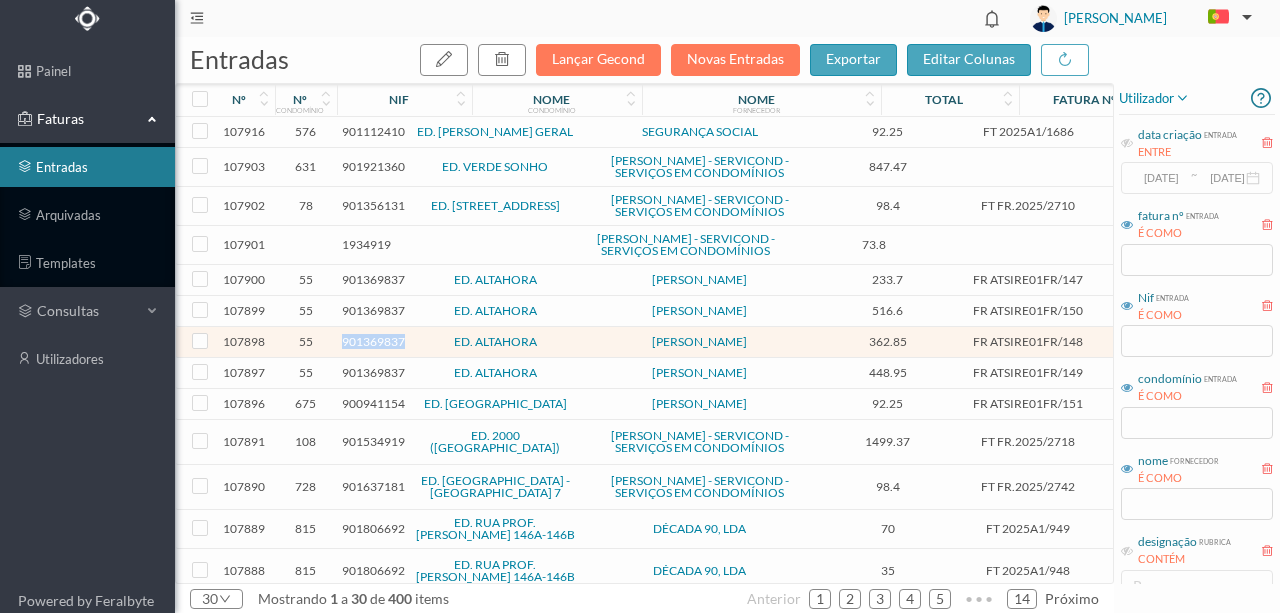 click on "901369837" at bounding box center [373, 341] 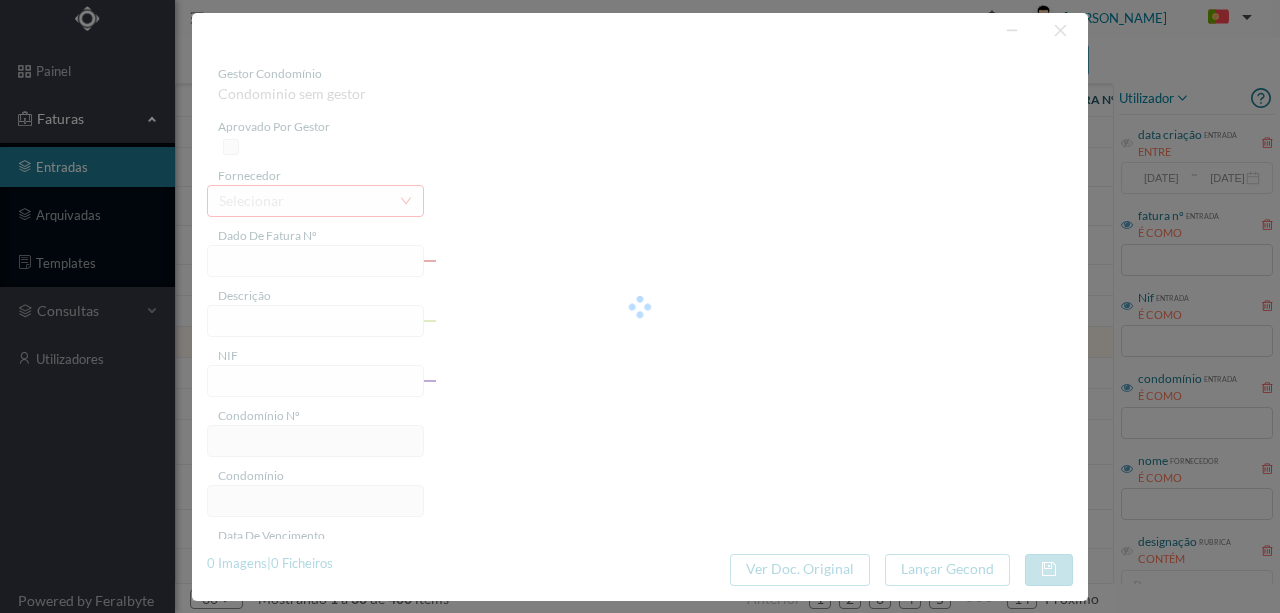 type on "FR ATSIRE01FR/148" 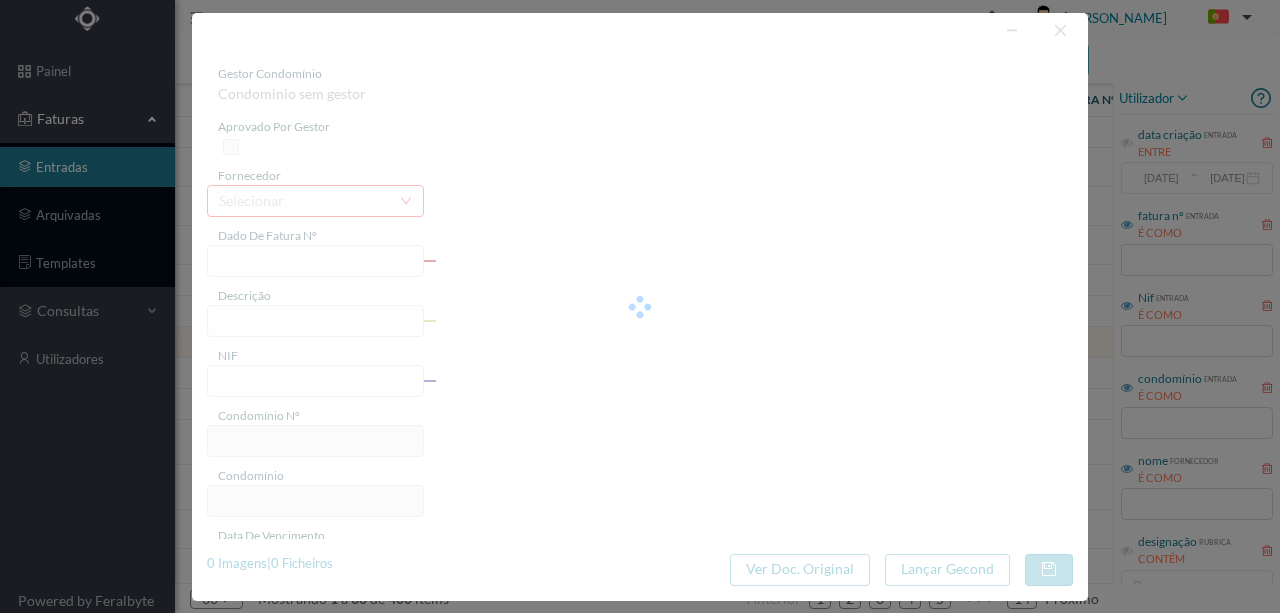 type on "901369837" 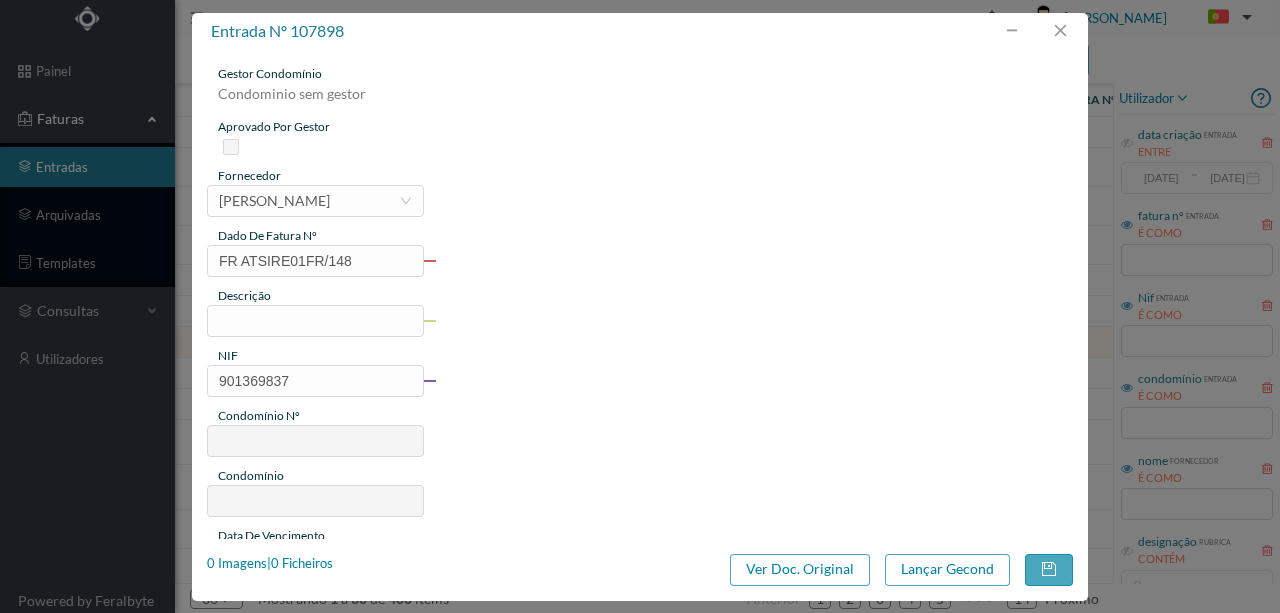 type on "55" 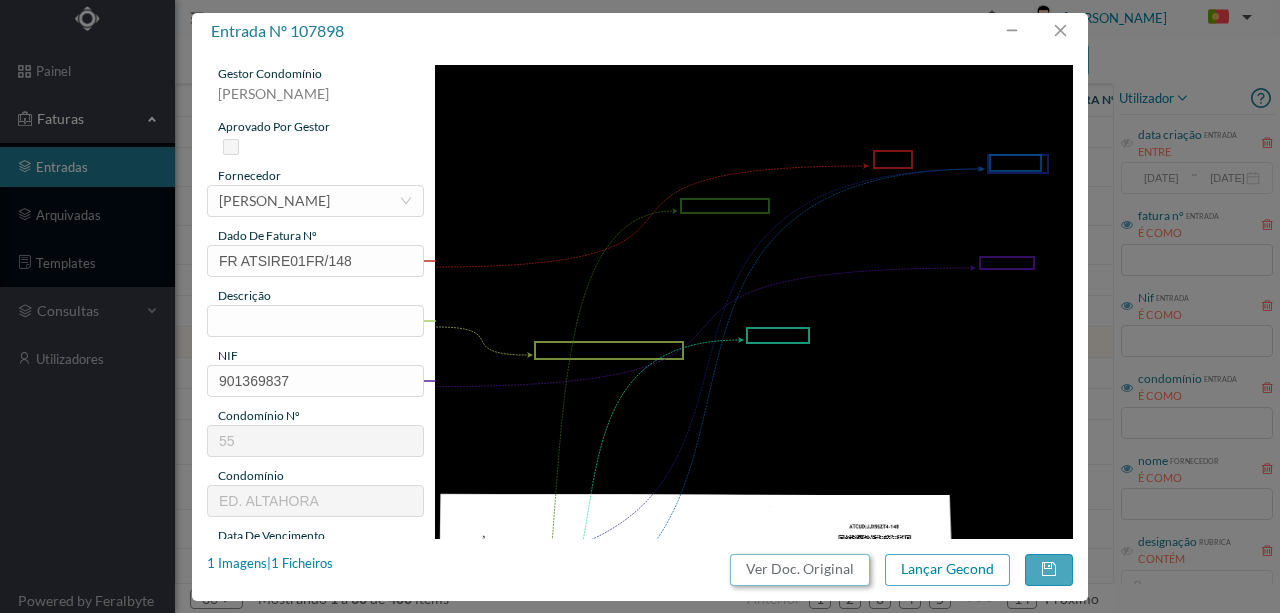 click on "Ver Doc. Original" at bounding box center [800, 570] 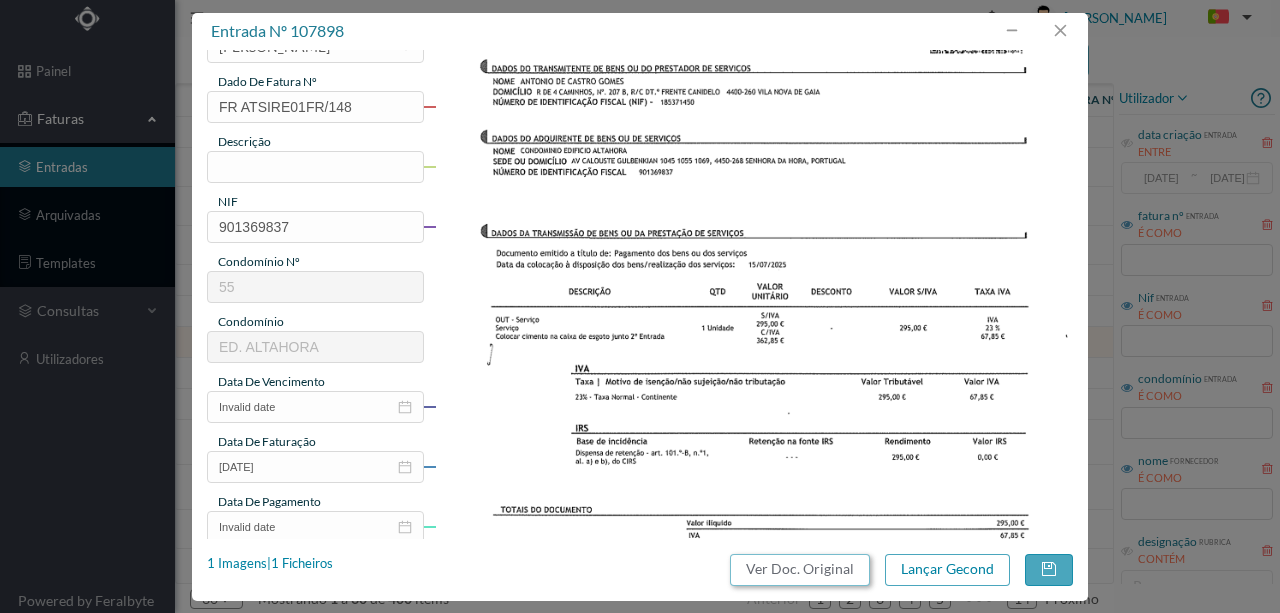 scroll, scrollTop: 73, scrollLeft: 0, axis: vertical 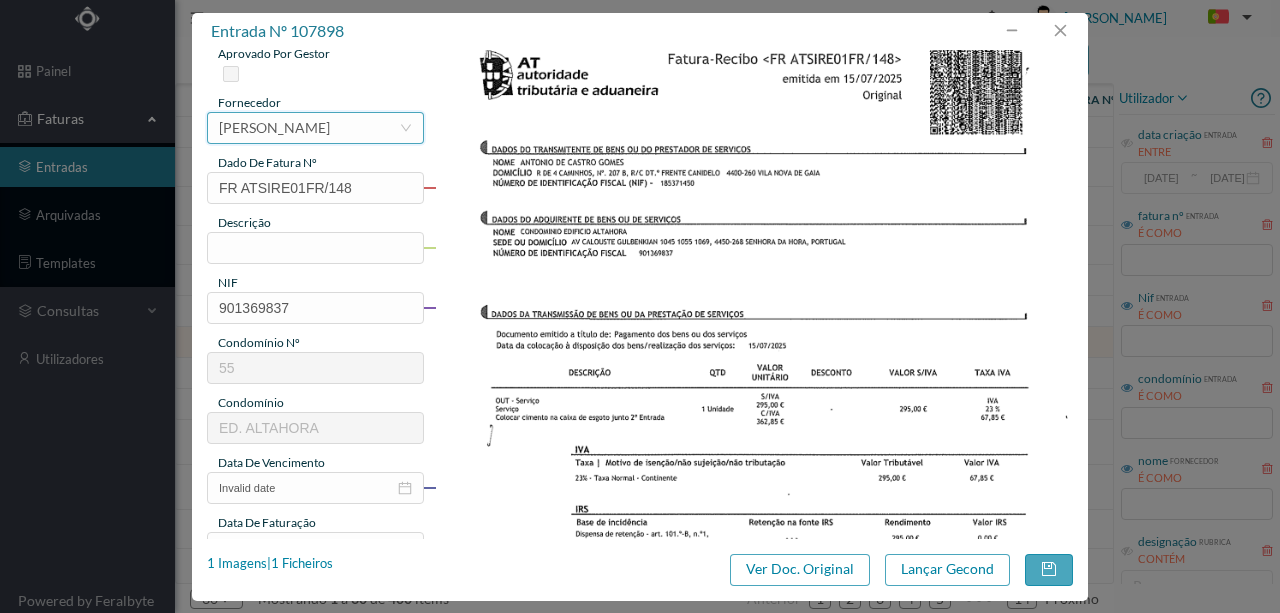 click on "JOSÉ MARIA MOREIRA DA SILVA" at bounding box center [274, 128] 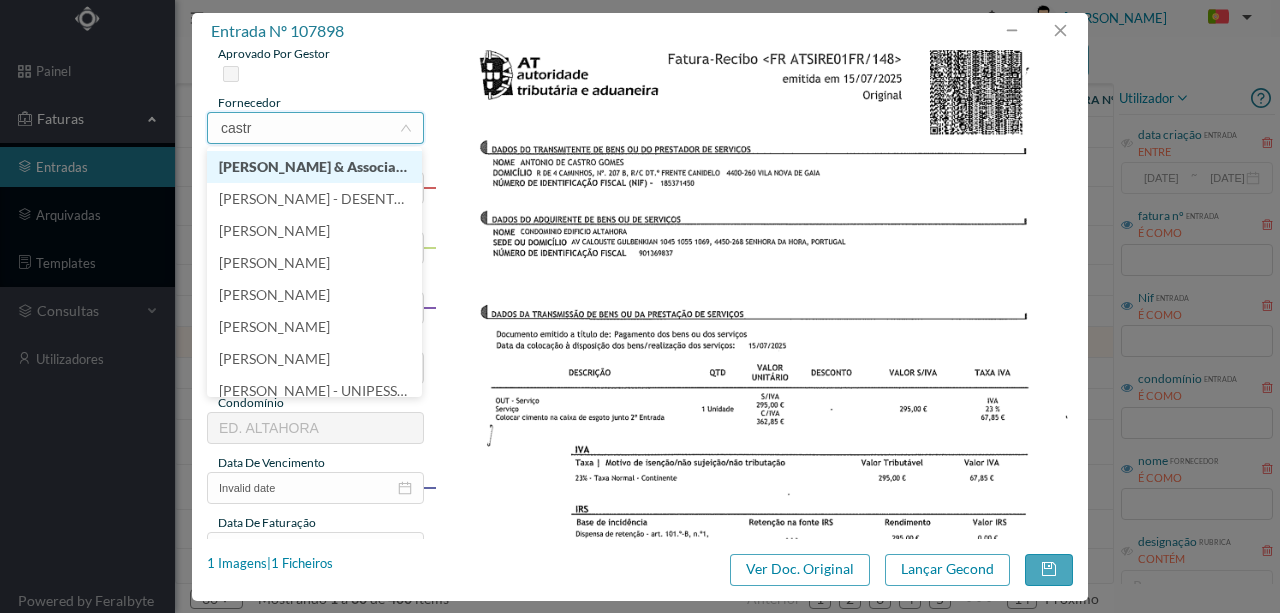 type on "castro" 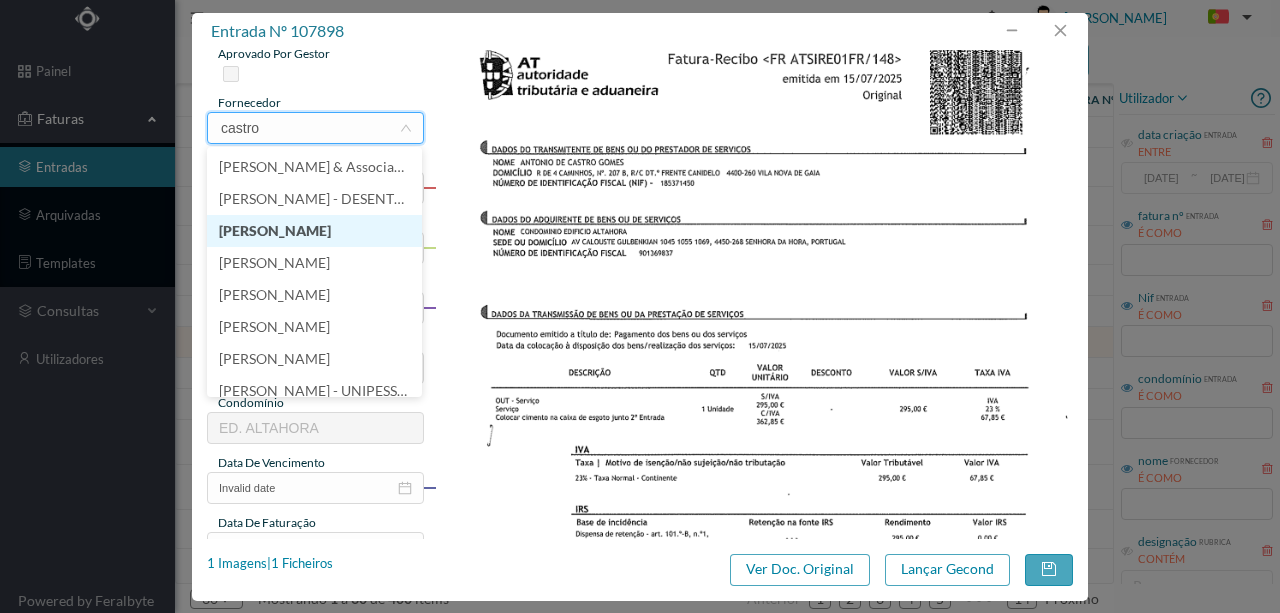 click on "CASTRO GOMES" at bounding box center [314, 231] 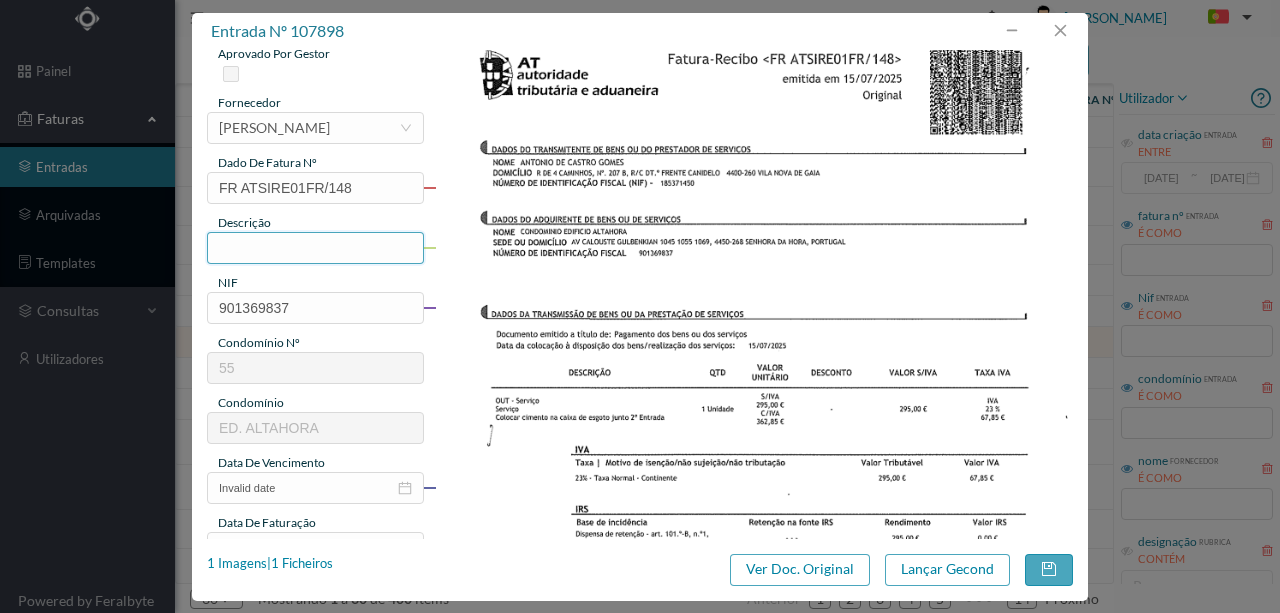 click at bounding box center [315, 248] 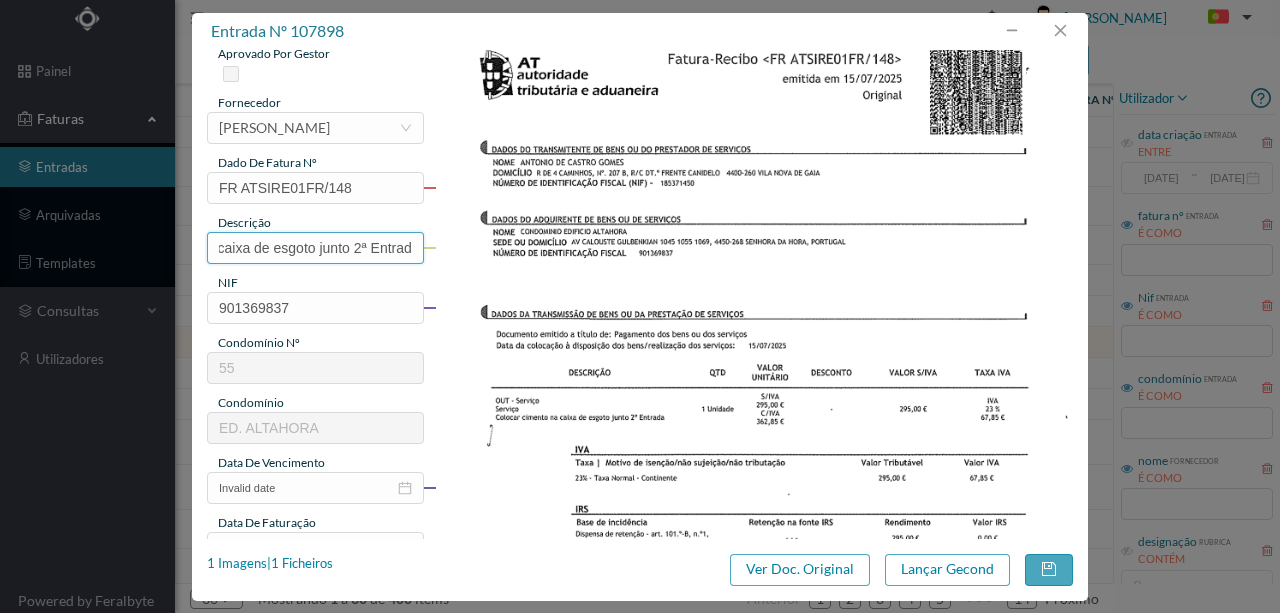 scroll, scrollTop: 0, scrollLeft: 134, axis: horizontal 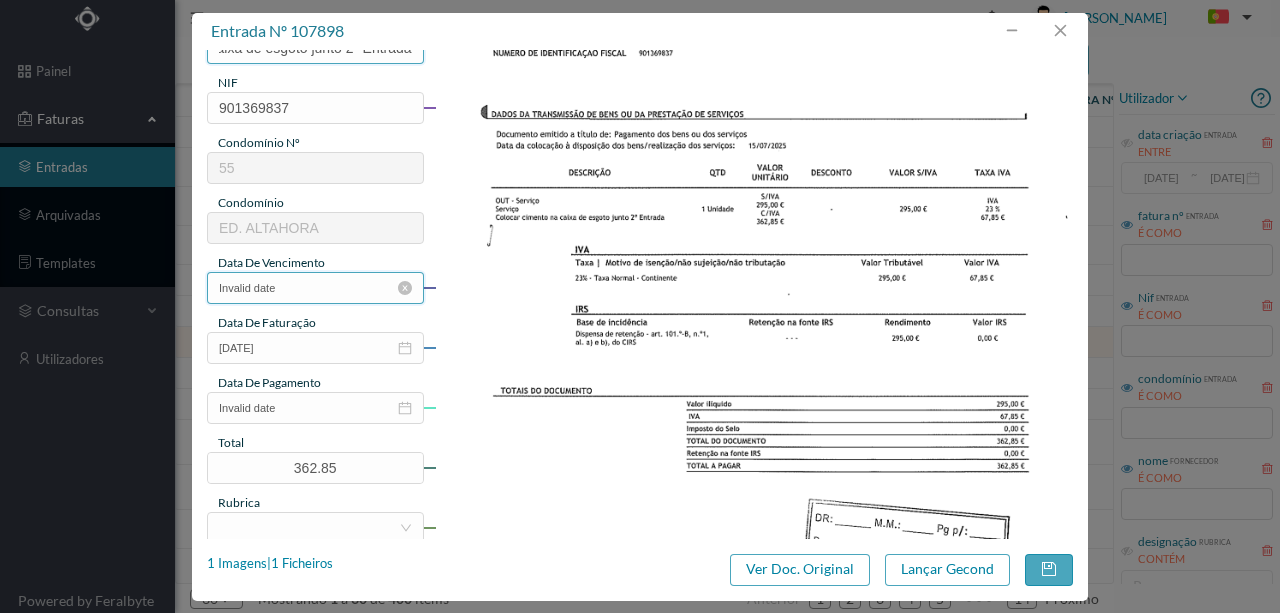 type on "Colocar cimento na caixa de esgoto junto 2ª Entrada" 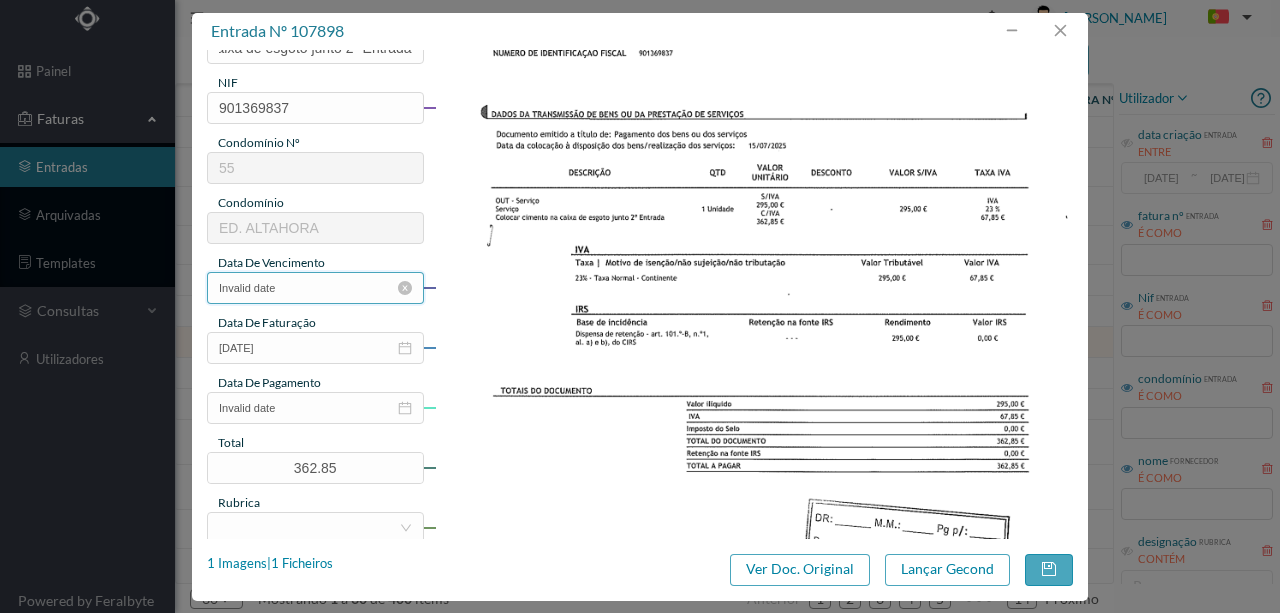 scroll, scrollTop: 0, scrollLeft: 0, axis: both 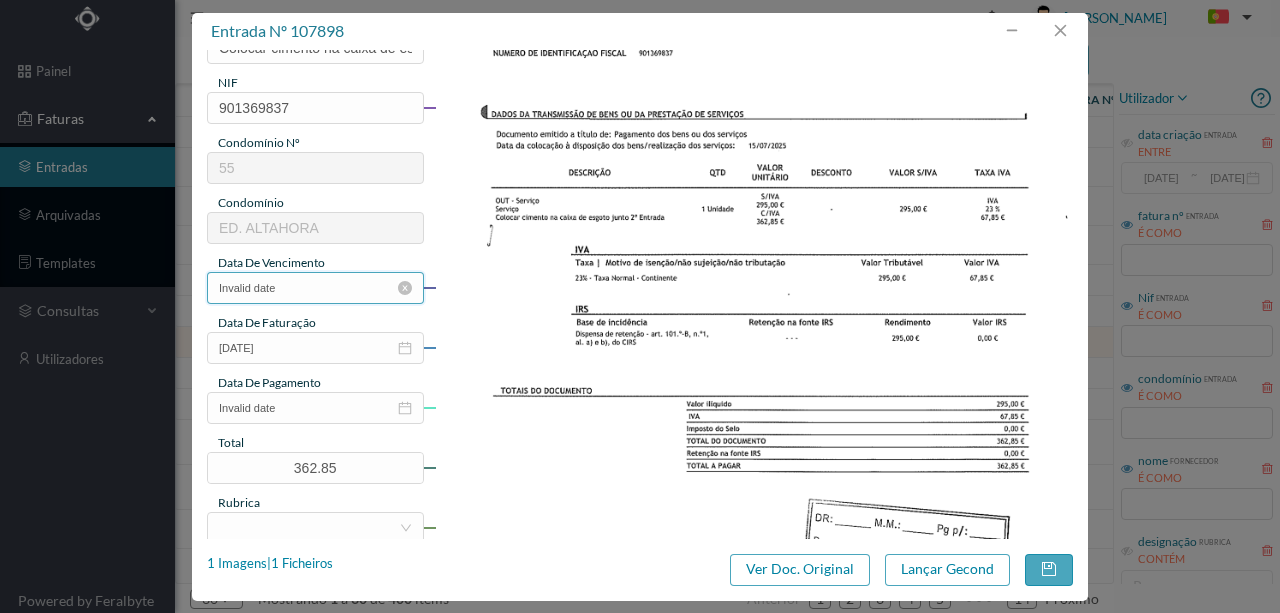 click on "Invalid date" at bounding box center (315, 288) 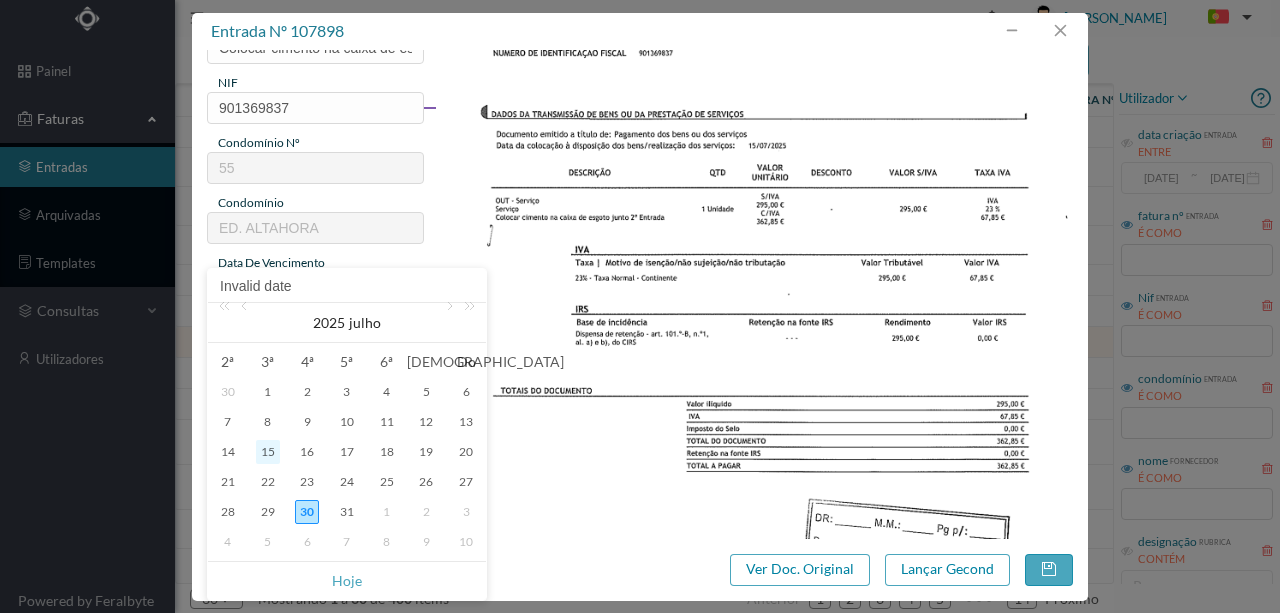 click on "15" at bounding box center (268, 452) 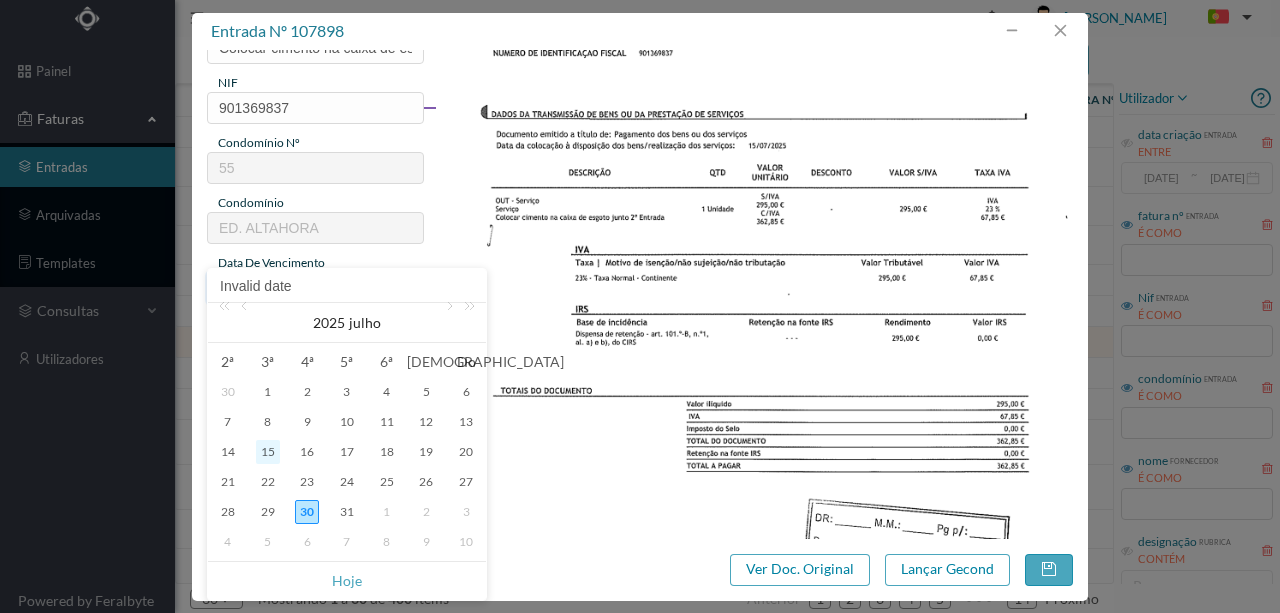 type on "15-07-2025" 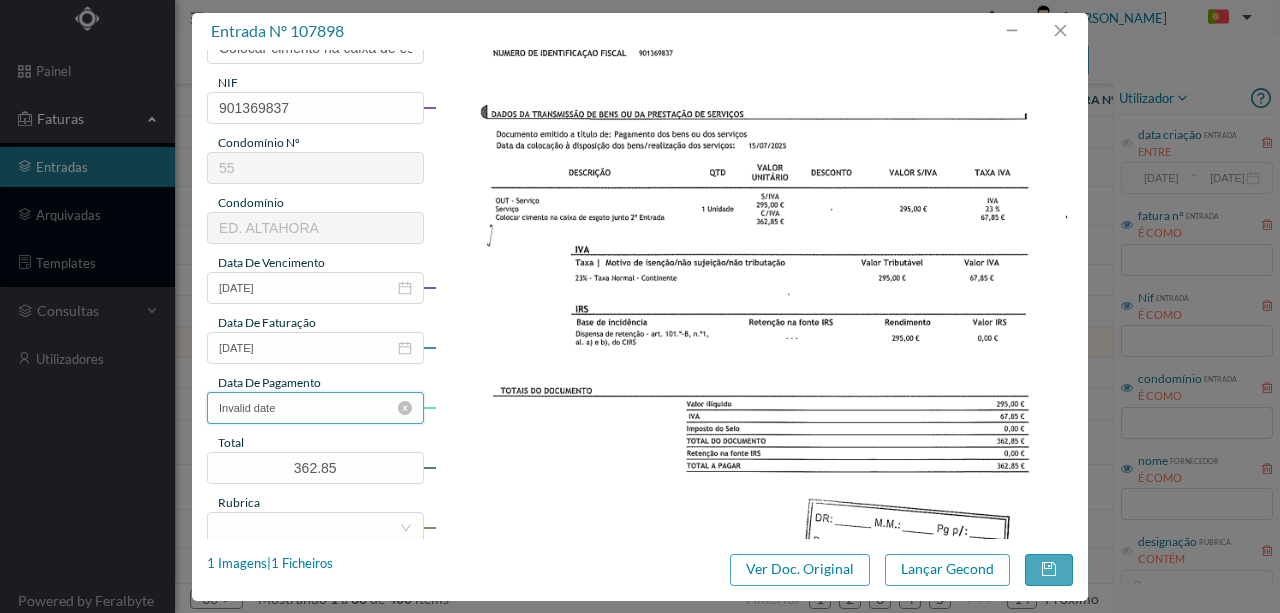 click on "Invalid date" at bounding box center [315, 408] 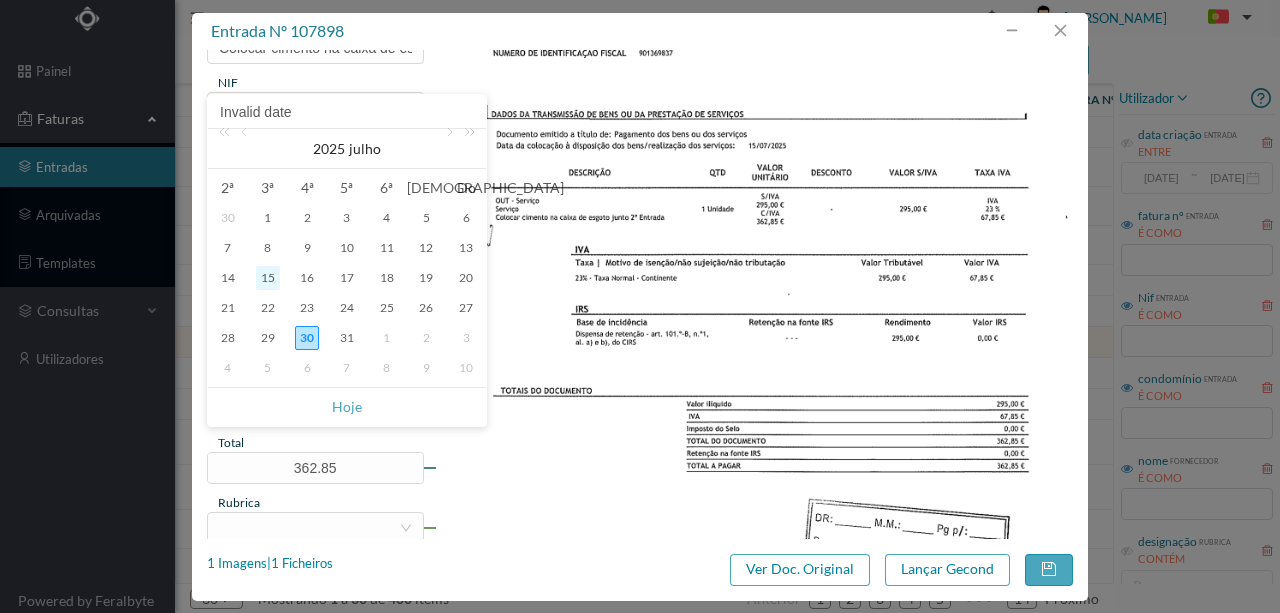 click on "15" at bounding box center (268, 278) 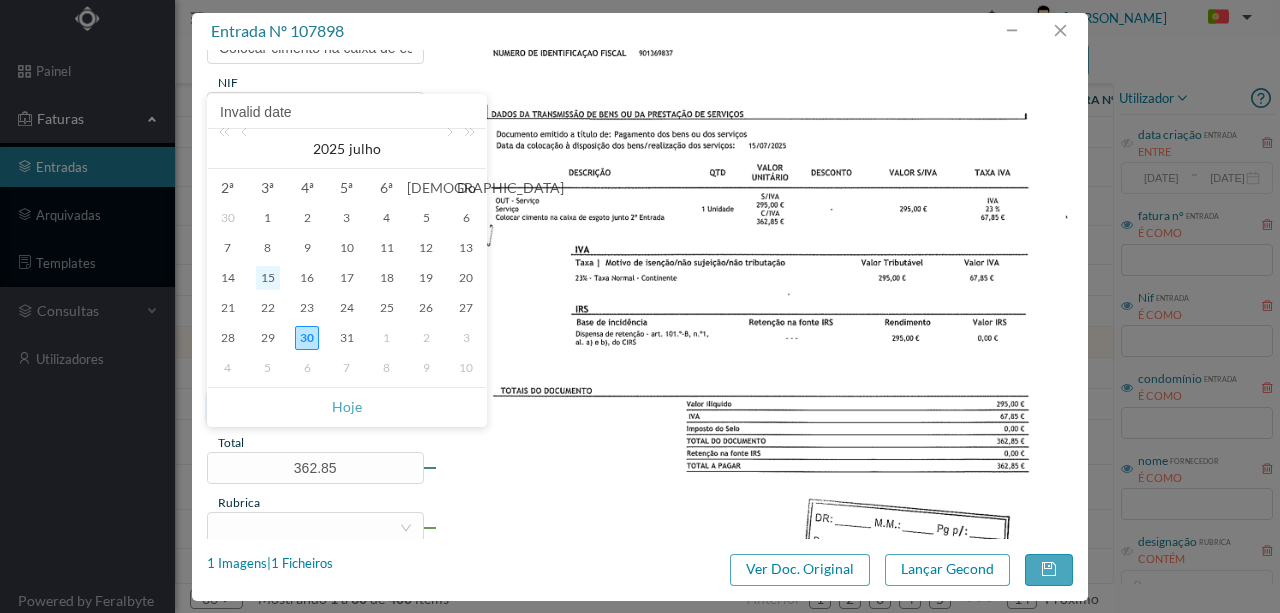 type on "15-07-2025" 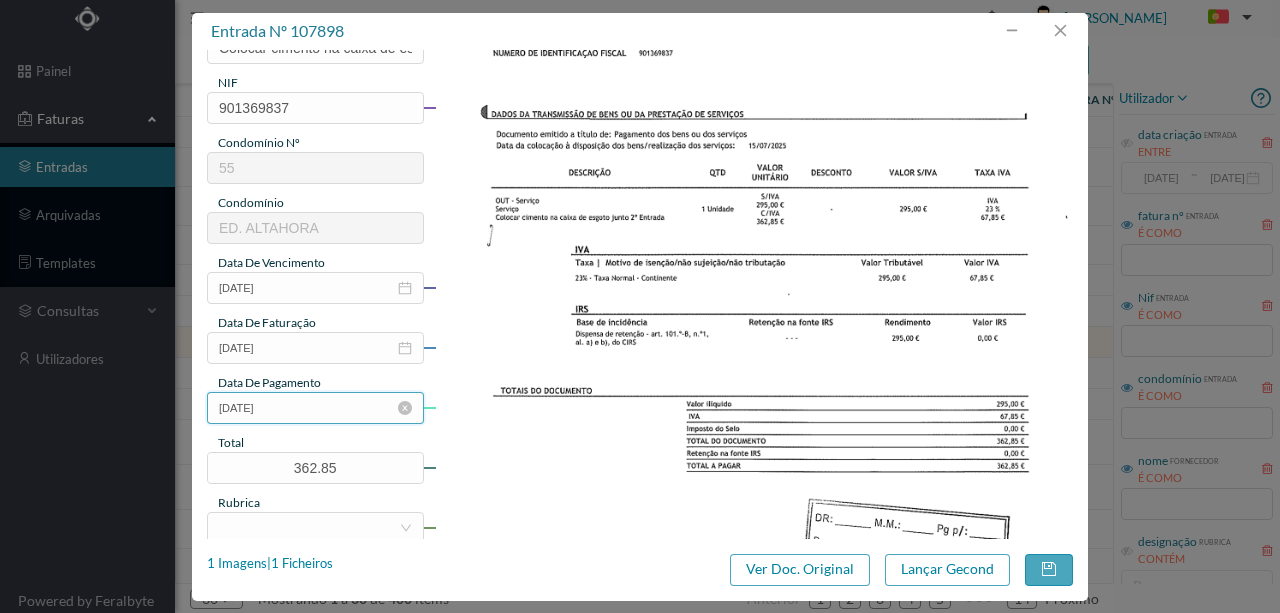 scroll, scrollTop: 406, scrollLeft: 0, axis: vertical 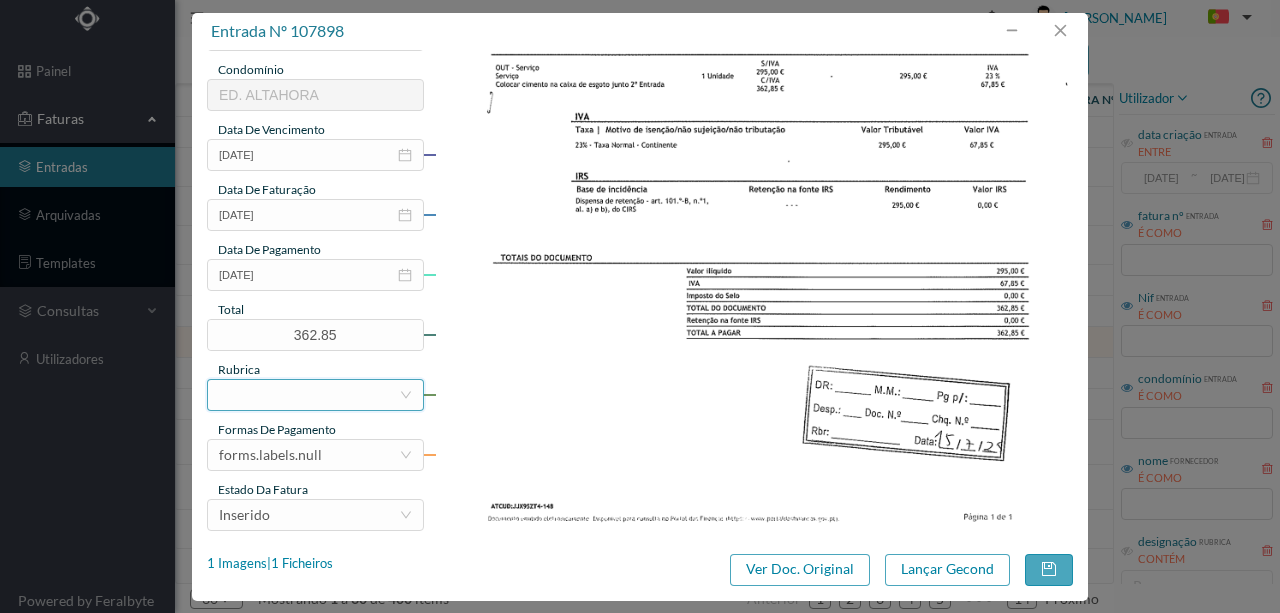 click at bounding box center [309, 395] 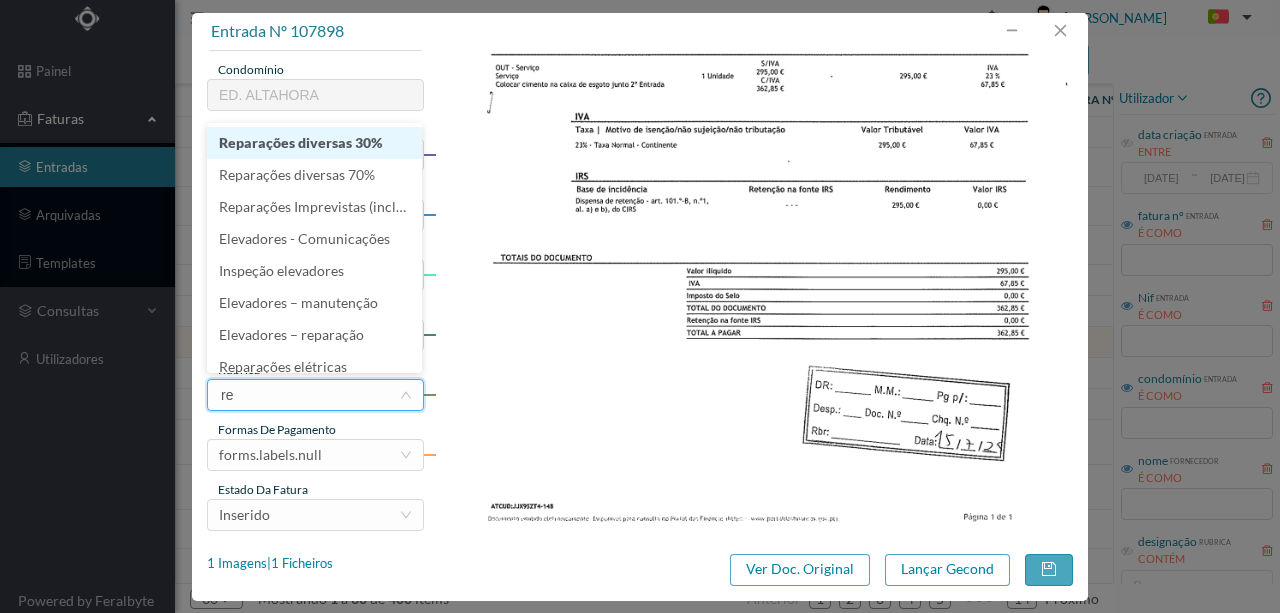 type on "rep" 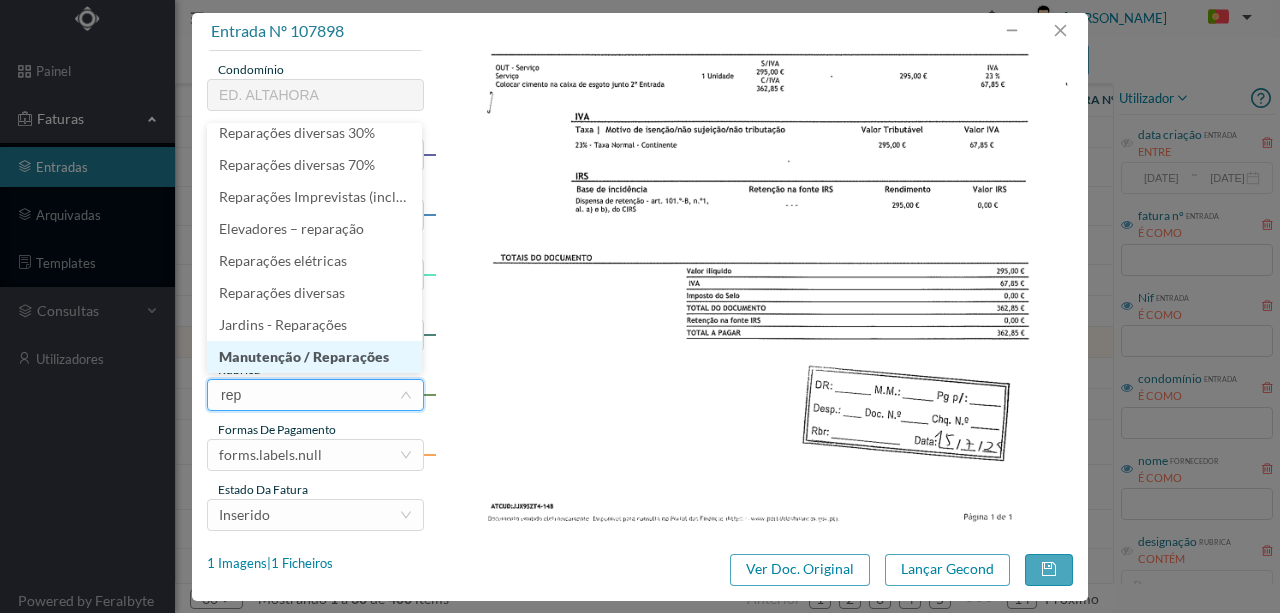 click on "Manutenção / Reparações" at bounding box center [314, 357] 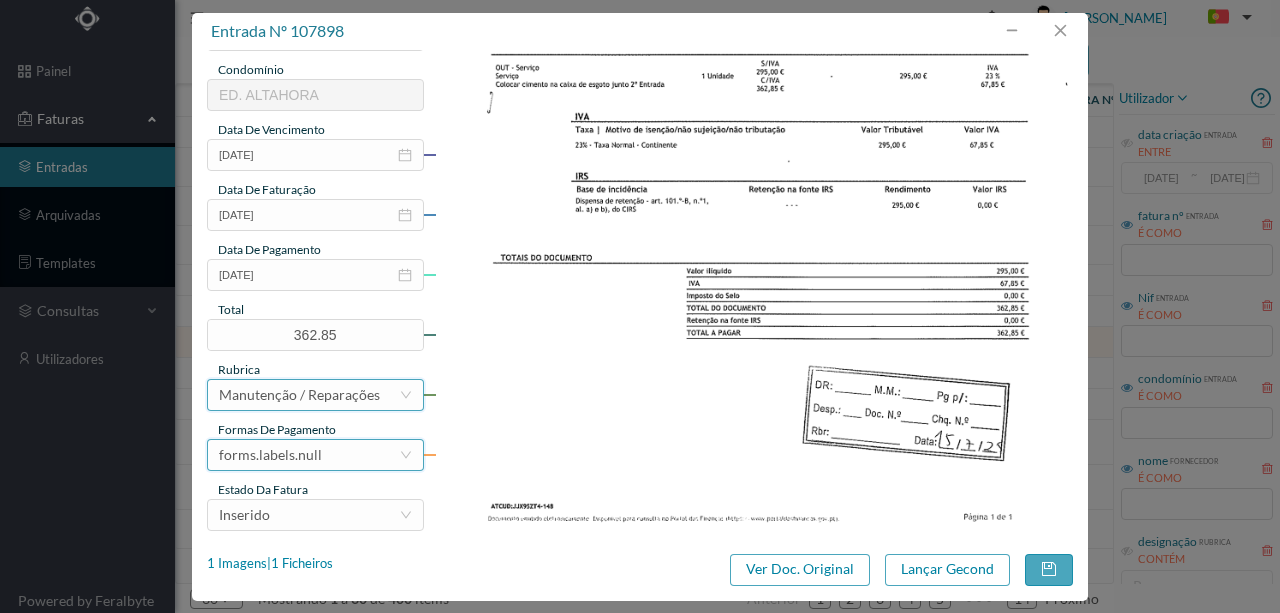 scroll, scrollTop: 4, scrollLeft: 0, axis: vertical 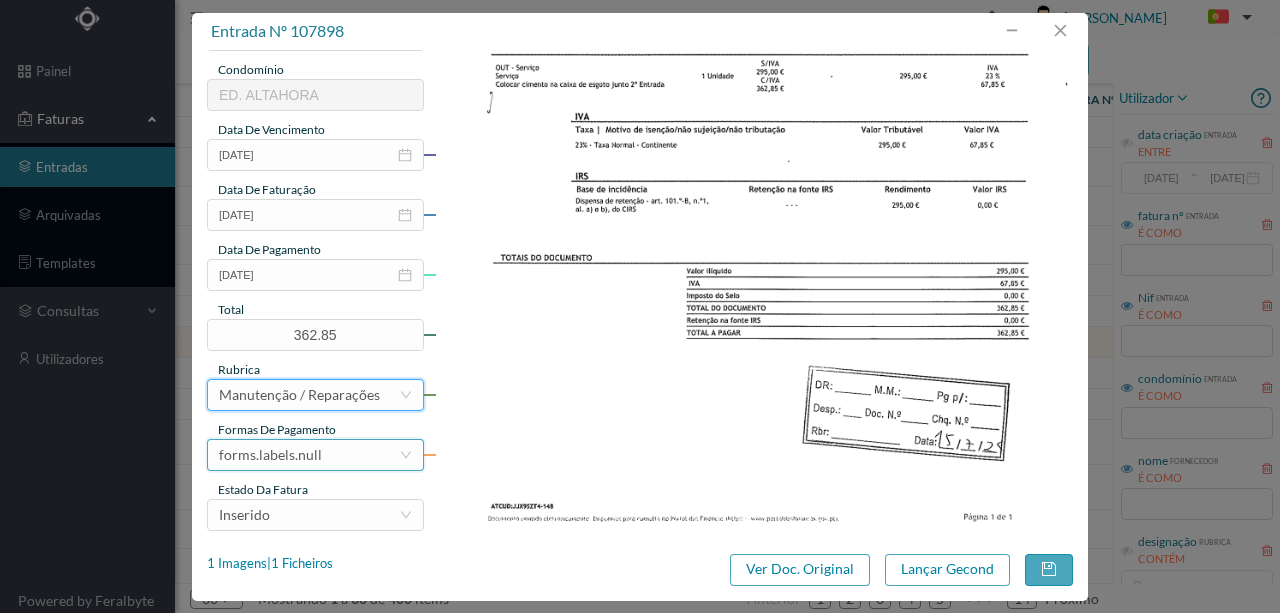 click on "forms.labels.null" at bounding box center (270, 455) 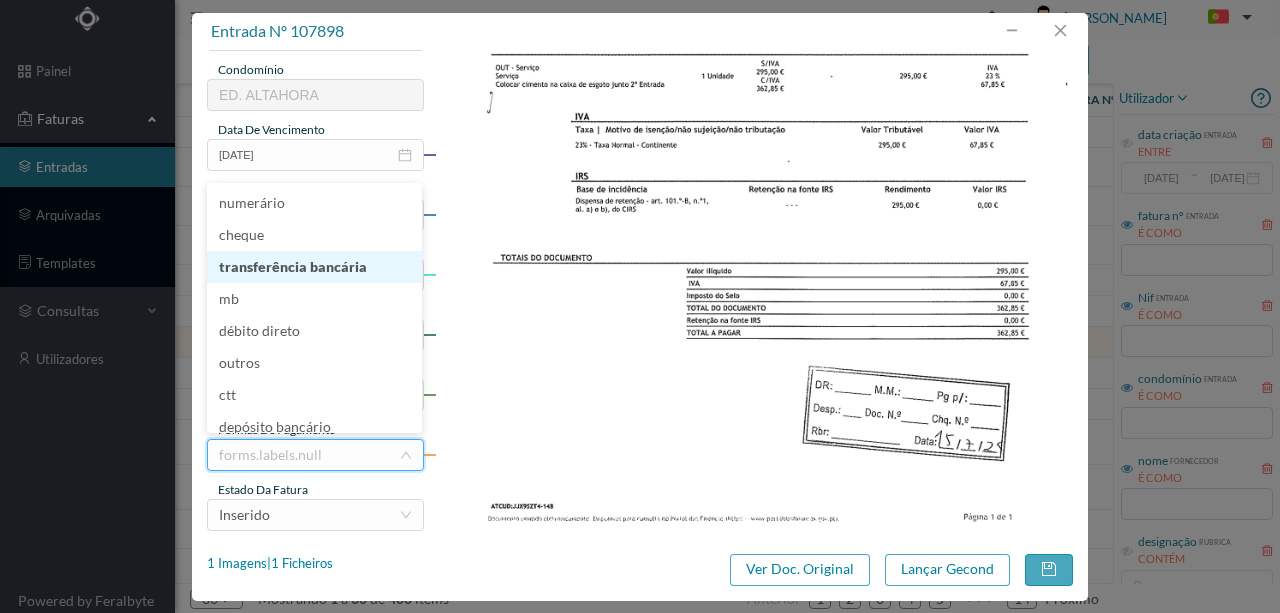 click on "transferência bancária" at bounding box center [314, 267] 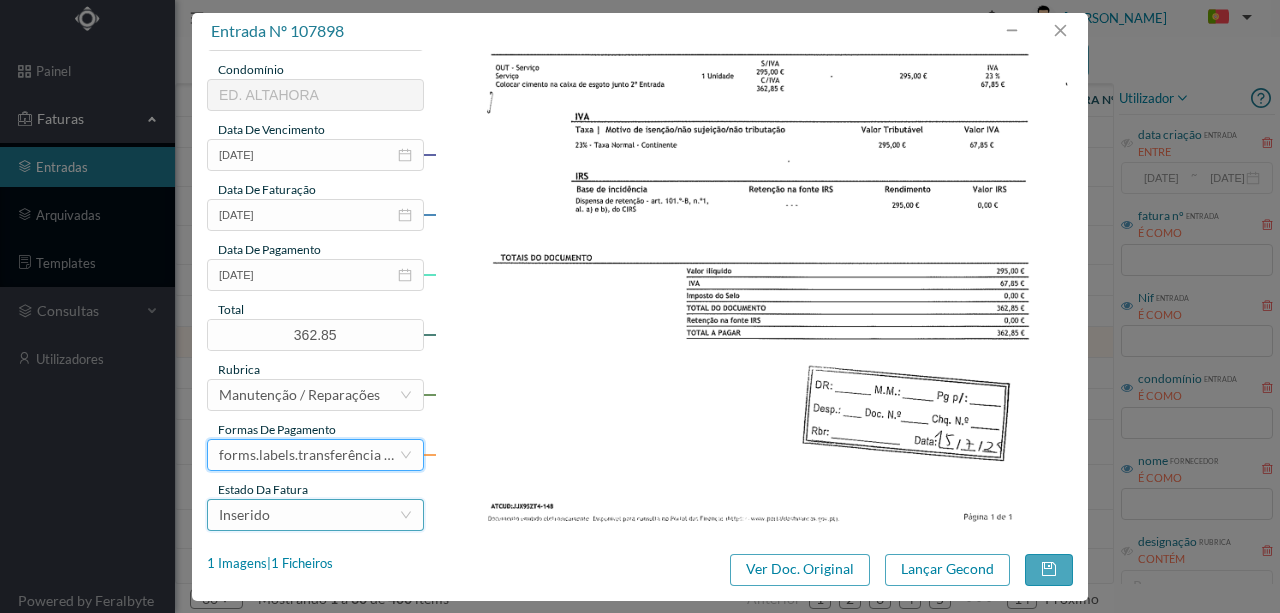 click on "Inserido" at bounding box center [244, 515] 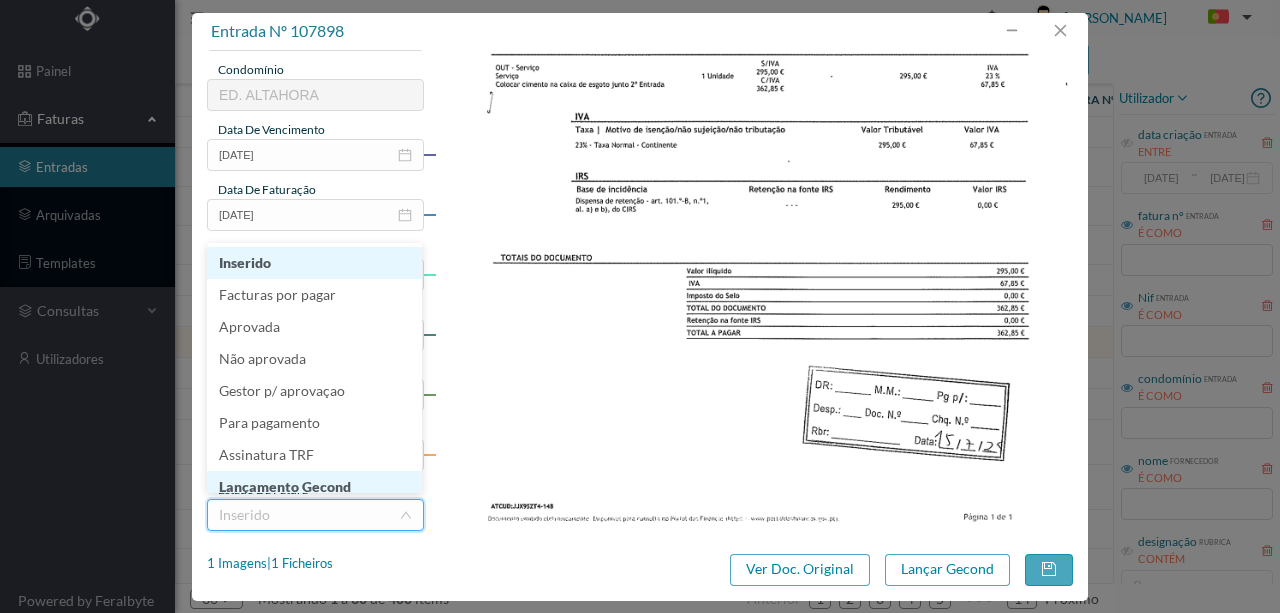 scroll, scrollTop: 10, scrollLeft: 0, axis: vertical 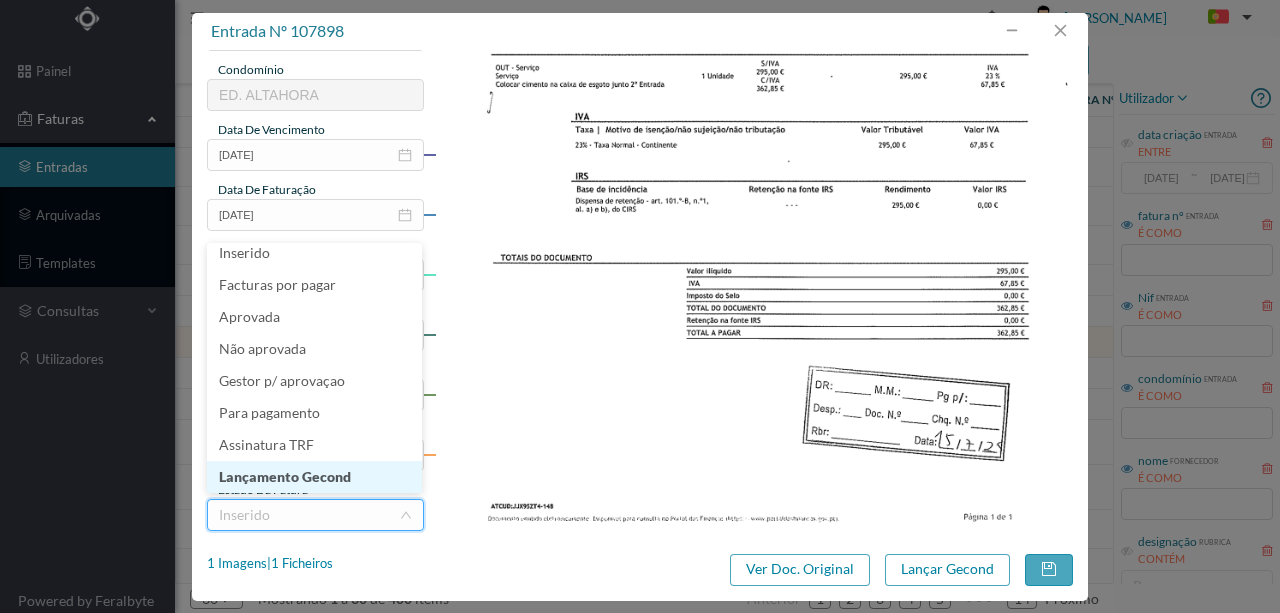 click on "Lançamento Gecond" at bounding box center (314, 477) 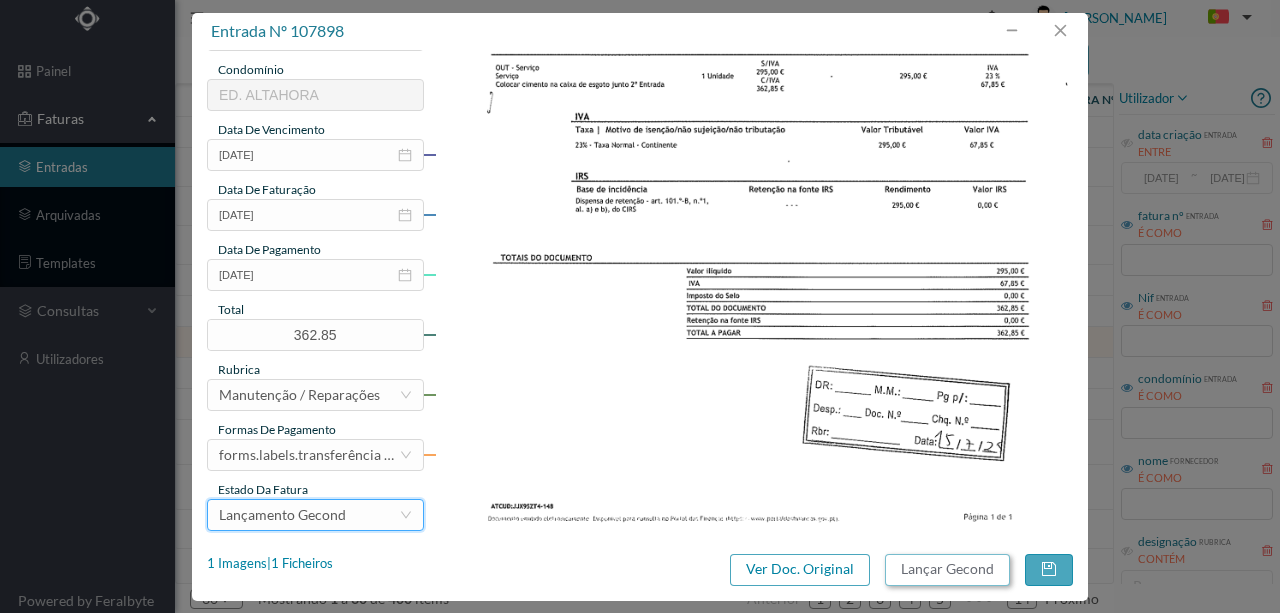 click on "Lançar Gecond" at bounding box center [947, 570] 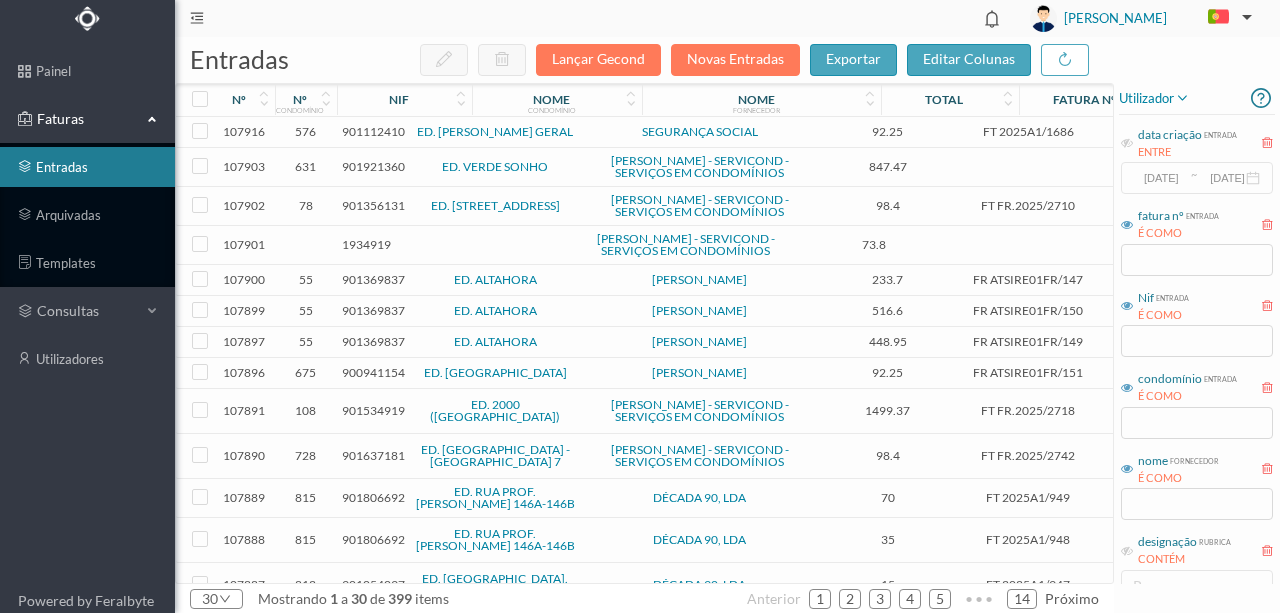 click on "901369837" at bounding box center [373, 310] 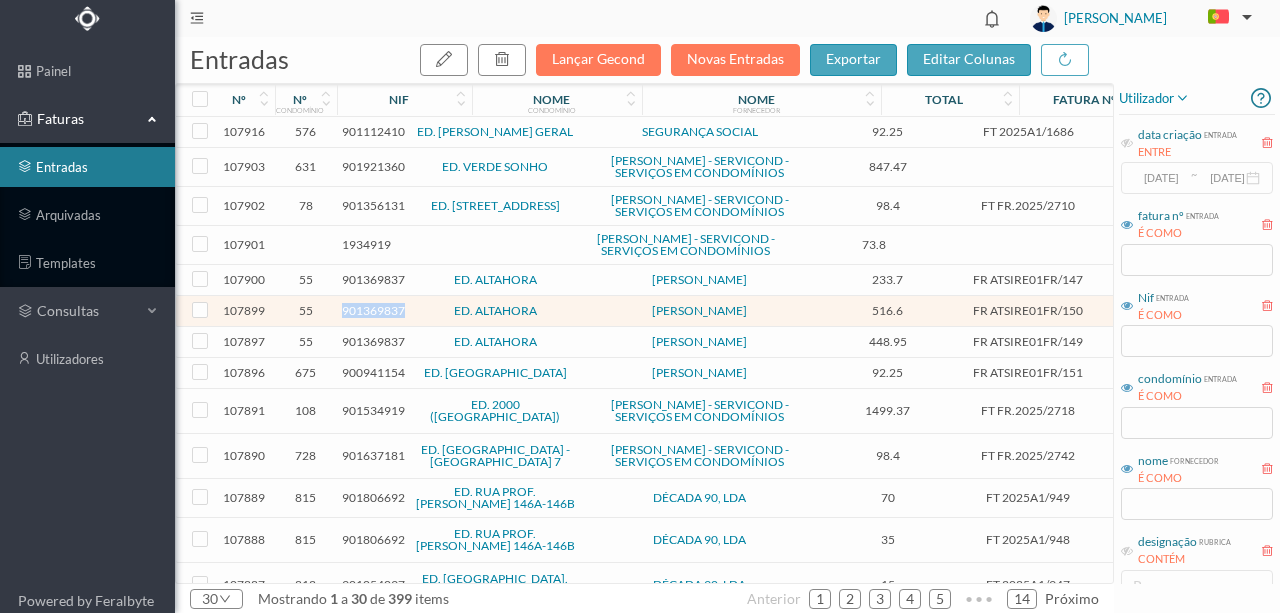 click on "901369837" at bounding box center [373, 310] 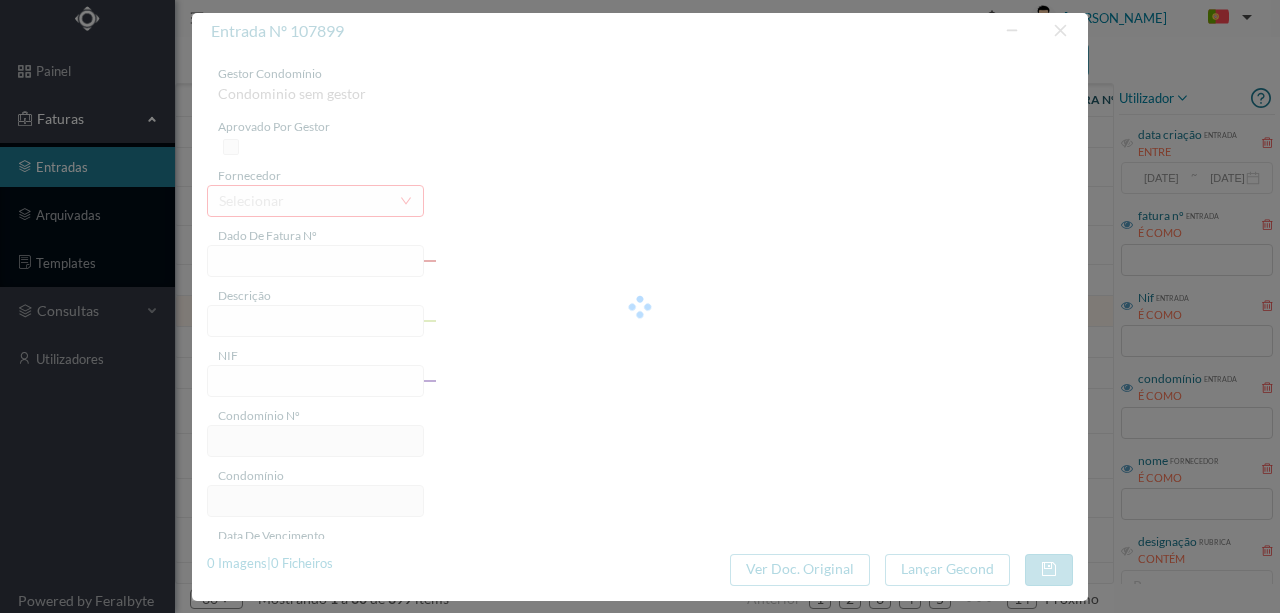 type on "FR ATSIRE01FR/150" 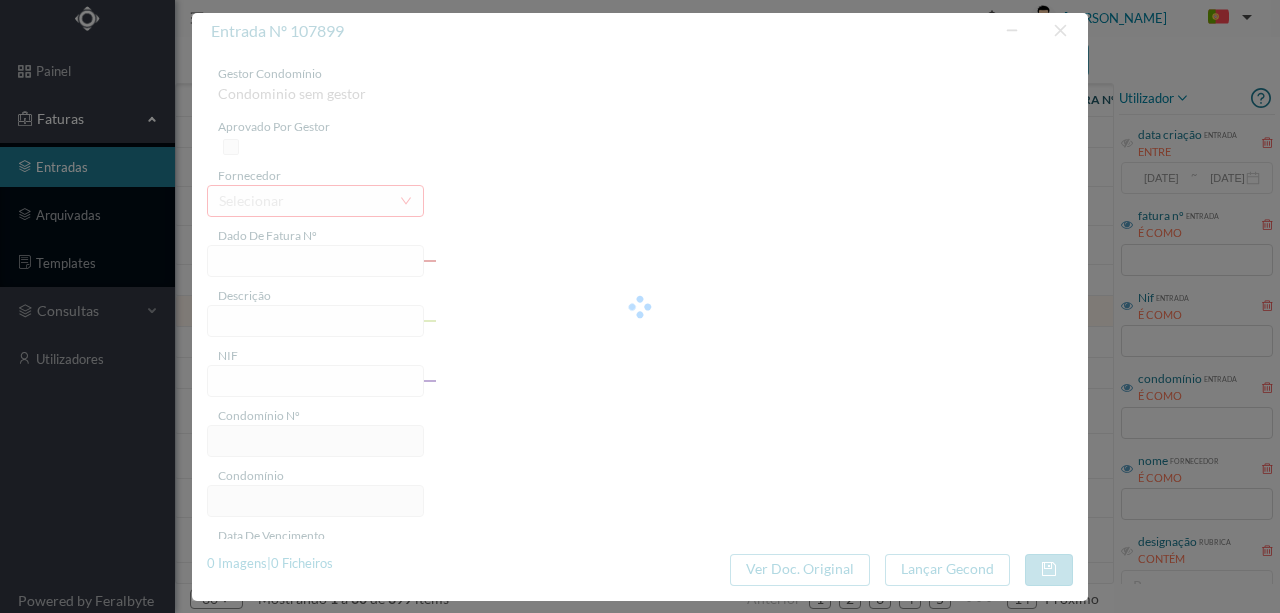 type on "901369837" 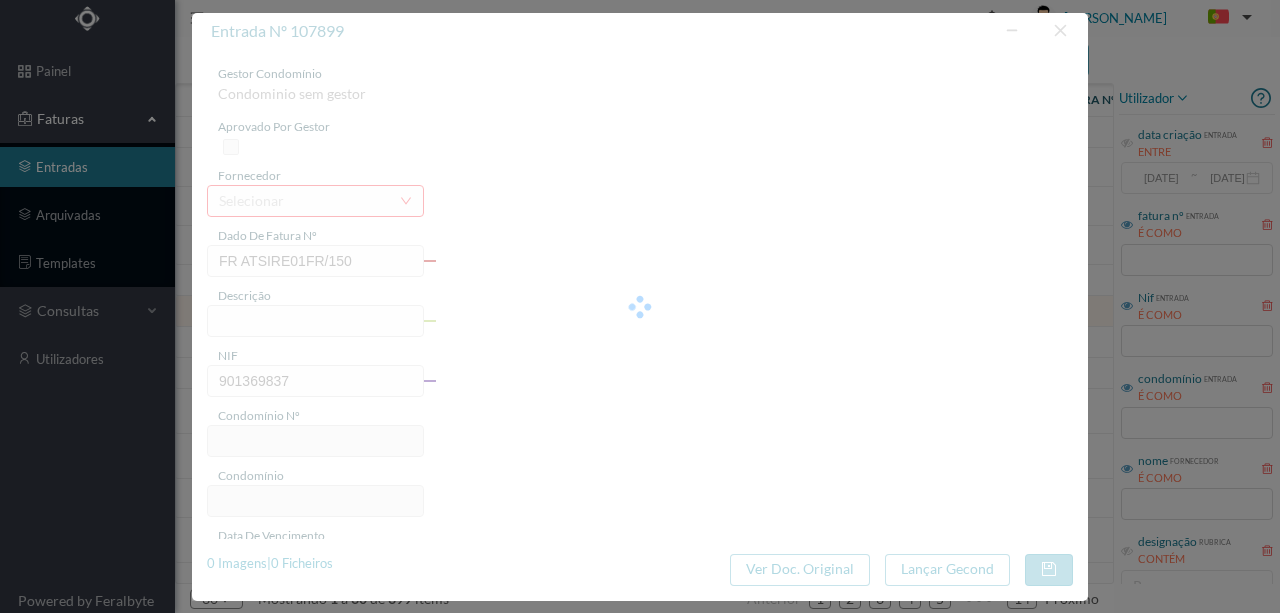 type on "55" 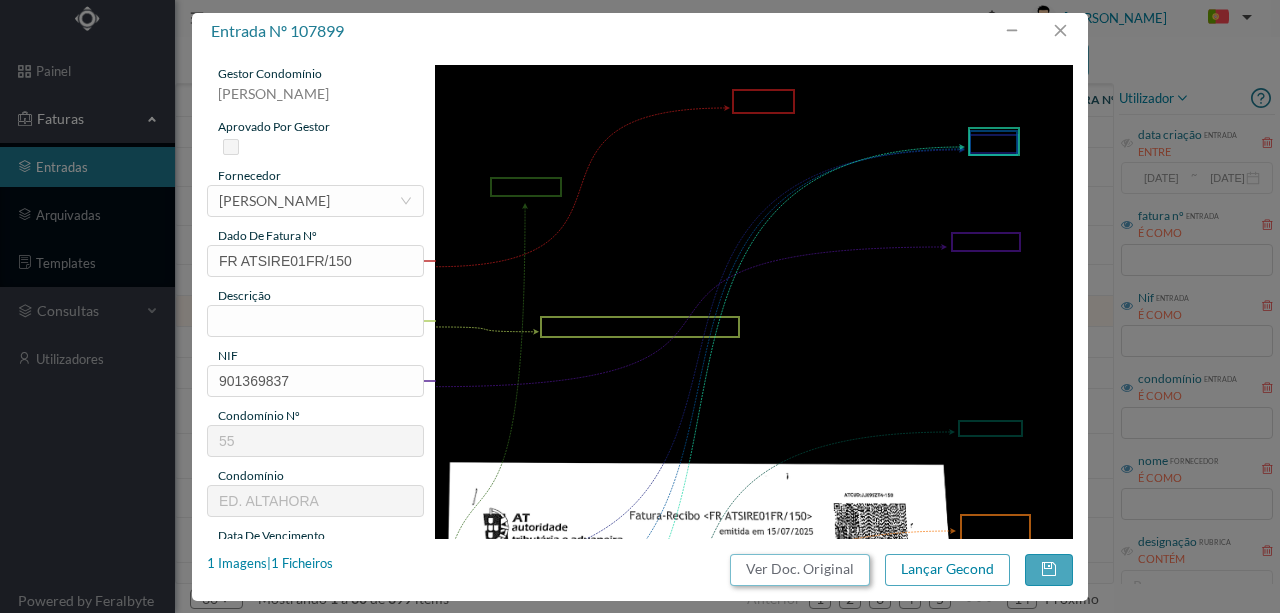 drag, startPoint x: 847, startPoint y: 565, endPoint x: 745, endPoint y: 84, distance: 491.69604 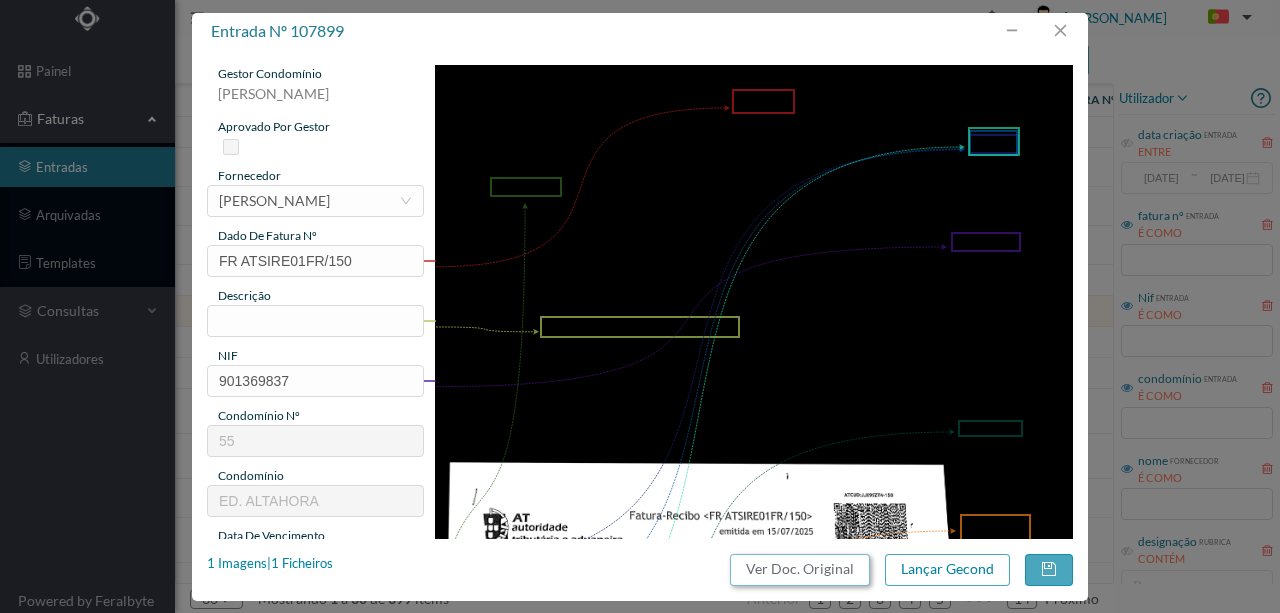 click on "Ver Doc. Original" at bounding box center (800, 570) 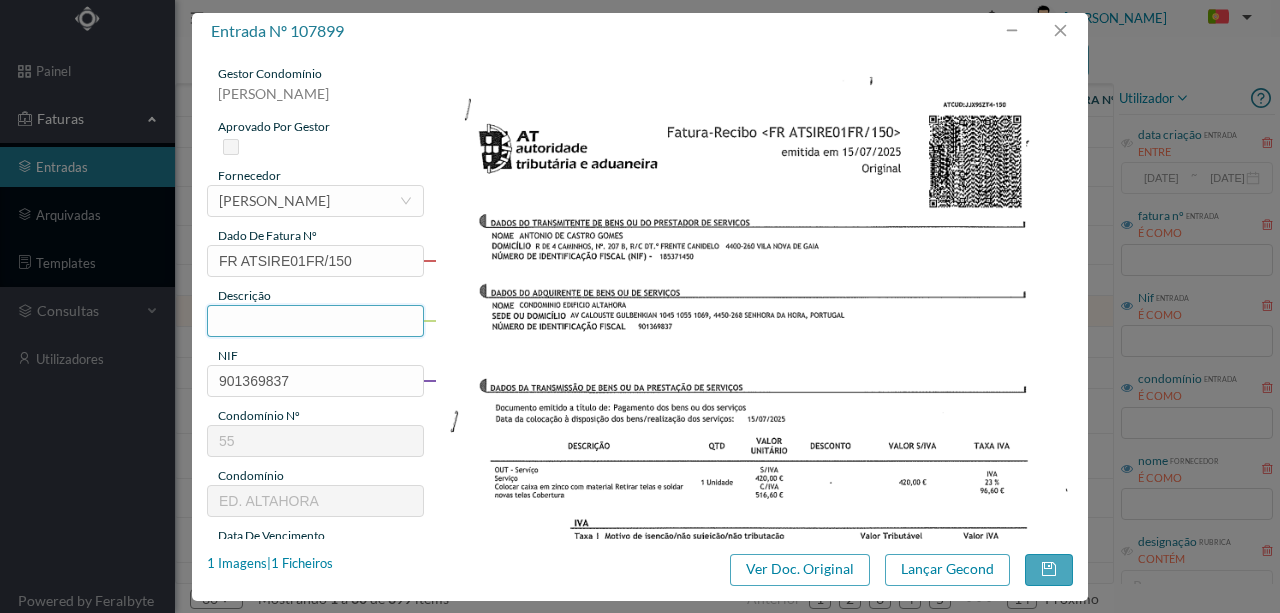 click at bounding box center (315, 321) 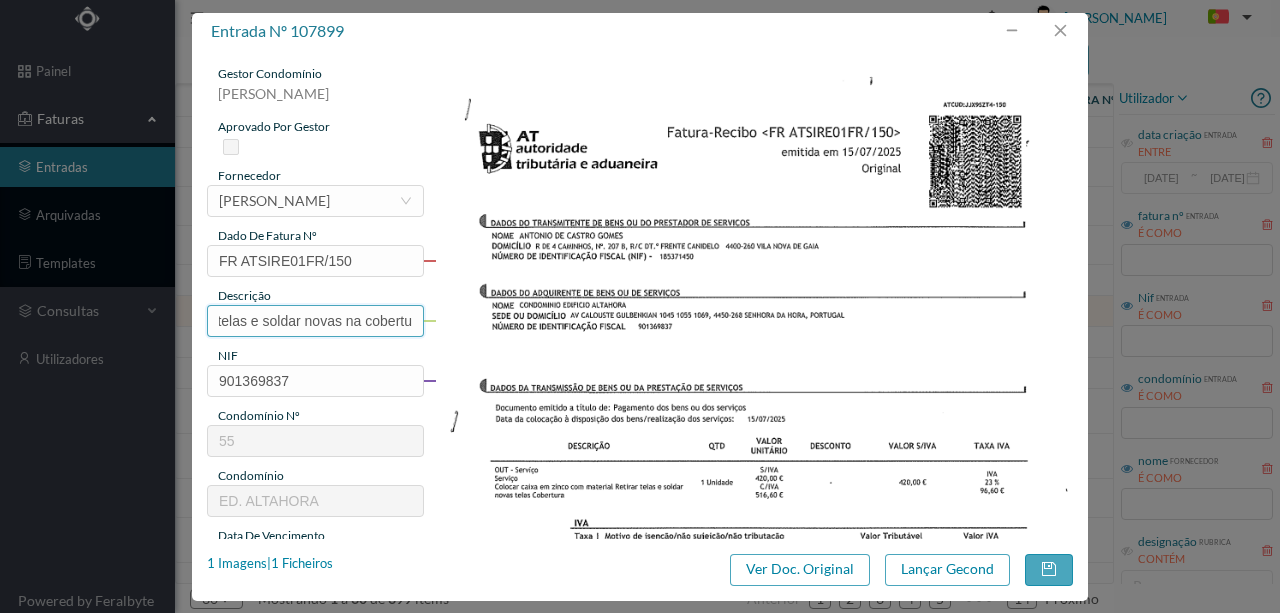 scroll, scrollTop: 0, scrollLeft: 213, axis: horizontal 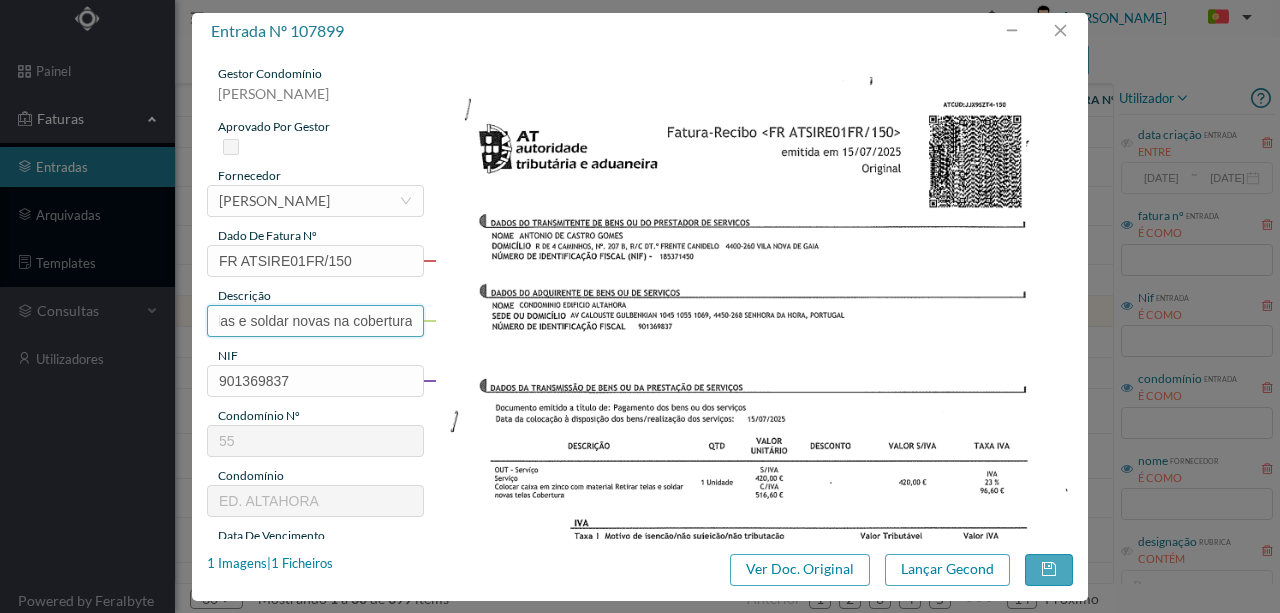 type on "Colocar caixa em zinco; Retirar telas e soldar novas na cobertura" 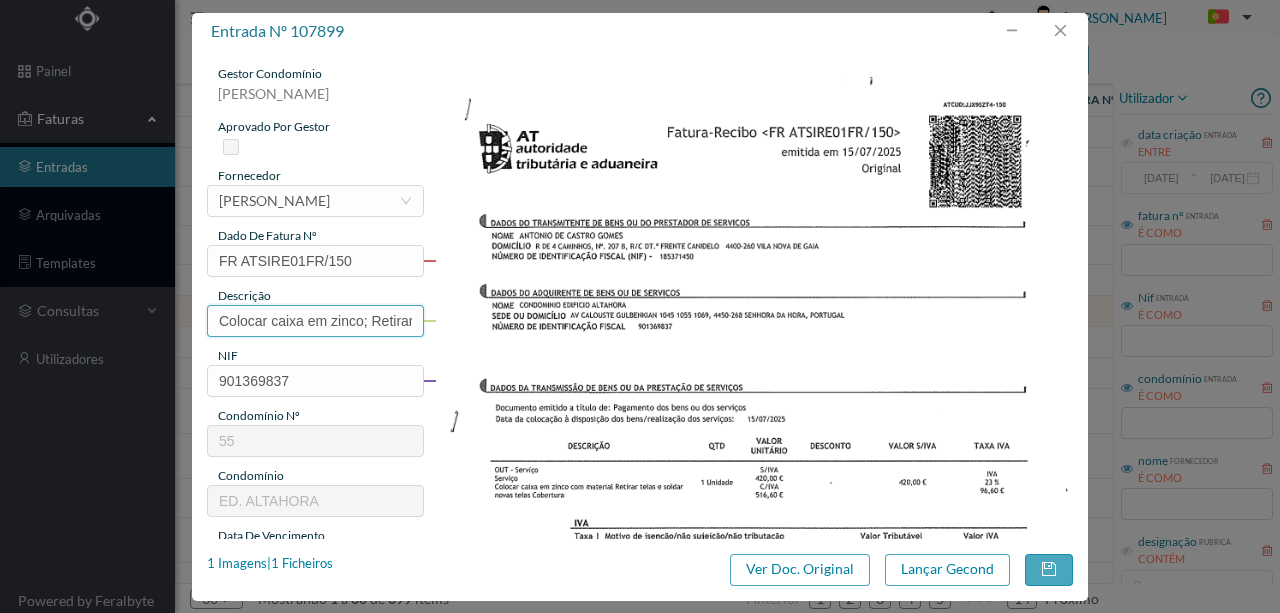 click on "Colocar caixa em zinco; Retirar telas e soldar novas na cobertura" at bounding box center [315, 321] 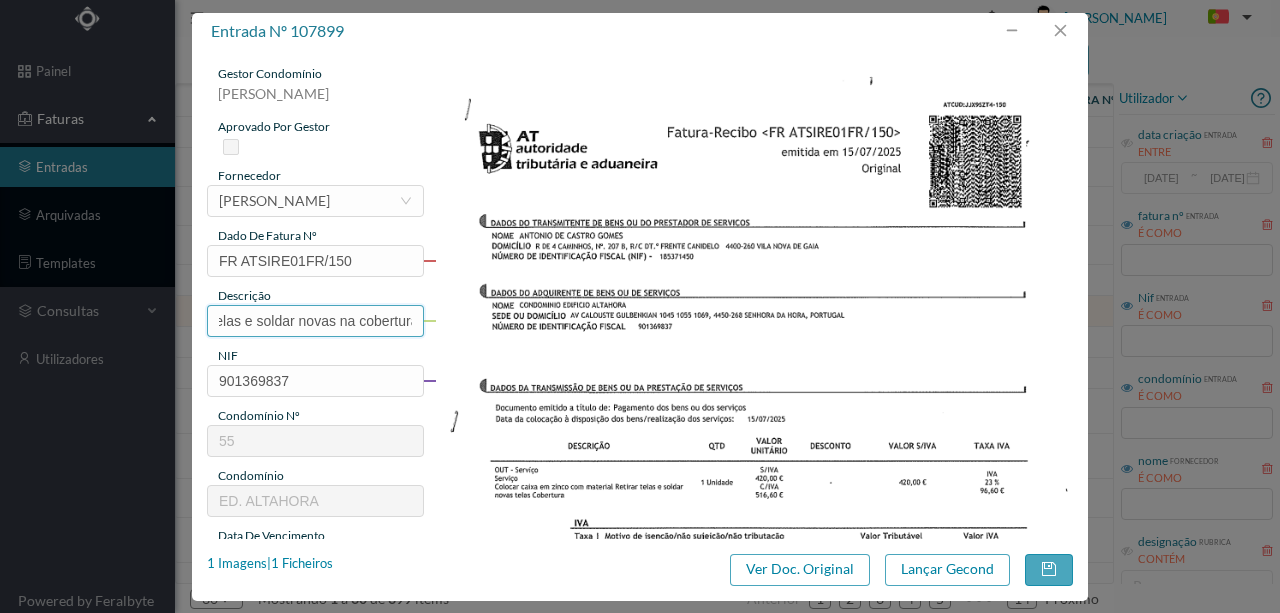 scroll, scrollTop: 0, scrollLeft: 213, axis: horizontal 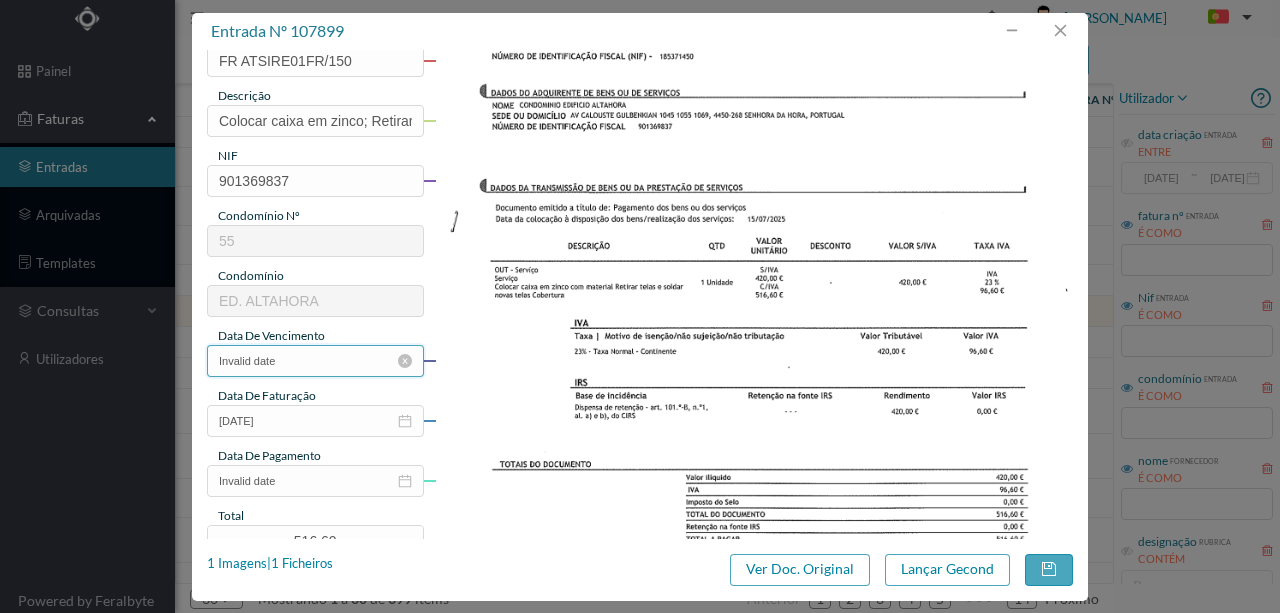 click on "Invalid date" at bounding box center [315, 361] 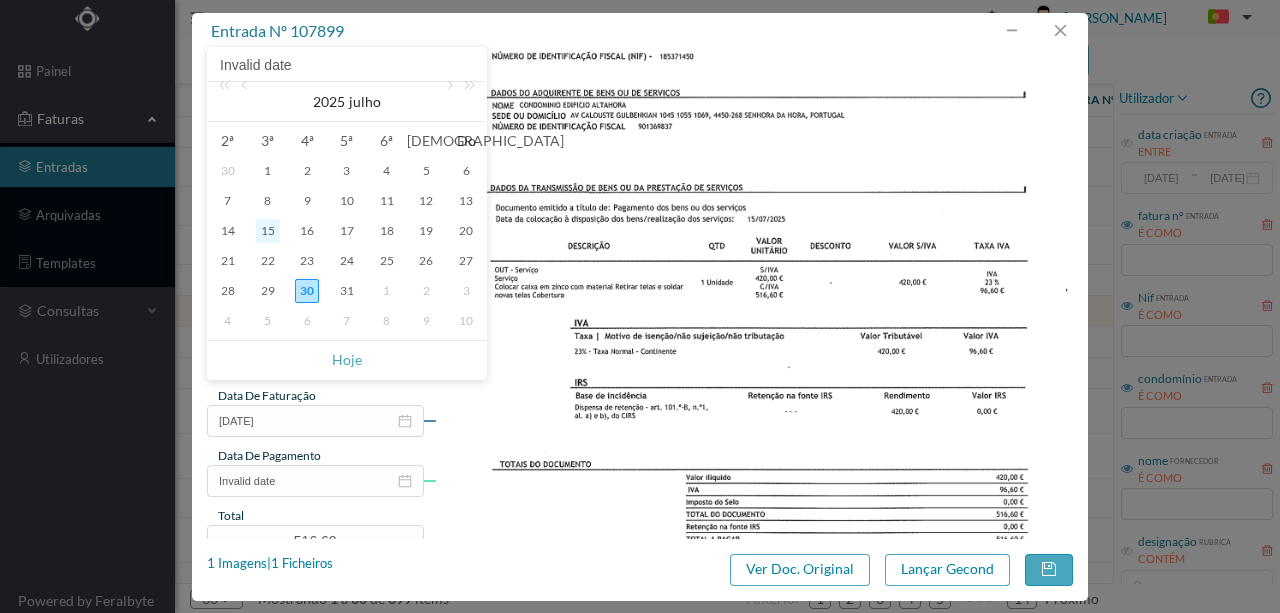 click on "15" at bounding box center [268, 231] 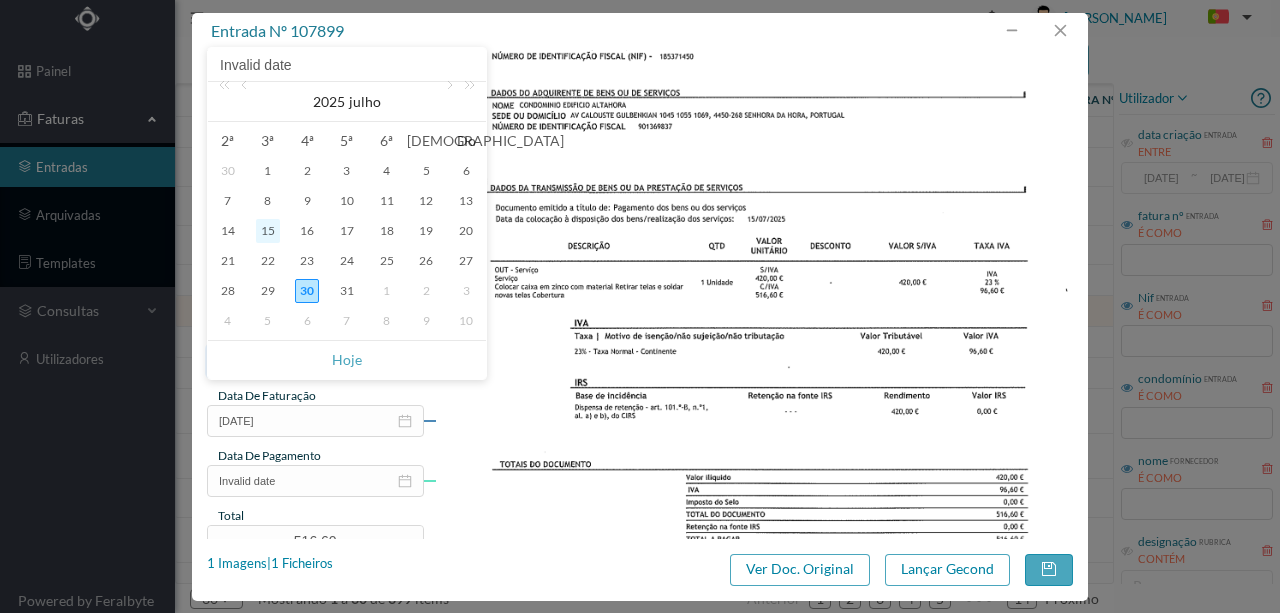 type on "15-07-2025" 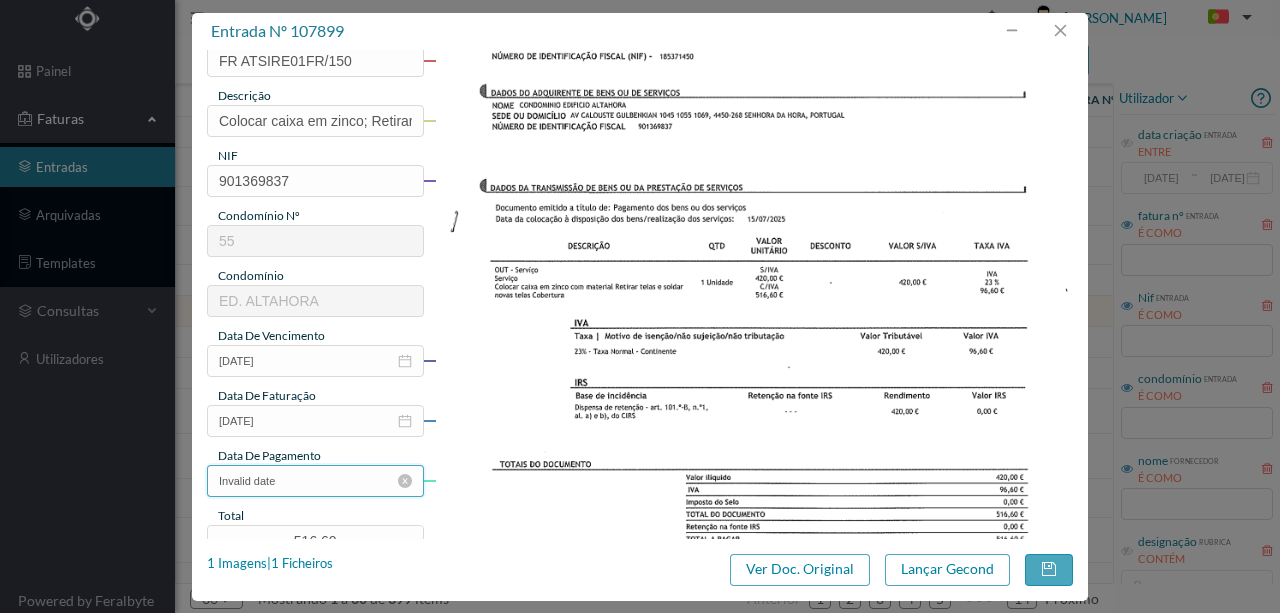 click on "Invalid date" at bounding box center (315, 481) 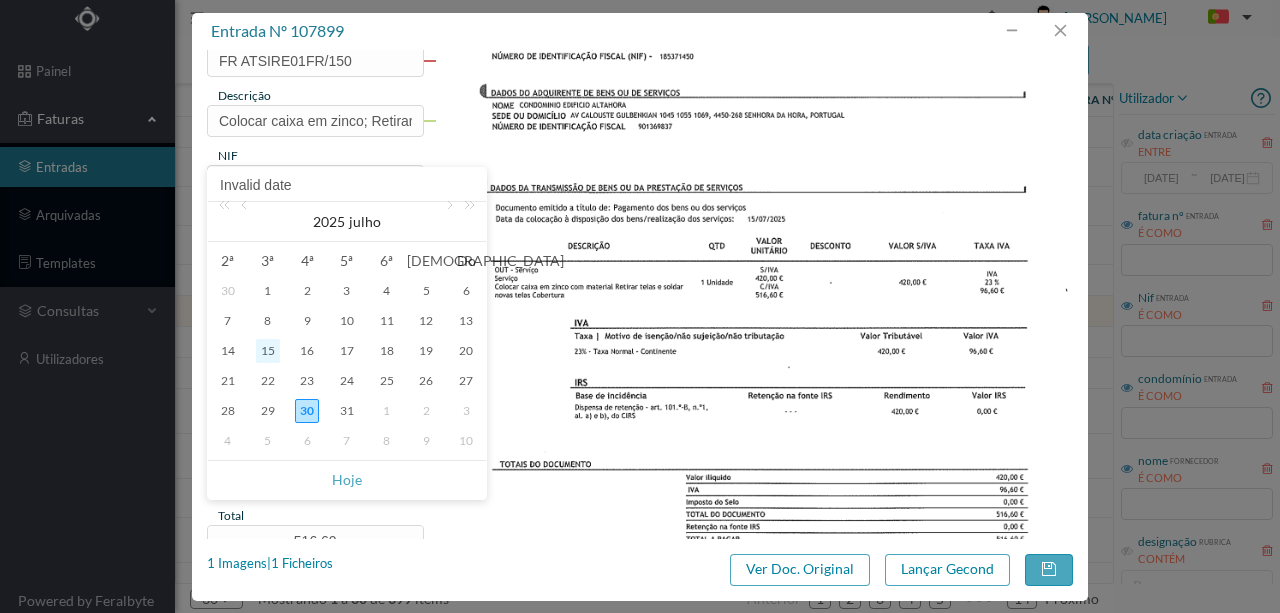 click on "15" at bounding box center [268, 351] 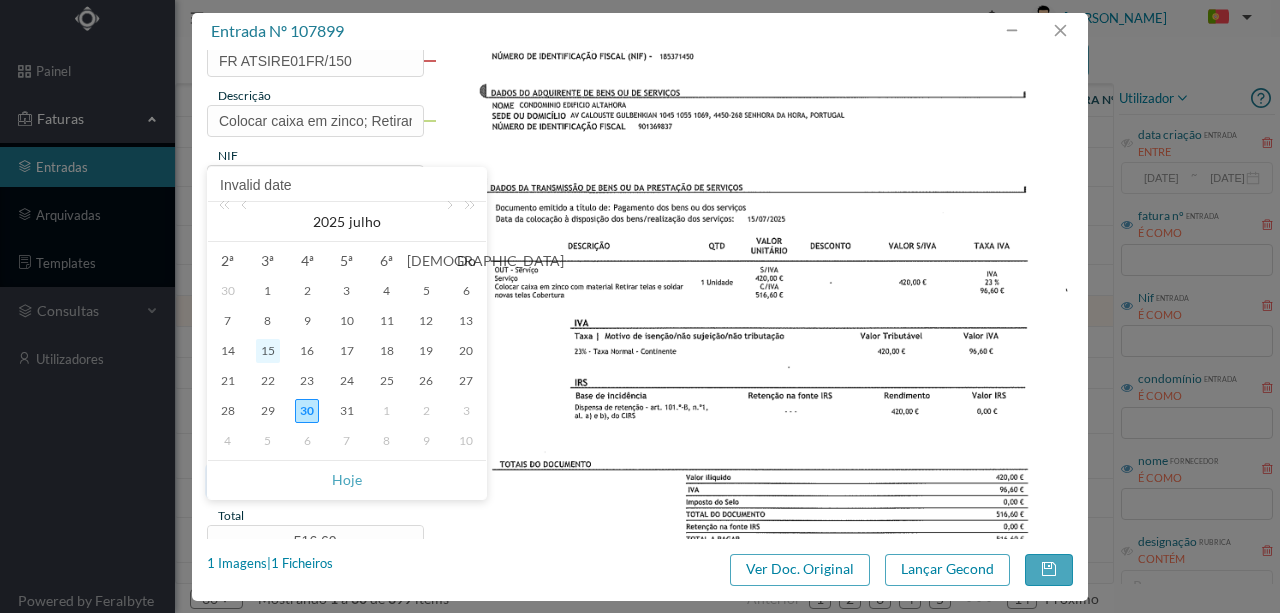 type on "15-07-2025" 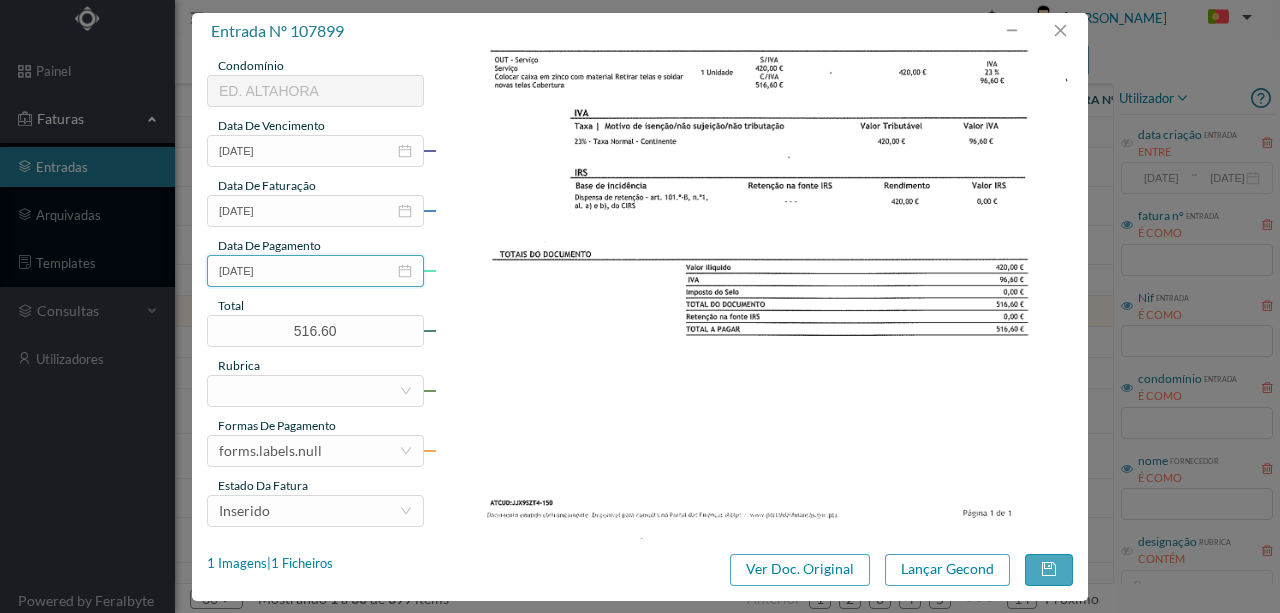 scroll, scrollTop: 466, scrollLeft: 0, axis: vertical 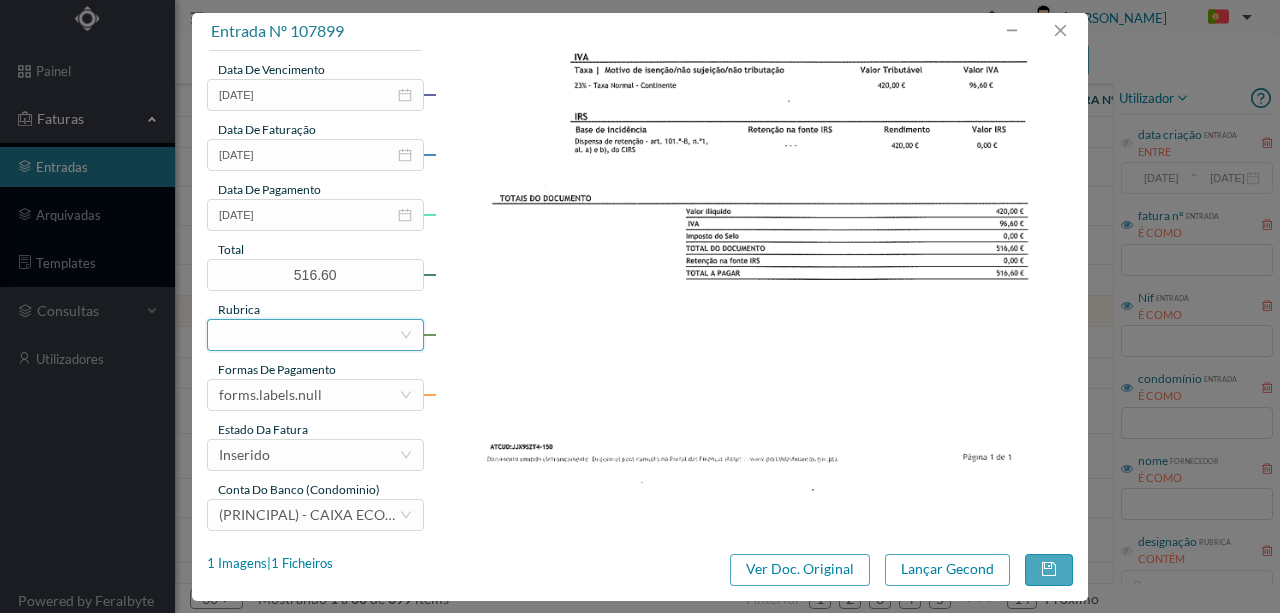click at bounding box center (309, 335) 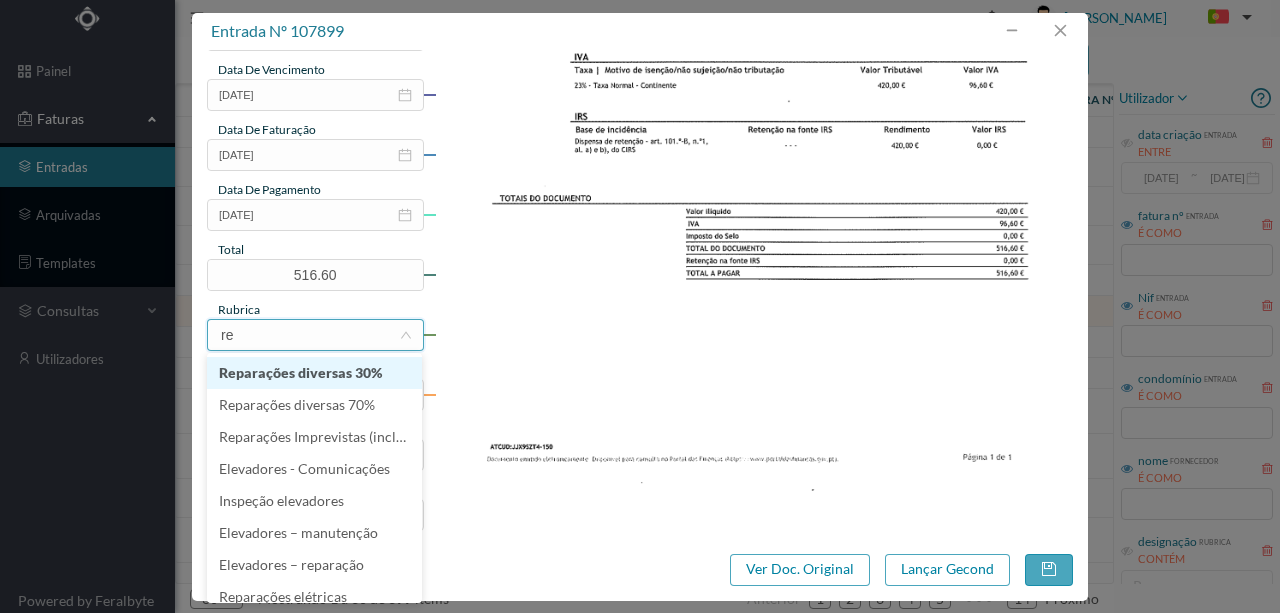 type on "rep" 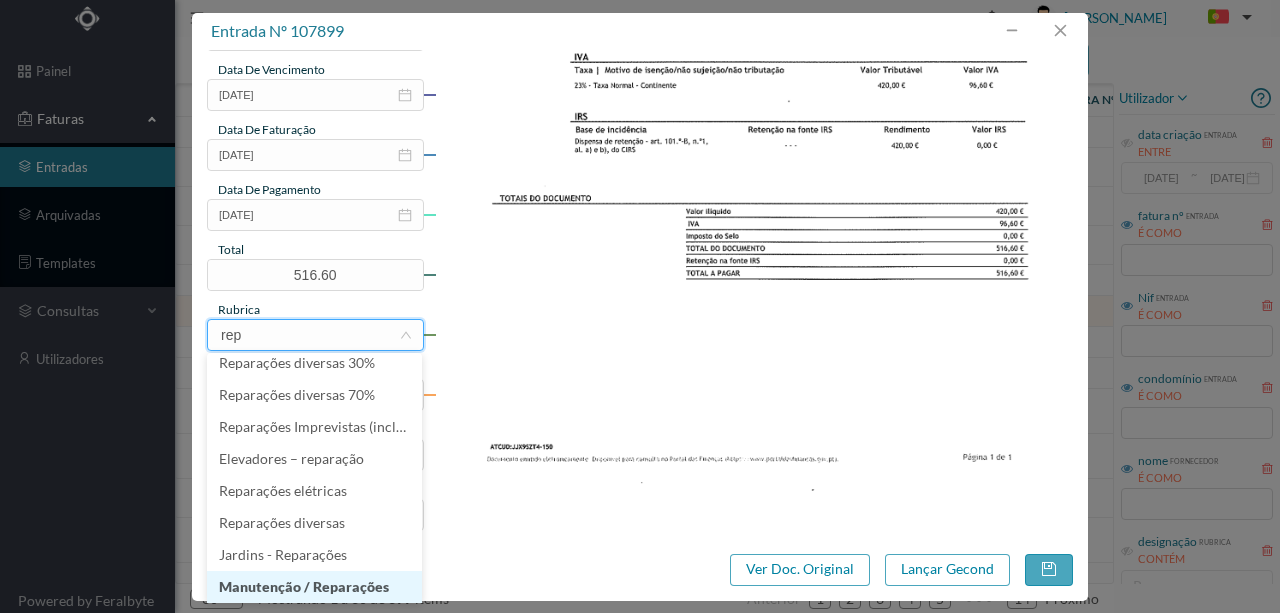 drag, startPoint x: 306, startPoint y: 585, endPoint x: 246, endPoint y: 492, distance: 110.6752 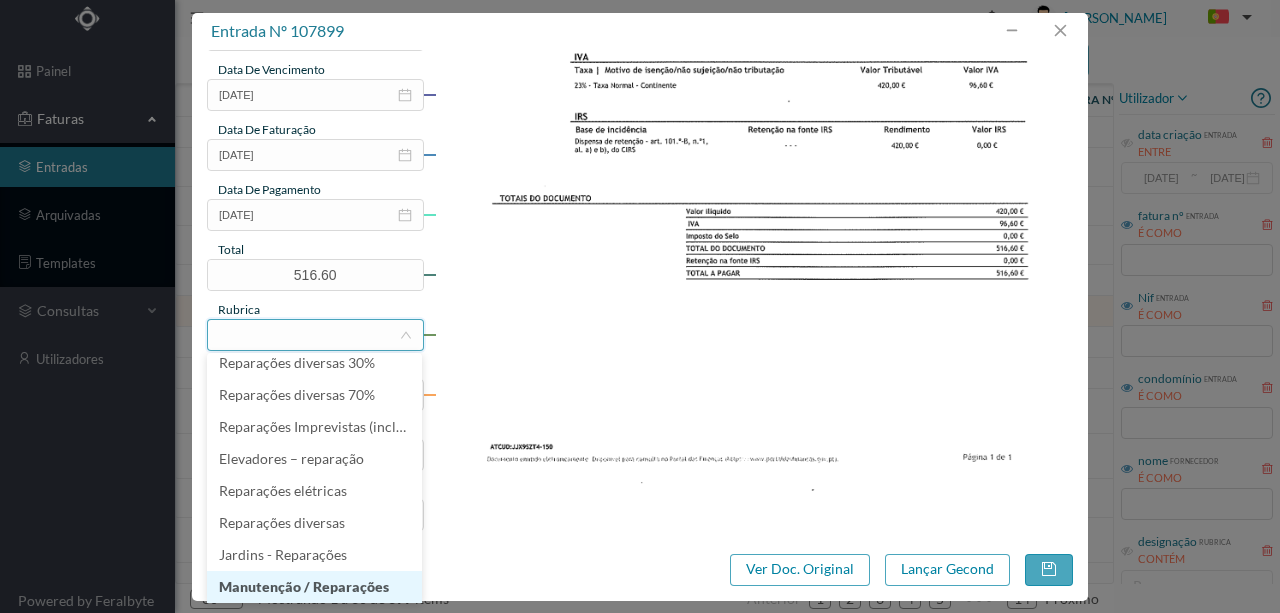 scroll, scrollTop: 4, scrollLeft: 0, axis: vertical 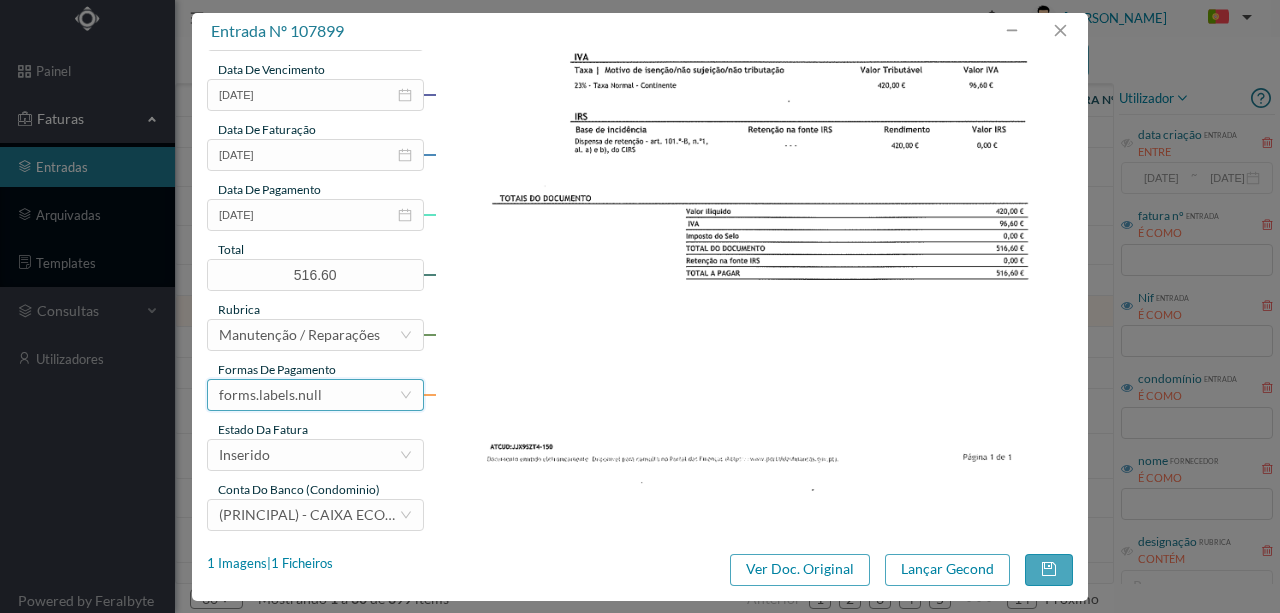 click on "forms.labels.null" at bounding box center (270, 395) 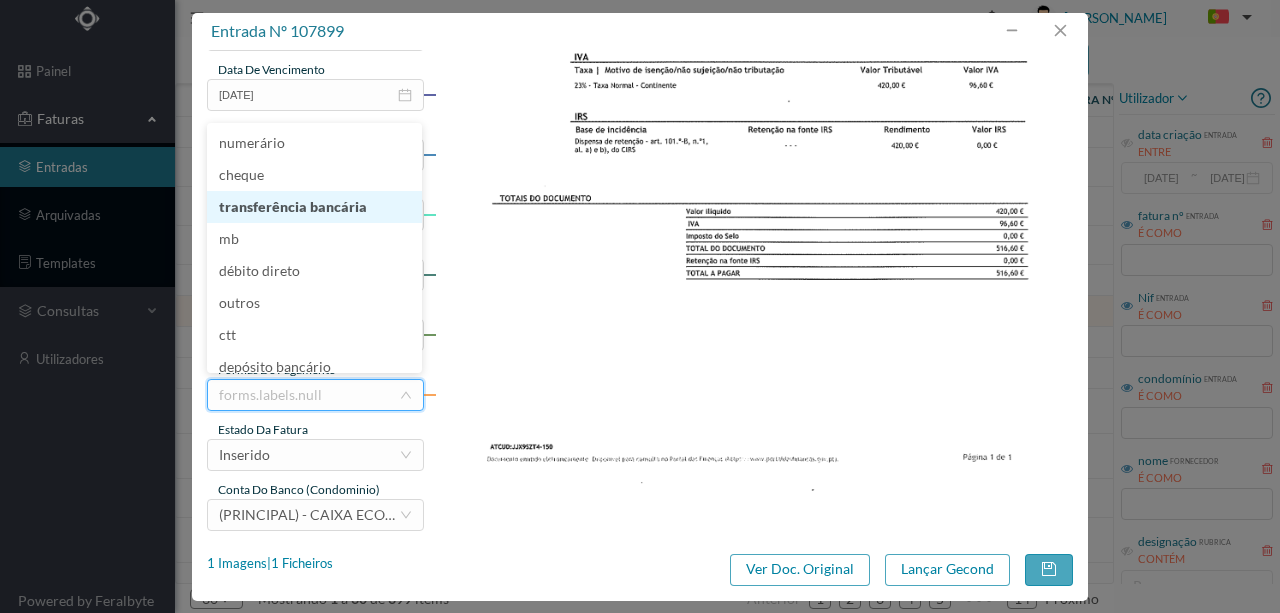 click on "transferência bancária" at bounding box center (314, 207) 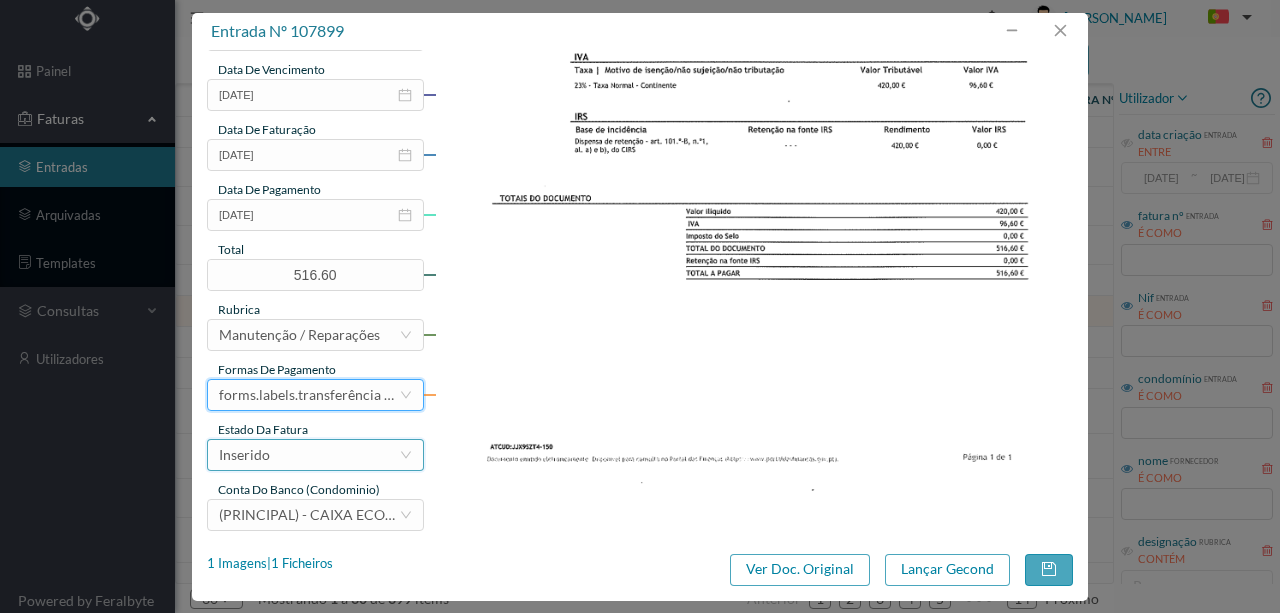click on "Inserido" at bounding box center [309, 455] 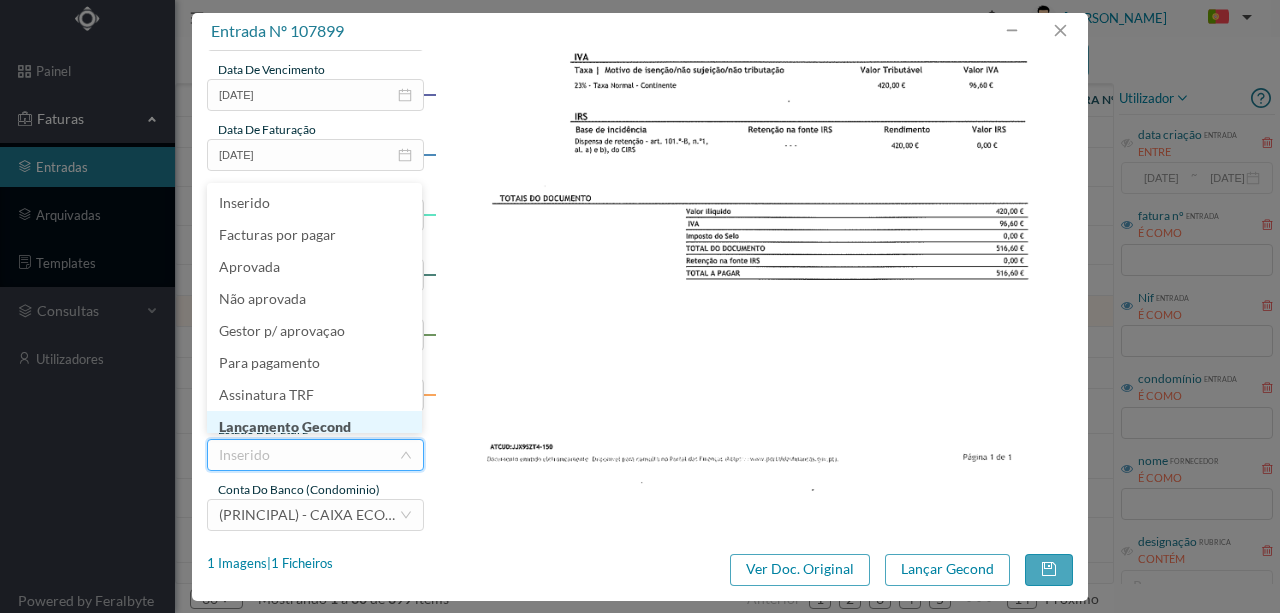 scroll, scrollTop: 10, scrollLeft: 0, axis: vertical 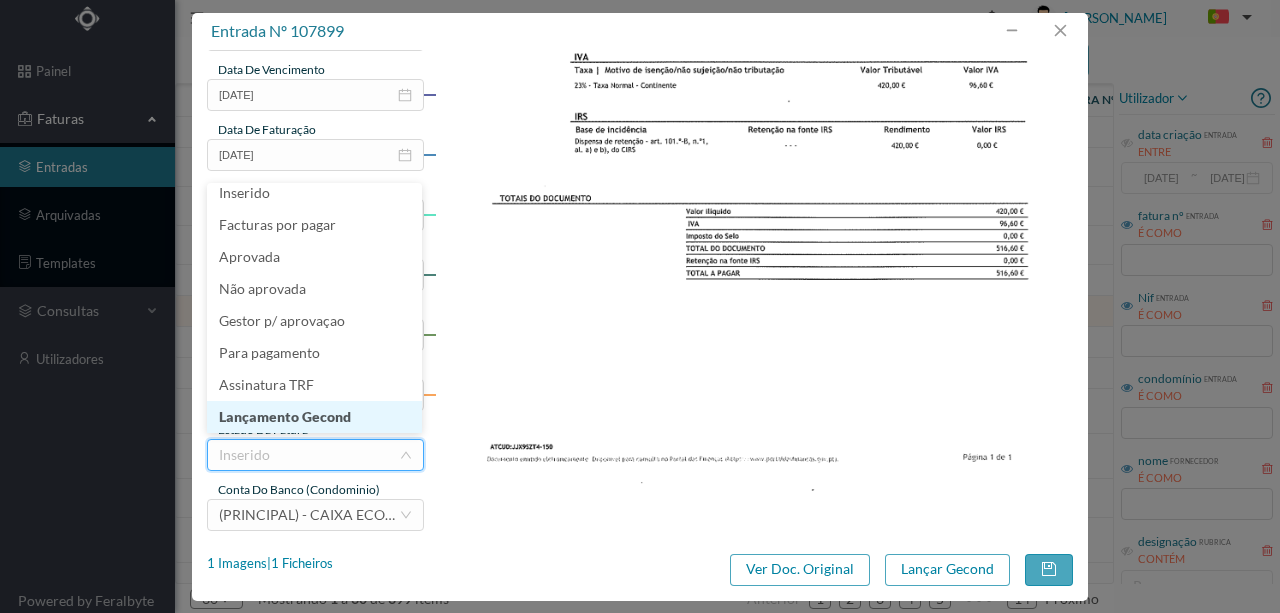 click on "Lançamento Gecond" at bounding box center [314, 417] 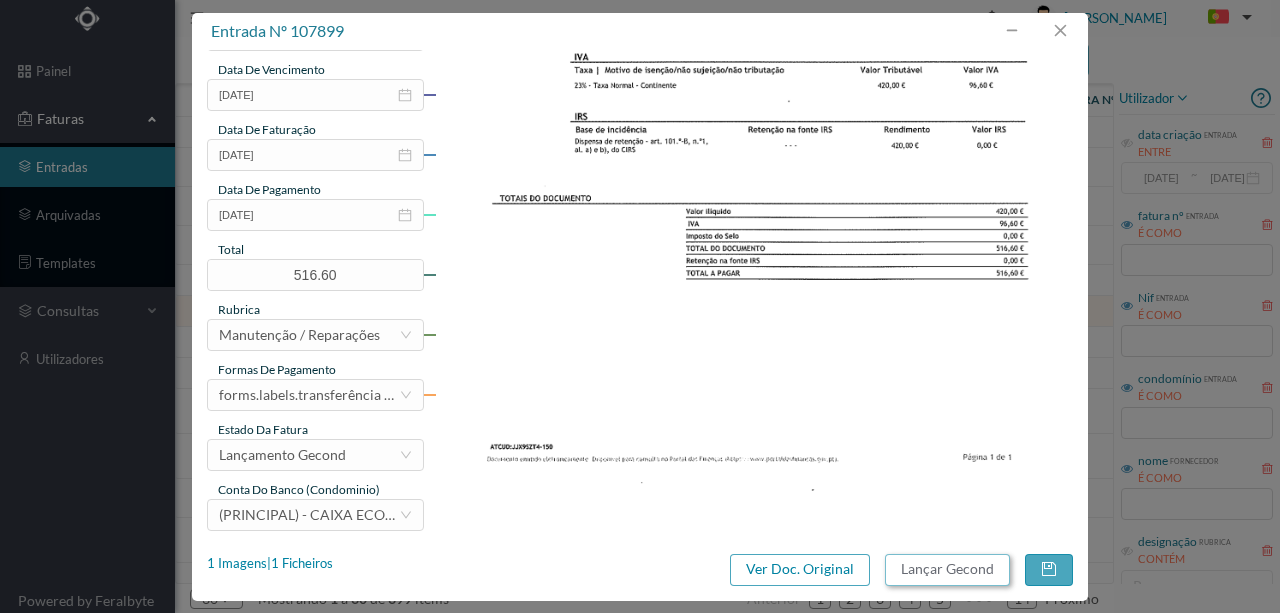click on "Lançar Gecond" at bounding box center [947, 570] 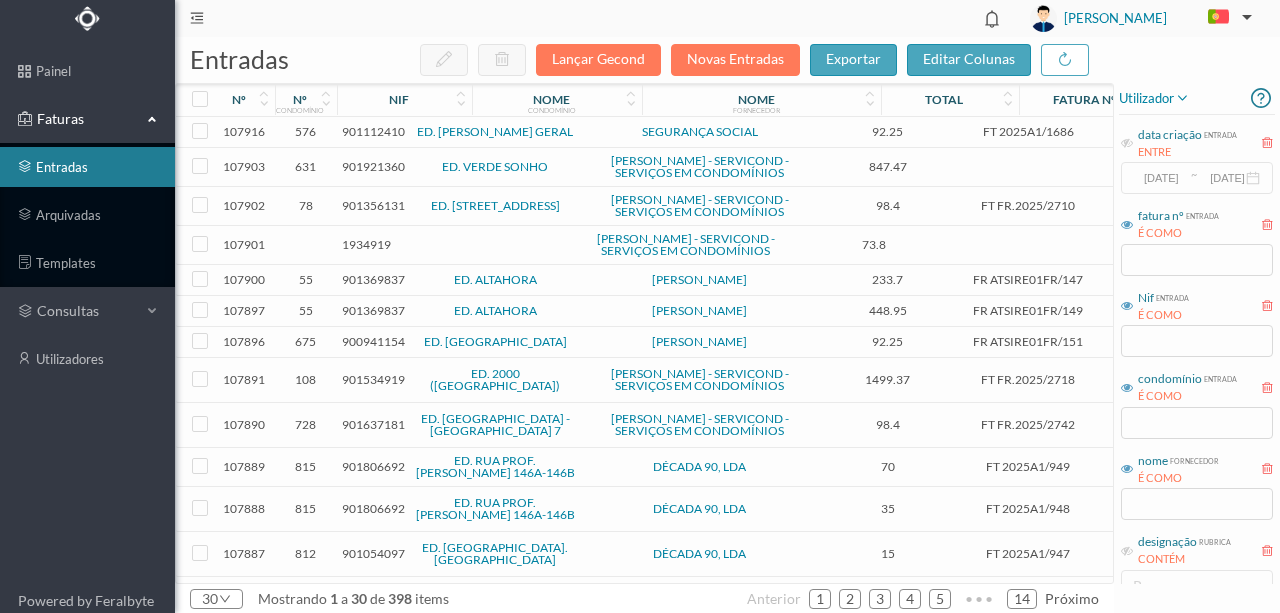 click on "901369837" at bounding box center (373, 279) 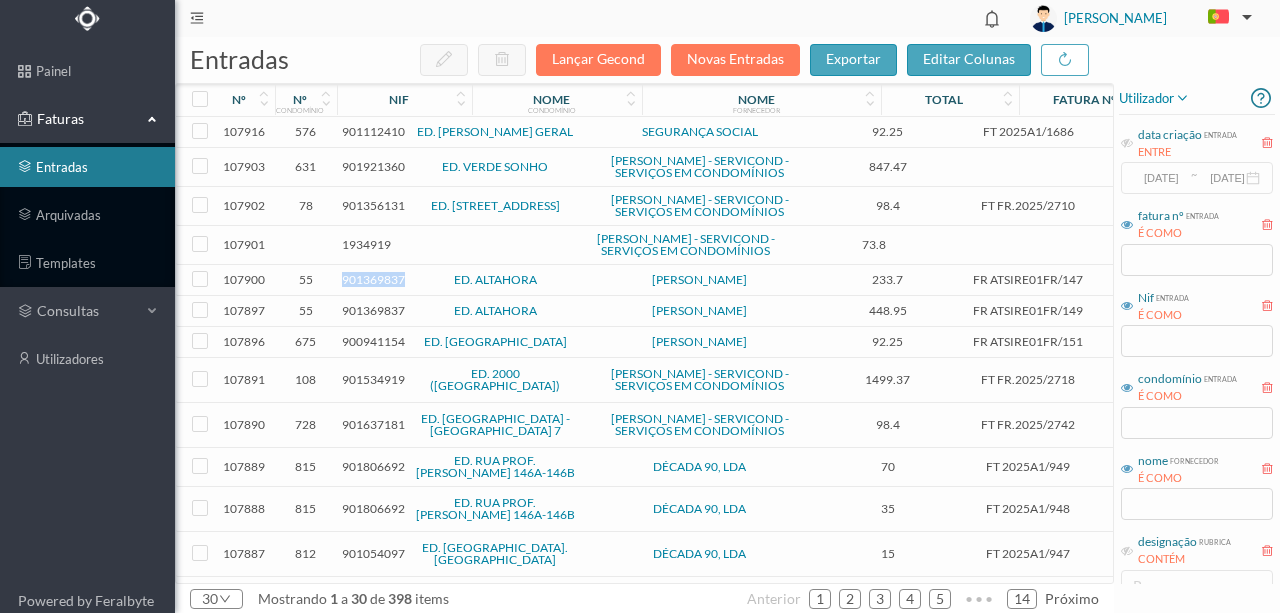 click on "901369837" at bounding box center [373, 279] 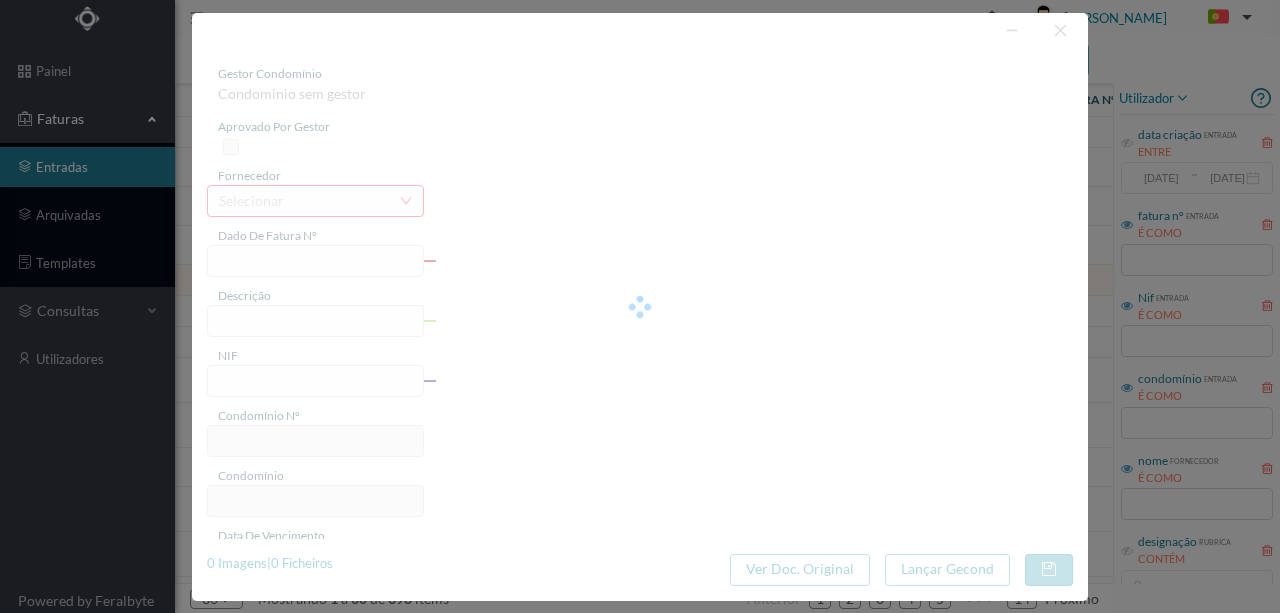 type on "FR ATSIRE01FR/147" 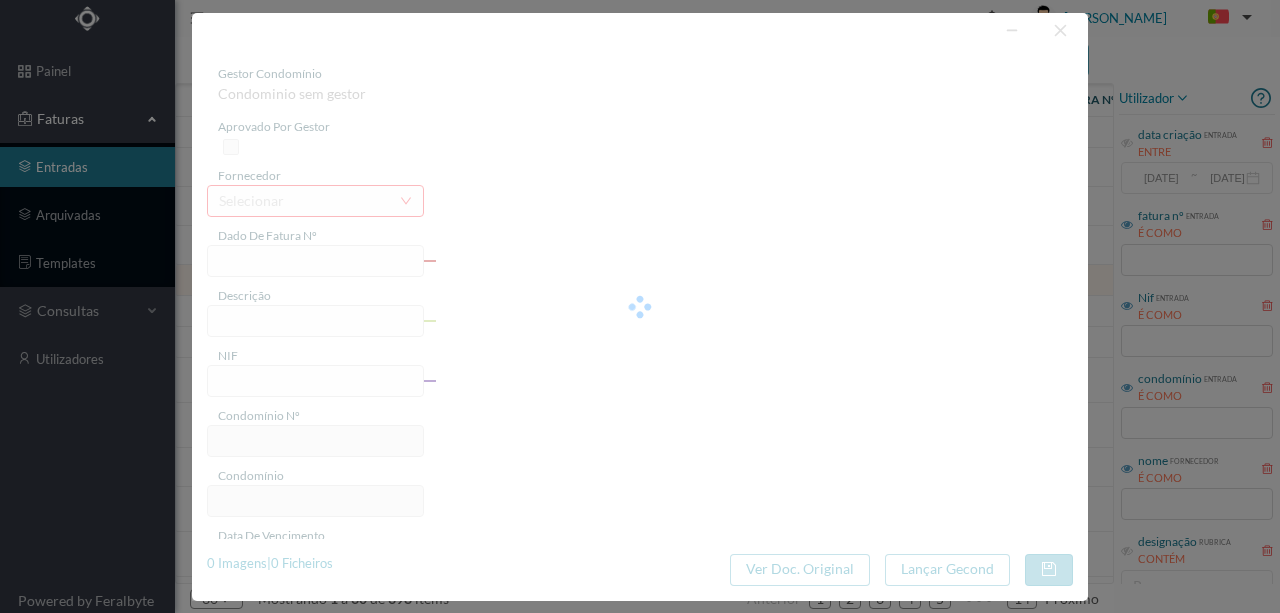 type on "901369837" 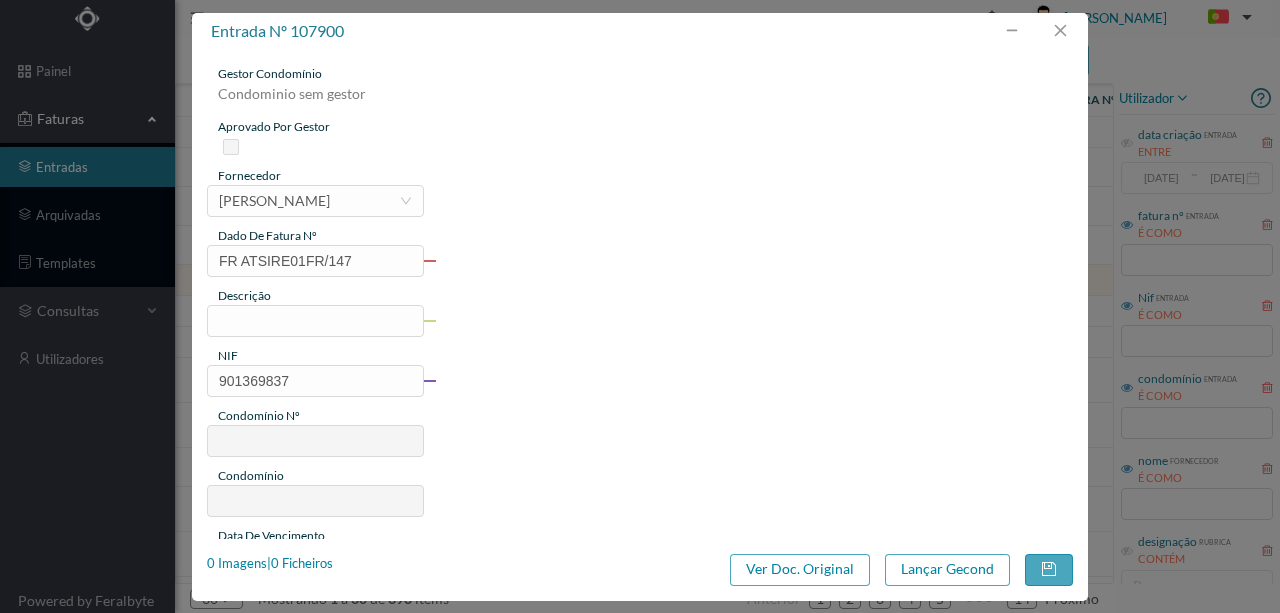 type on "55" 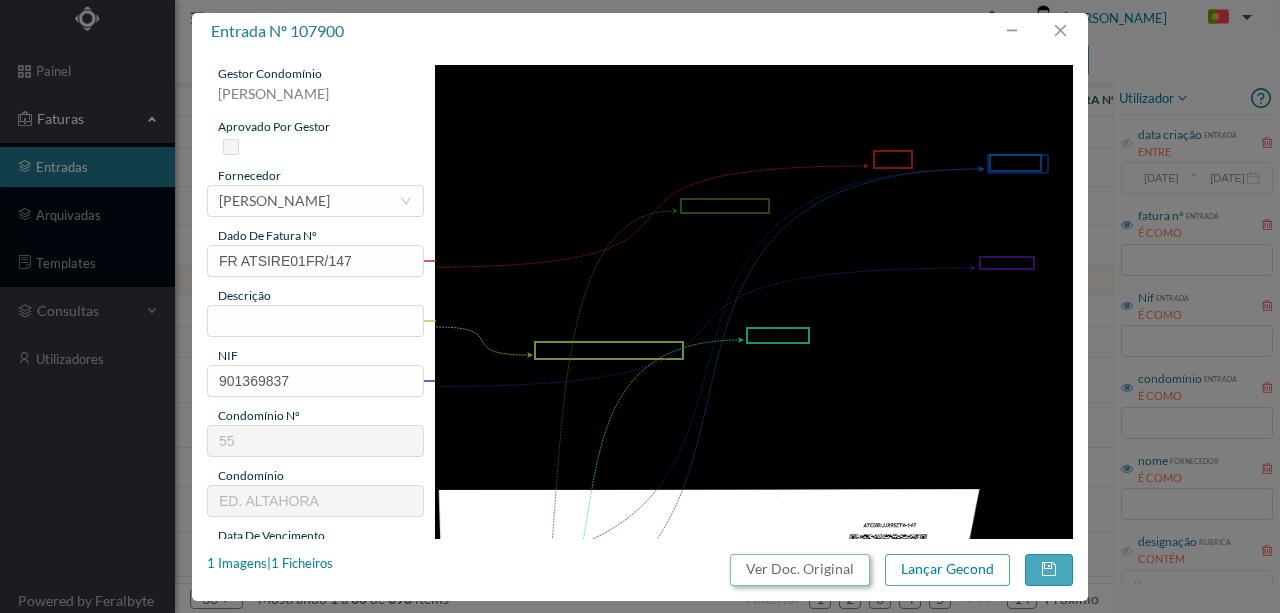 click on "Ver Doc. Original" at bounding box center [800, 570] 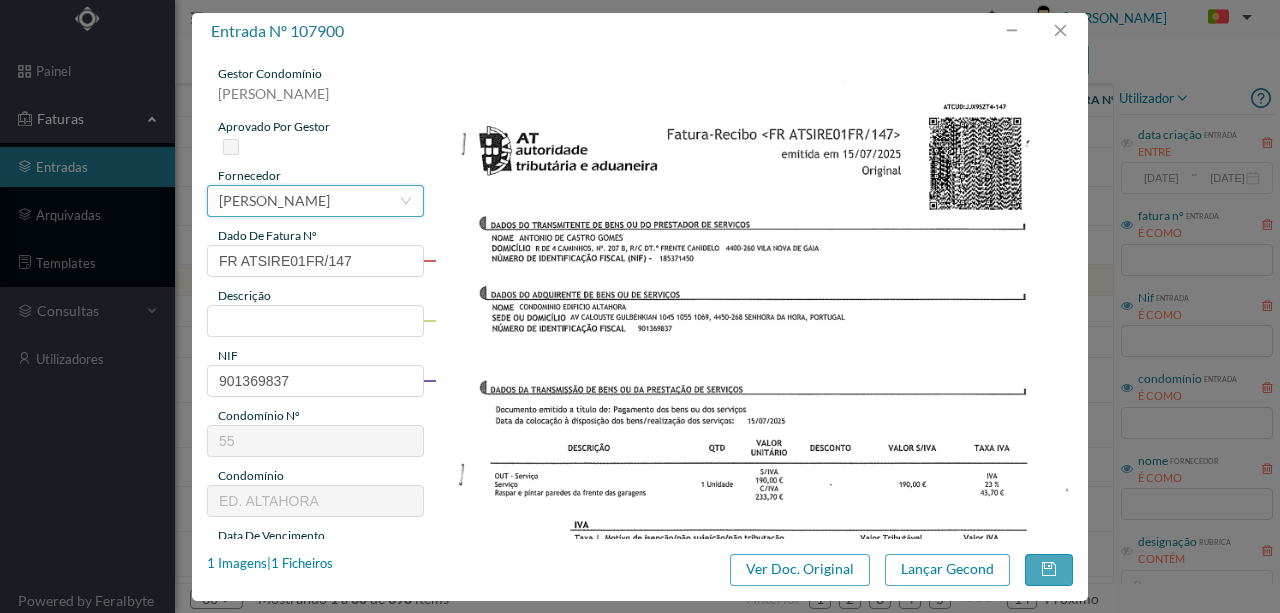 click on "JOSÉ MARIA MOREIRA DA SILVA" at bounding box center [274, 201] 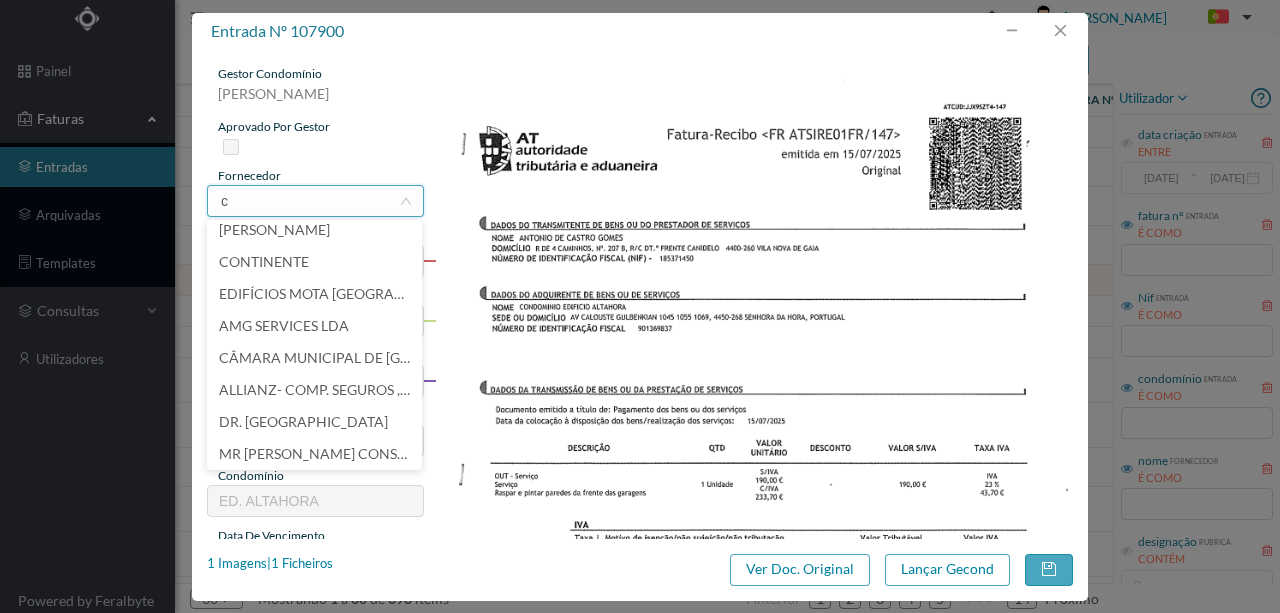 scroll, scrollTop: 4, scrollLeft: 0, axis: vertical 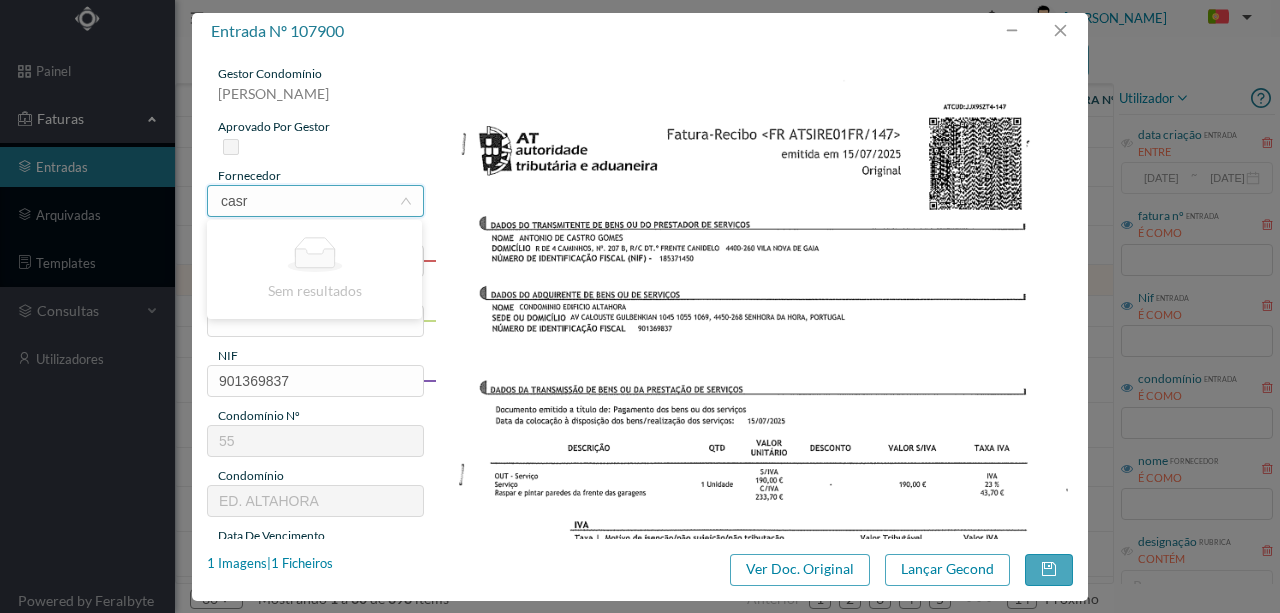 type on "cas" 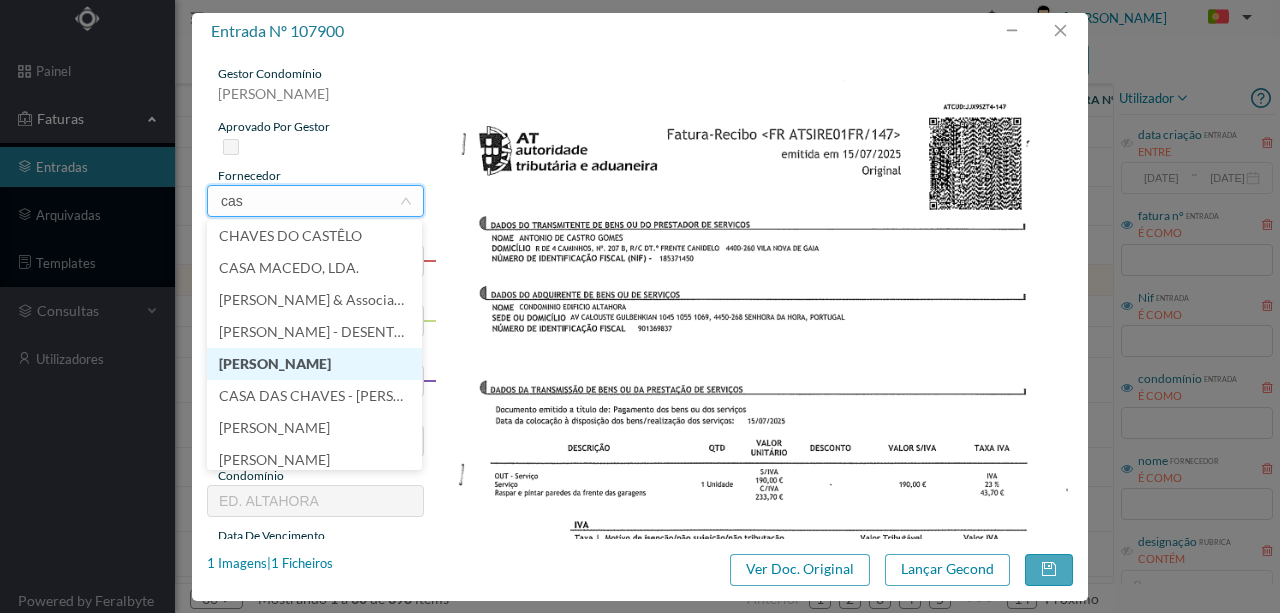 click on "CASTRO GOMES" at bounding box center (314, 364) 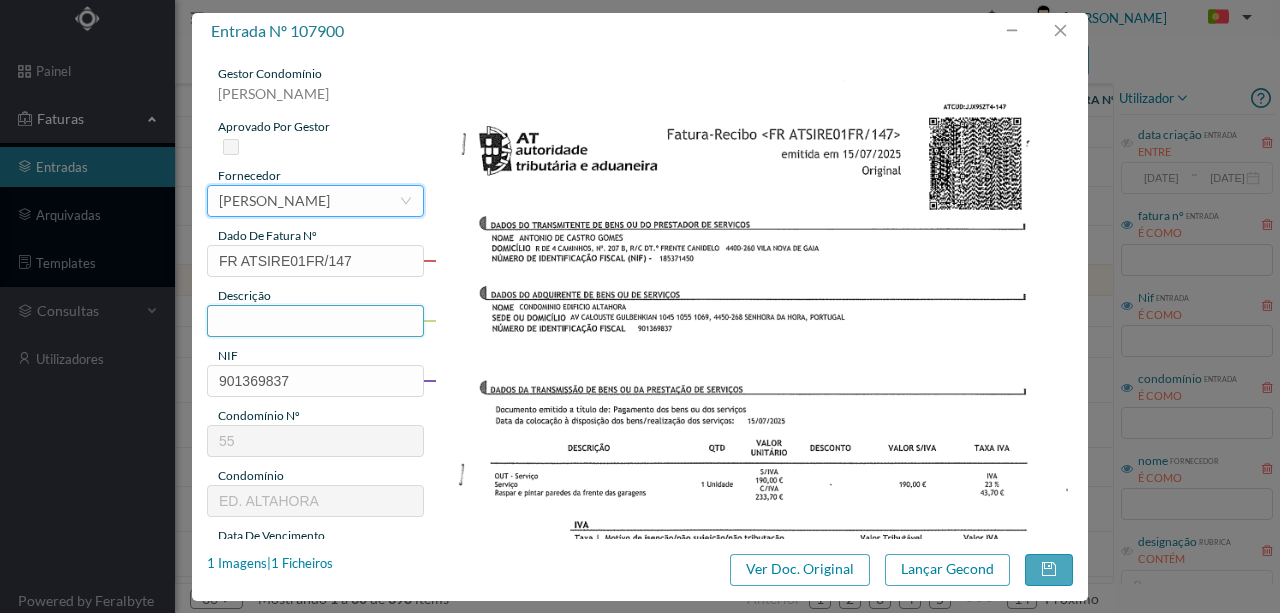 click at bounding box center [315, 321] 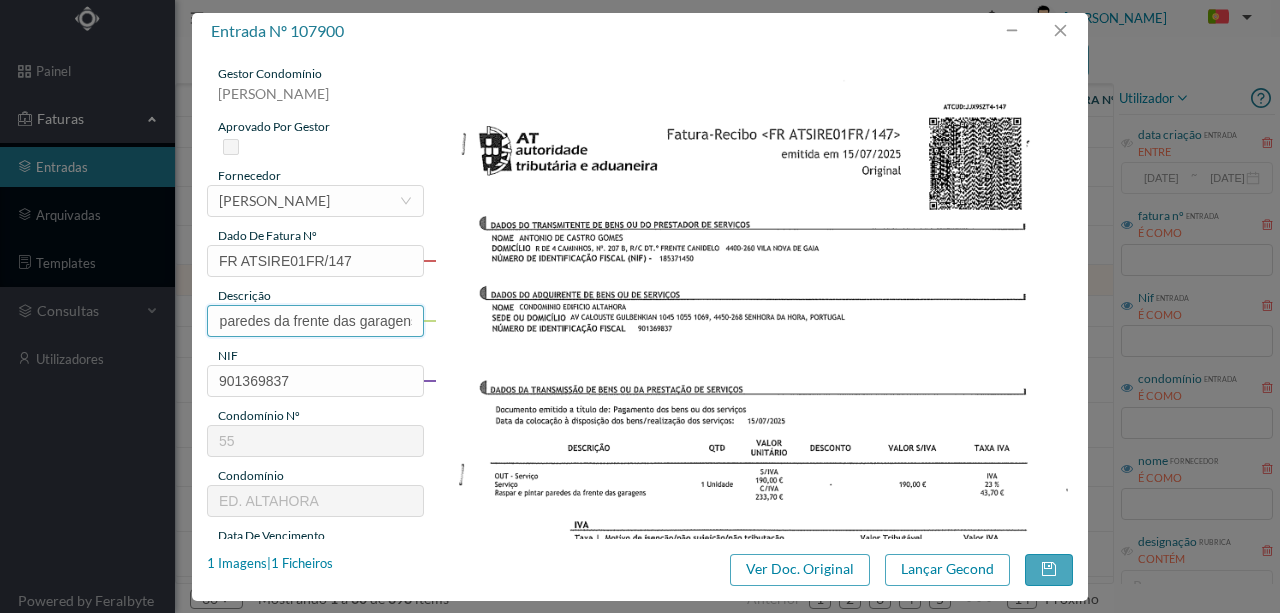 scroll, scrollTop: 0, scrollLeft: 106, axis: horizontal 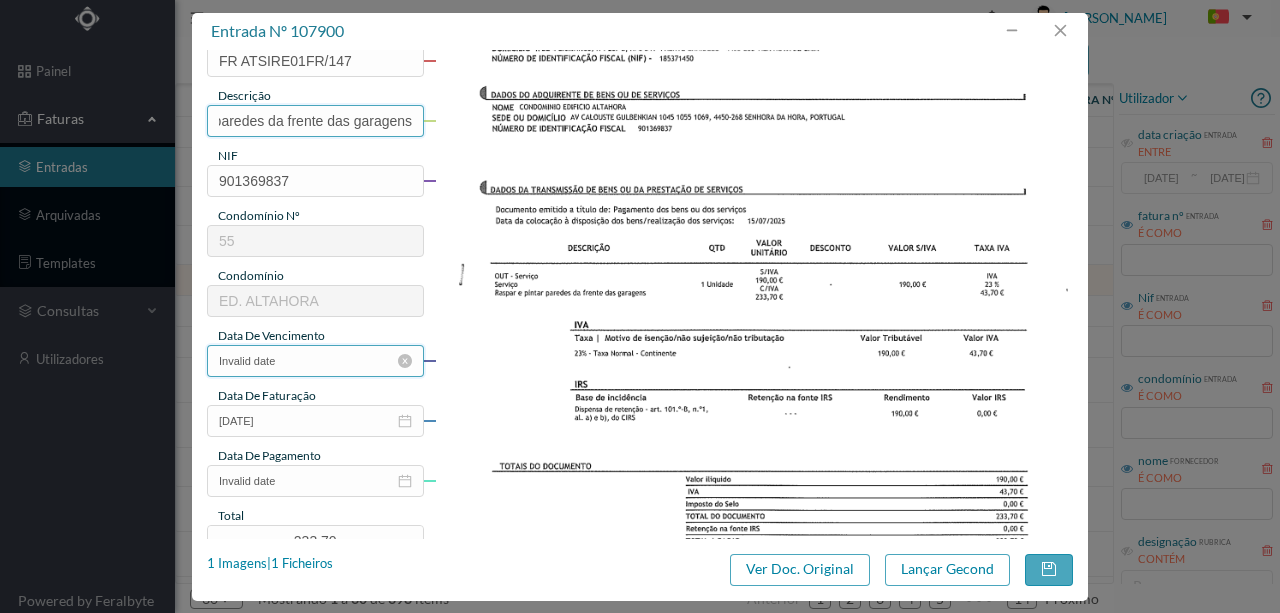 type on "Raspar e pintar paredes da frente das garagens" 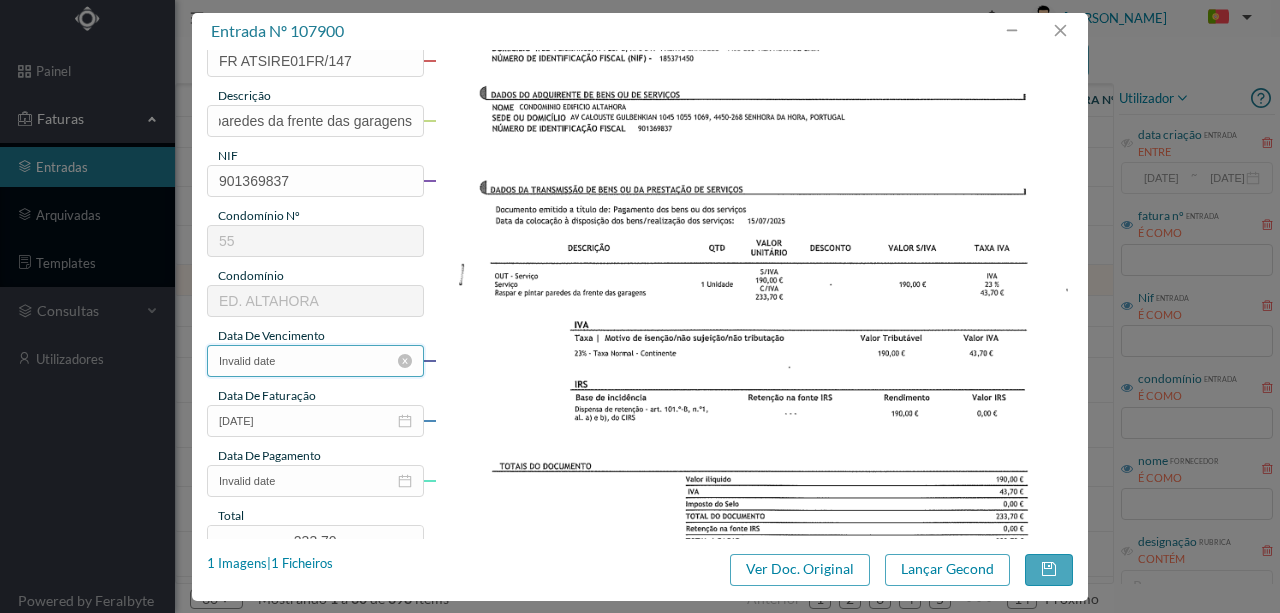 click on "Invalid date" at bounding box center [315, 361] 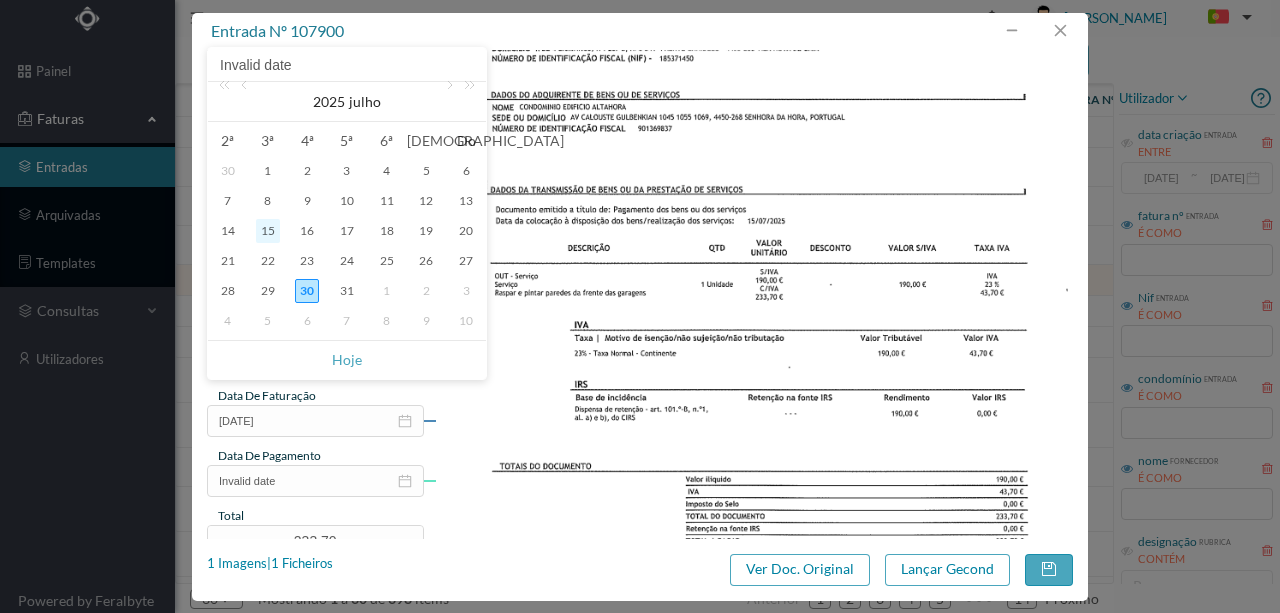 click on "15" at bounding box center [268, 231] 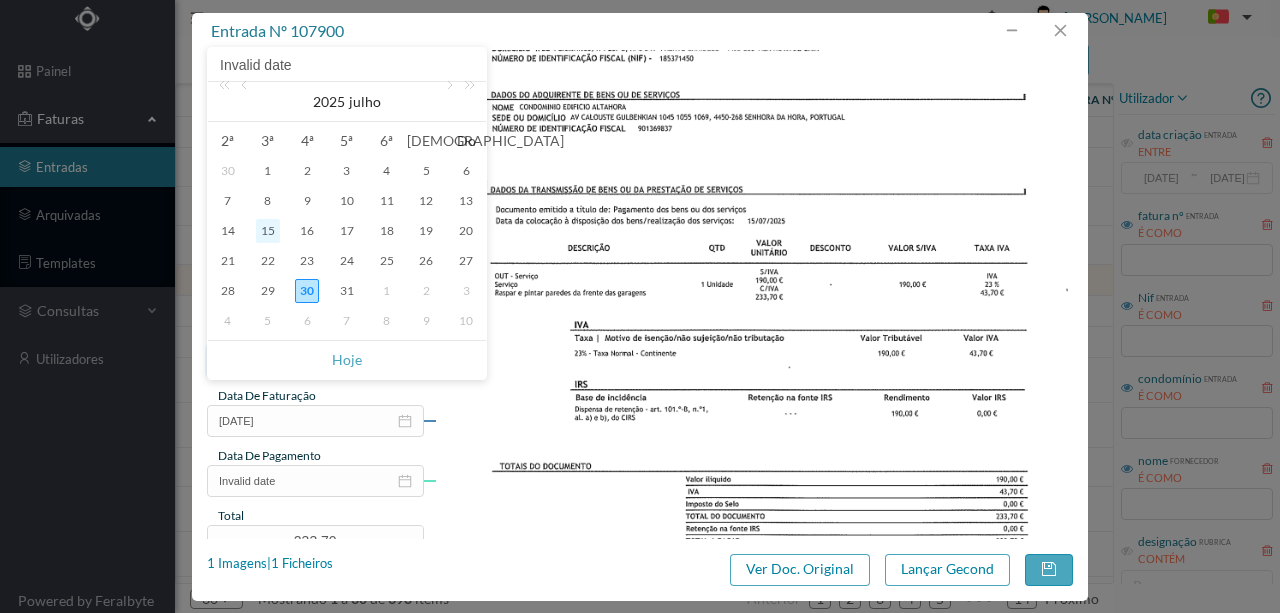type on "15-07-2025" 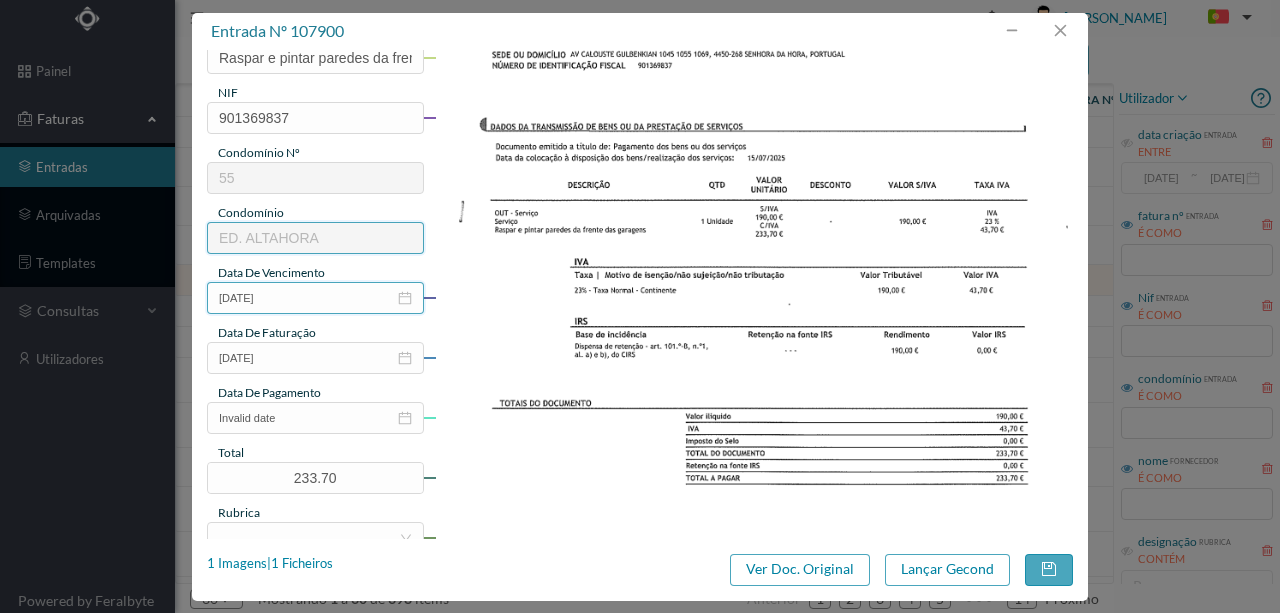 scroll, scrollTop: 400, scrollLeft: 0, axis: vertical 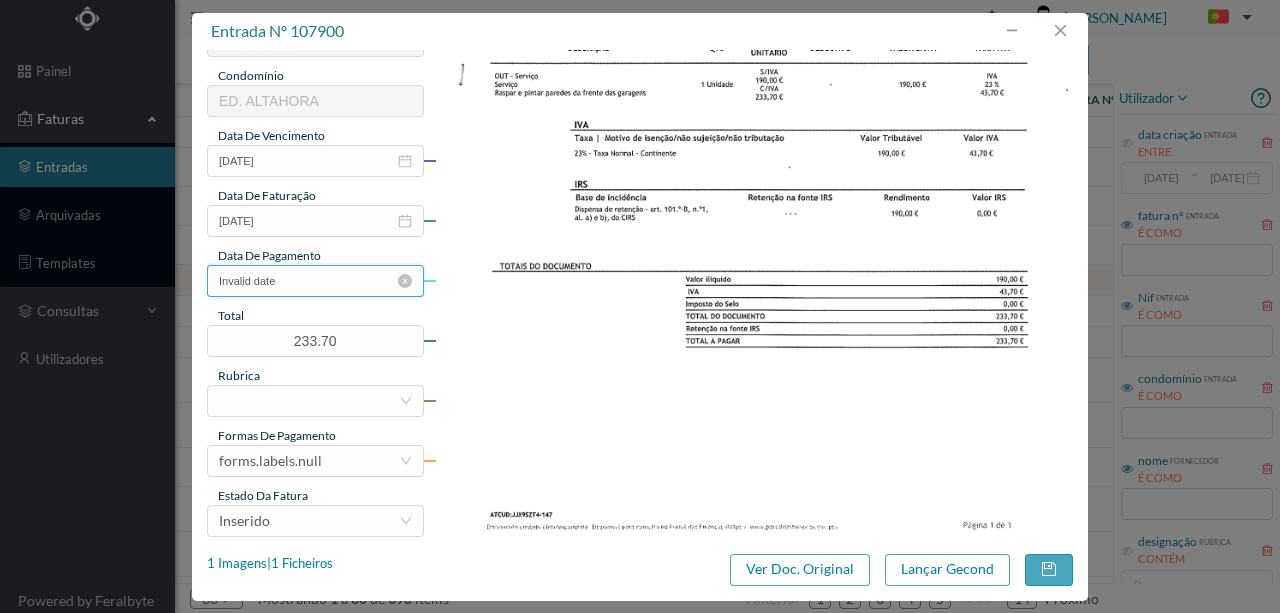 click on "Invalid date" at bounding box center (315, 281) 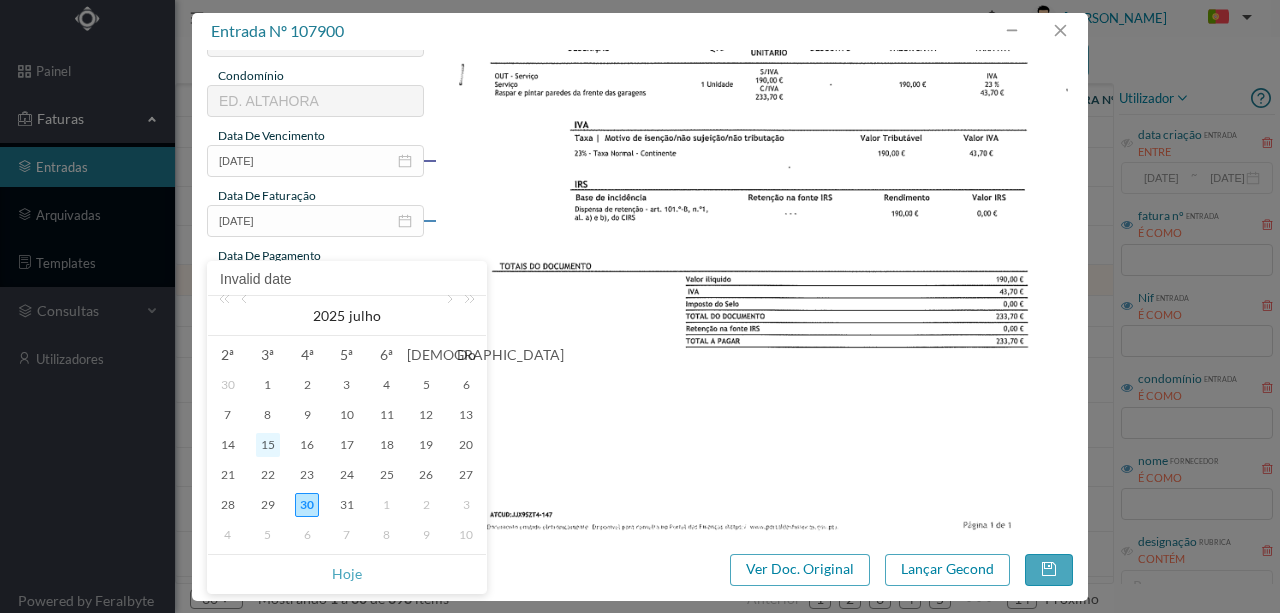 click on "15" at bounding box center (268, 445) 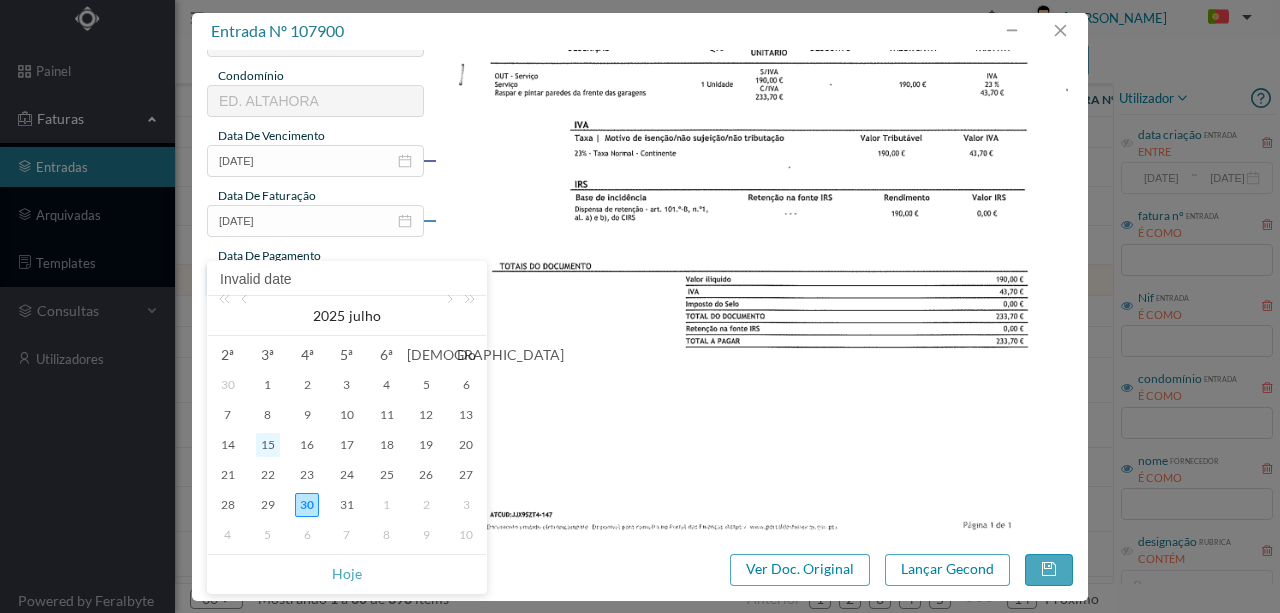 type on "15-07-2025" 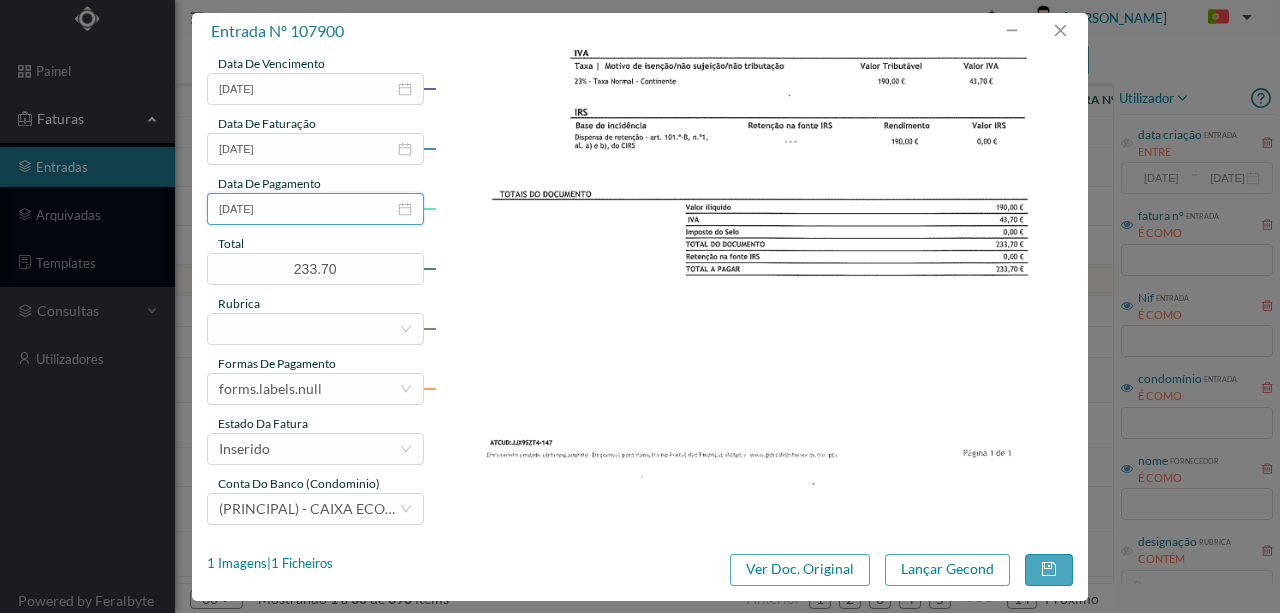 scroll, scrollTop: 473, scrollLeft: 0, axis: vertical 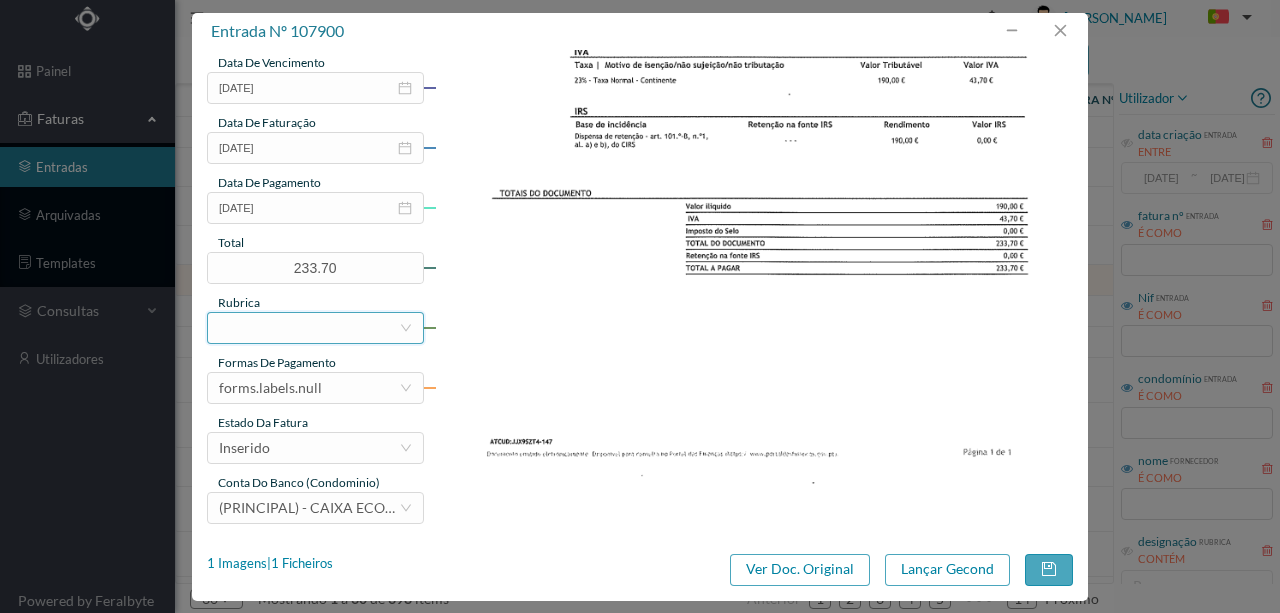 click at bounding box center [309, 328] 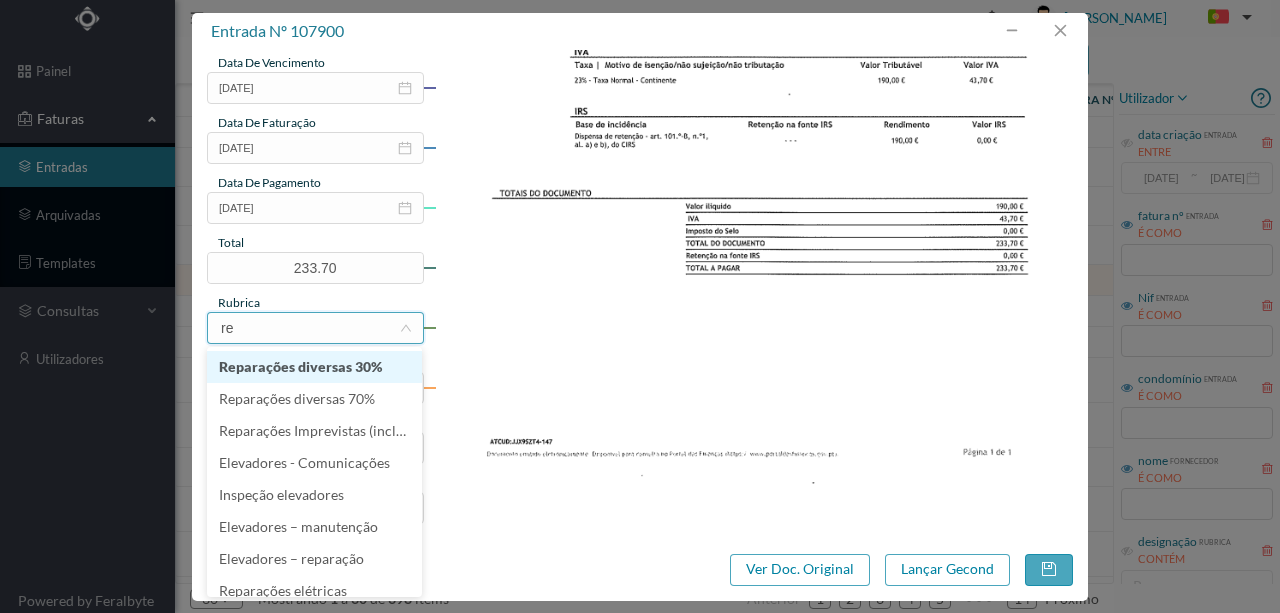 type on "rep" 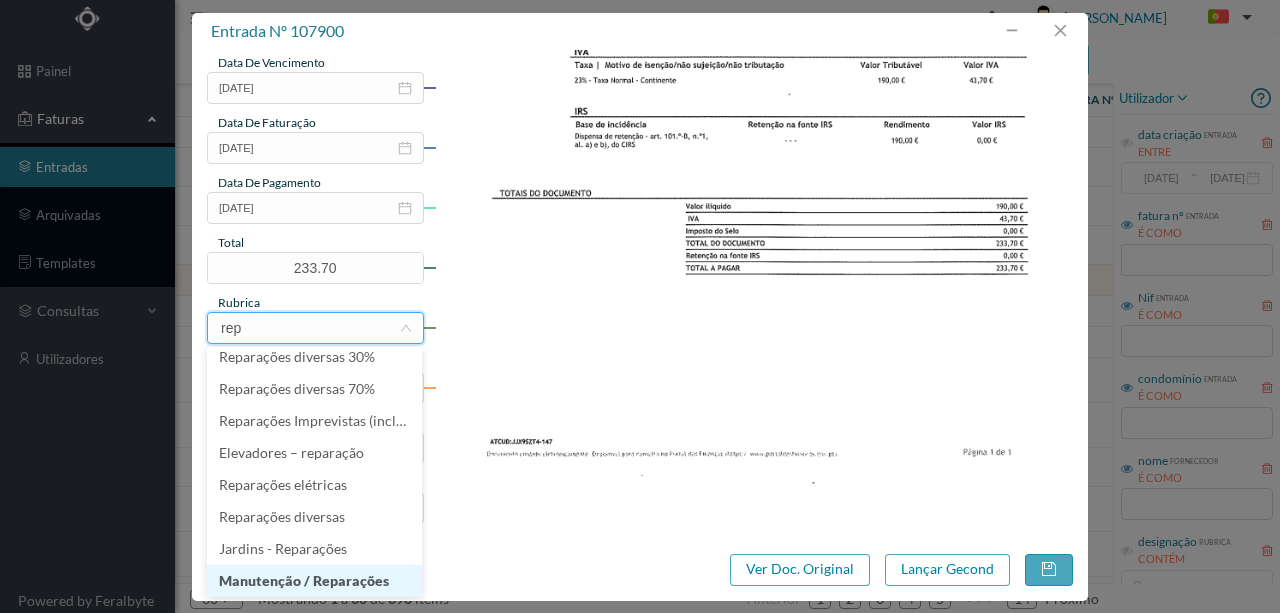 drag, startPoint x: 319, startPoint y: 583, endPoint x: 239, endPoint y: 486, distance: 125.73385 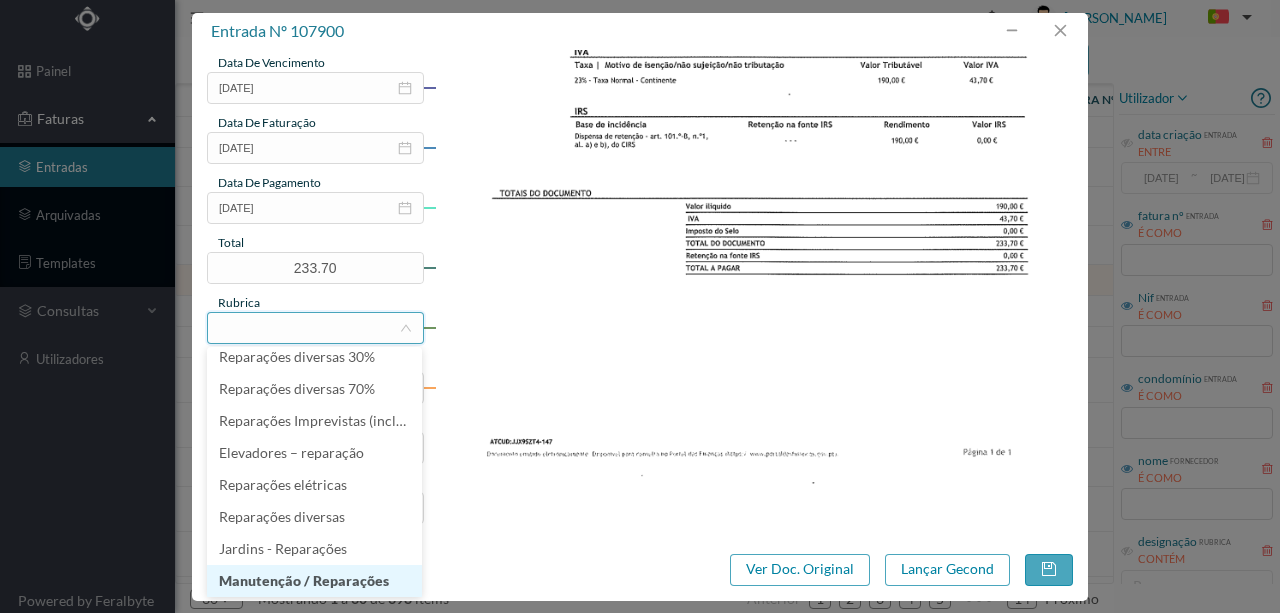 scroll, scrollTop: 4, scrollLeft: 0, axis: vertical 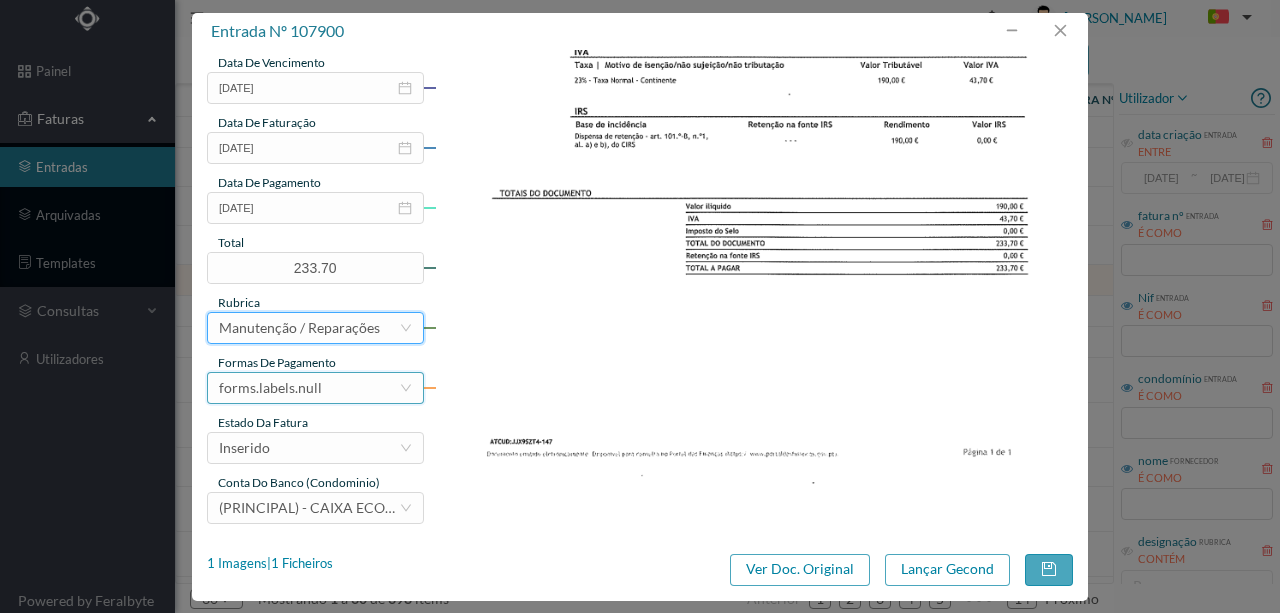 click on "forms.labels.null" at bounding box center [270, 388] 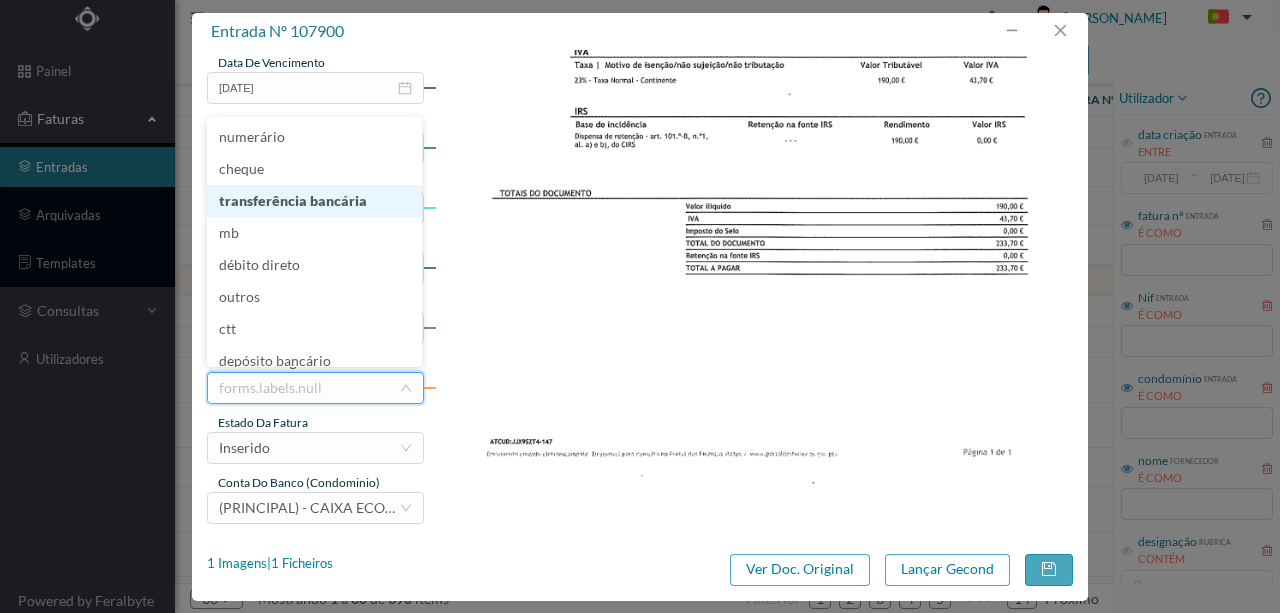 click on "transferência bancária" at bounding box center [314, 201] 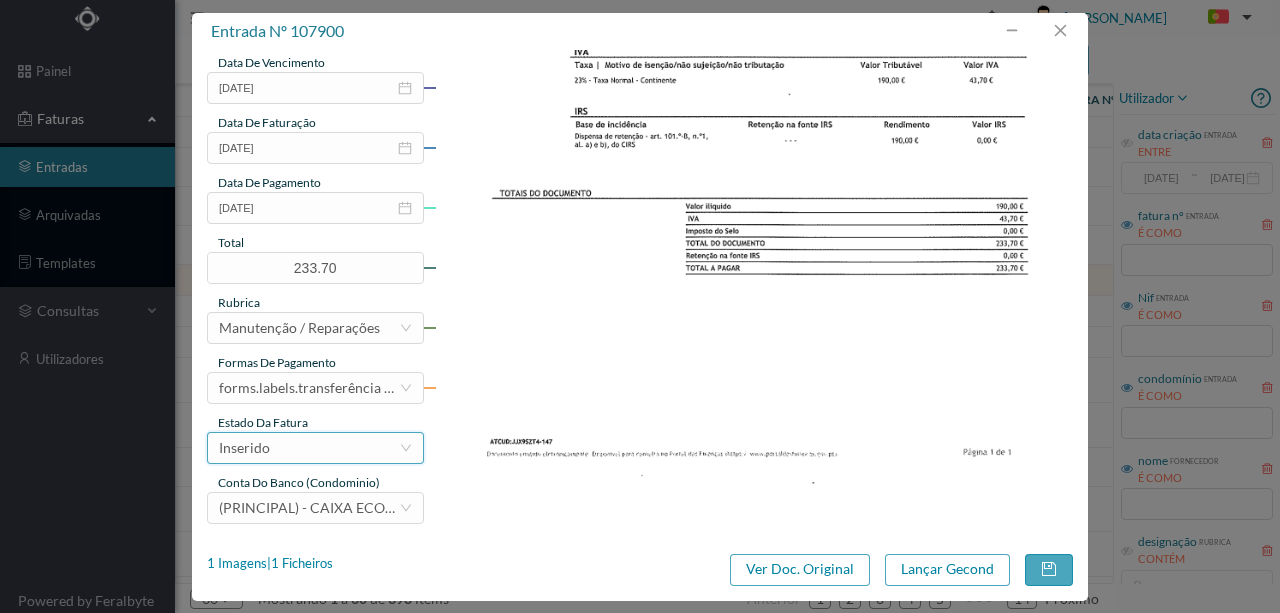 click on "Inserido" at bounding box center [244, 448] 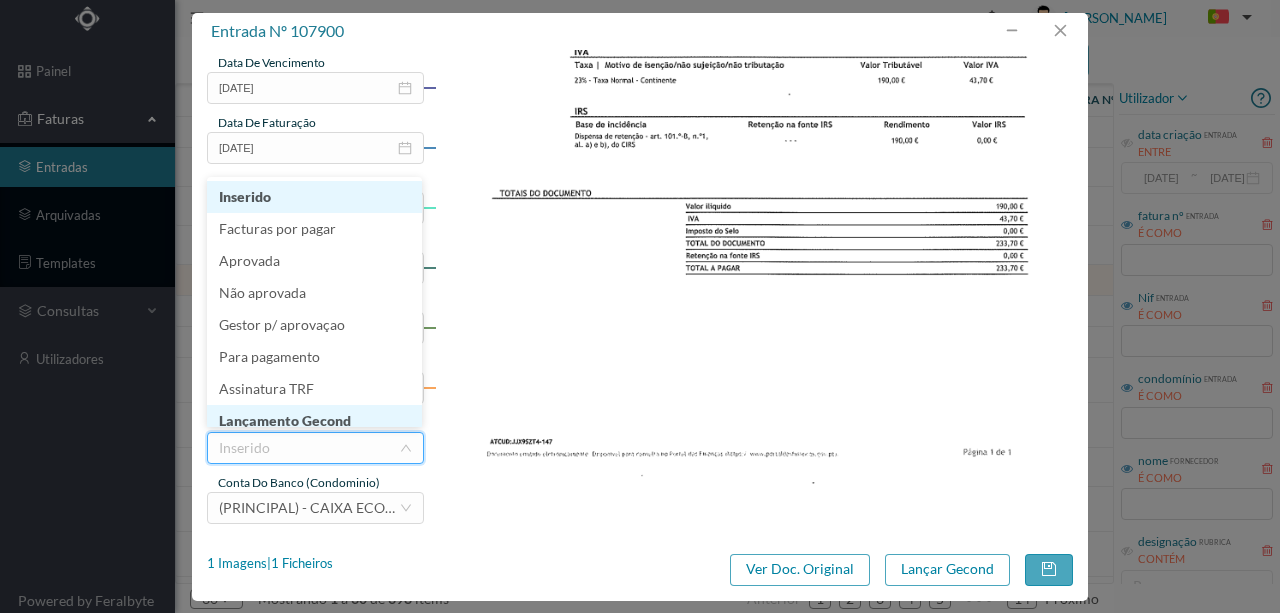 scroll, scrollTop: 10, scrollLeft: 0, axis: vertical 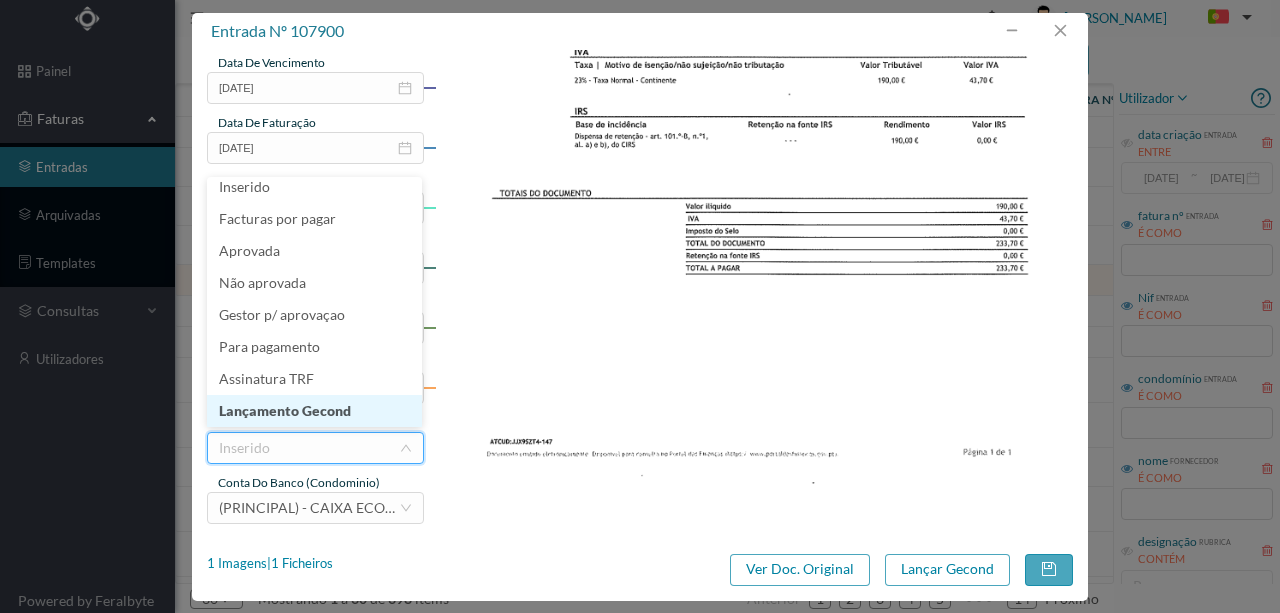 click on "Lançamento Gecond" at bounding box center (314, 411) 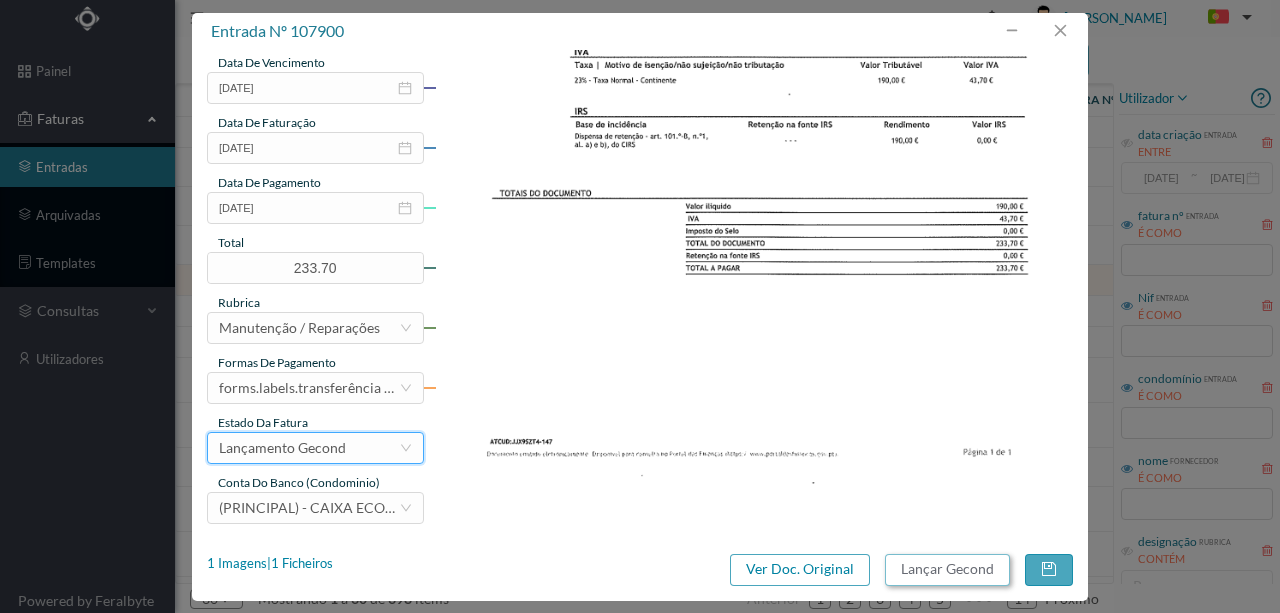 click on "Lançar Gecond" at bounding box center (947, 570) 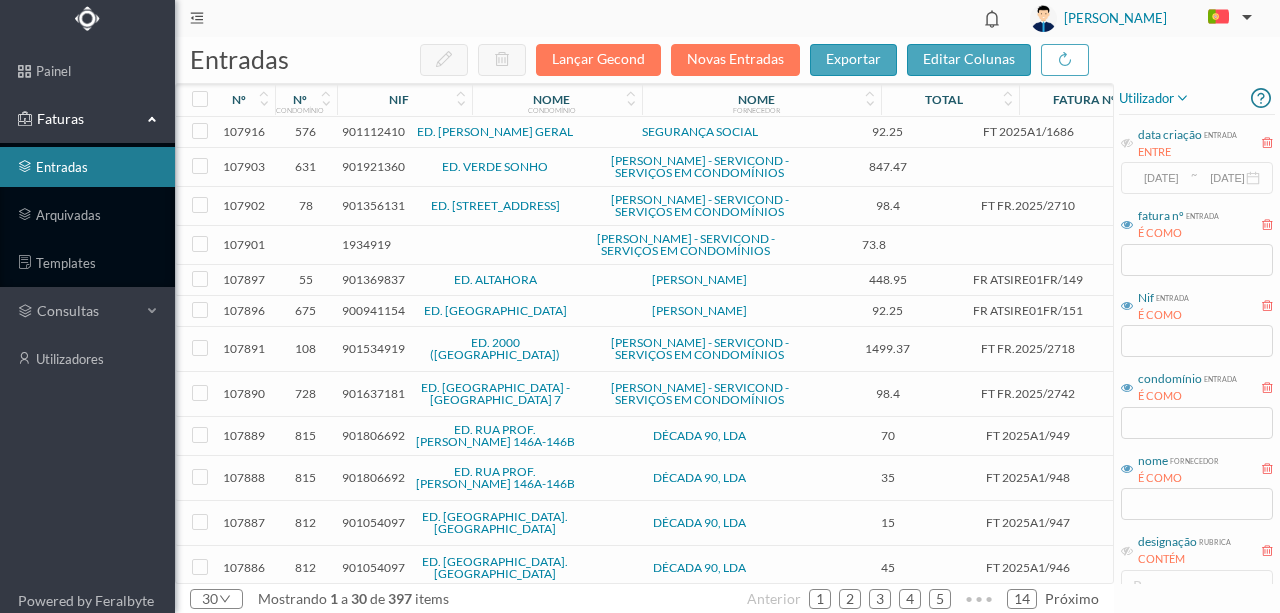 click on "901369837" at bounding box center [373, 279] 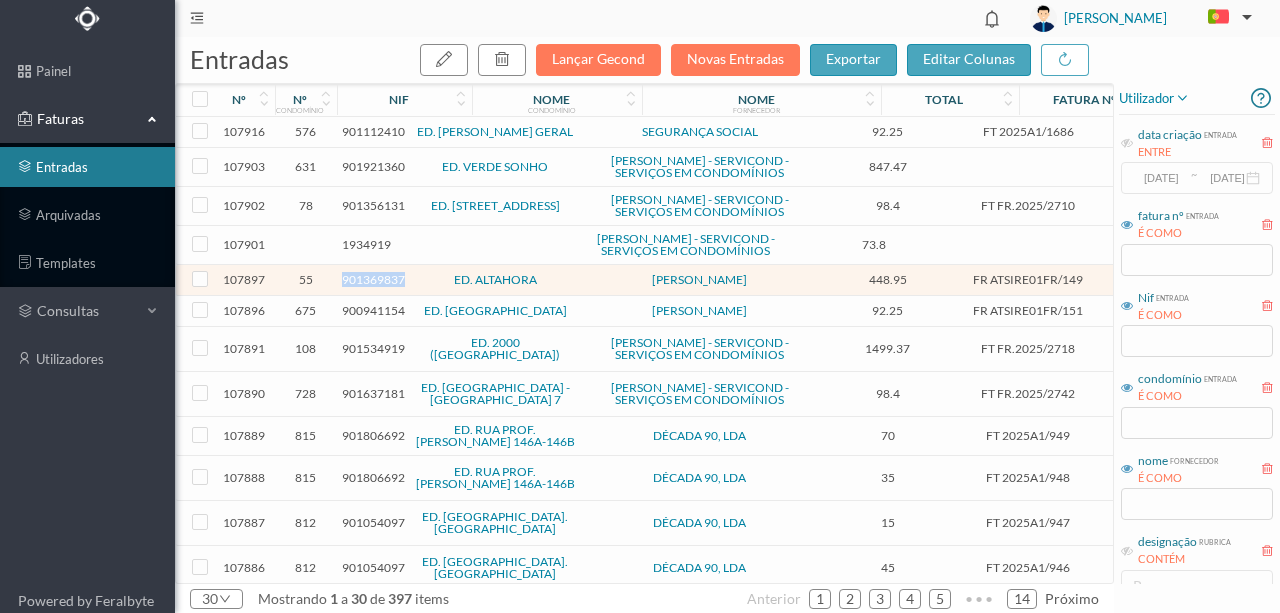 click on "901369837" at bounding box center (373, 279) 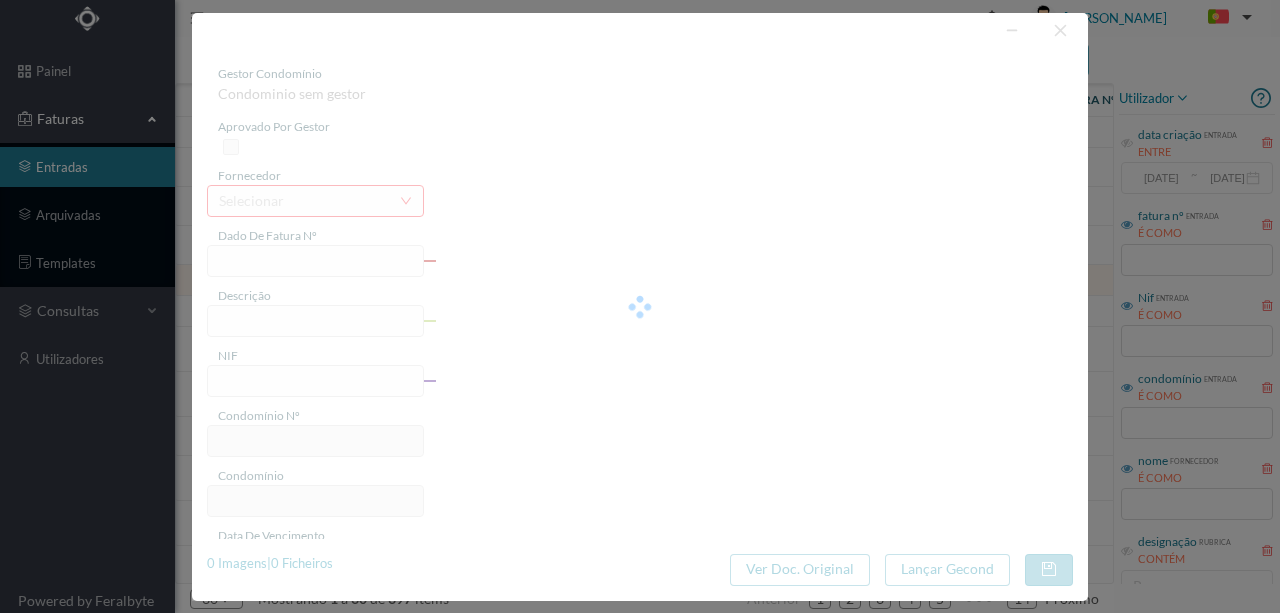 type on "FR ATSIRE01FR/149" 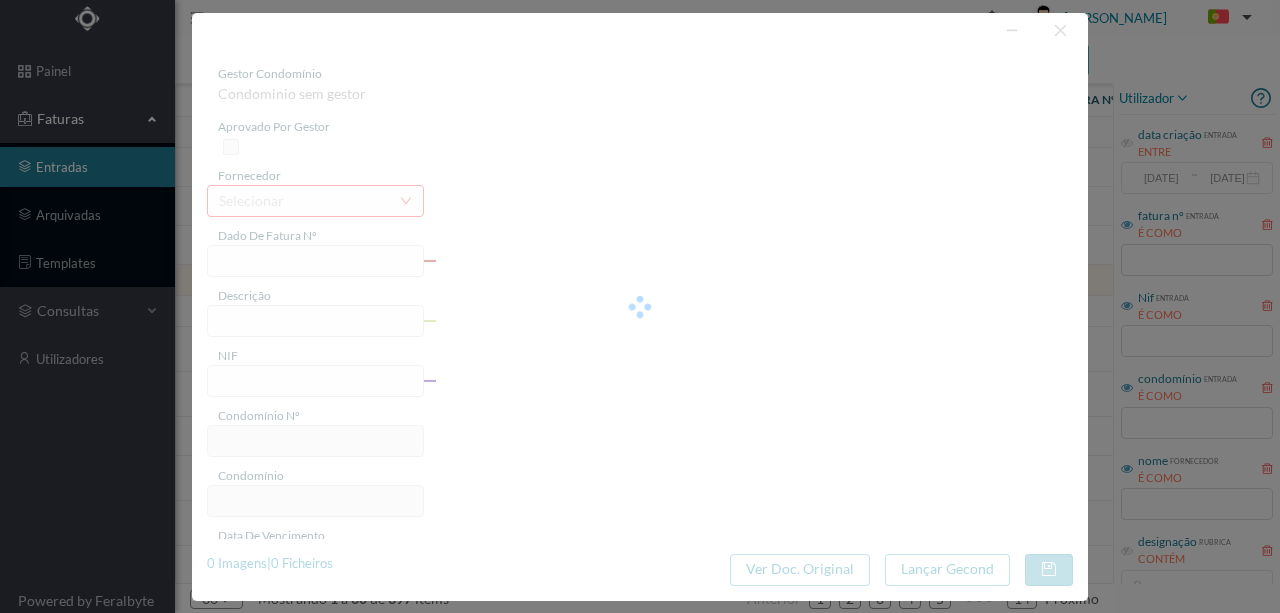 type on "901369837" 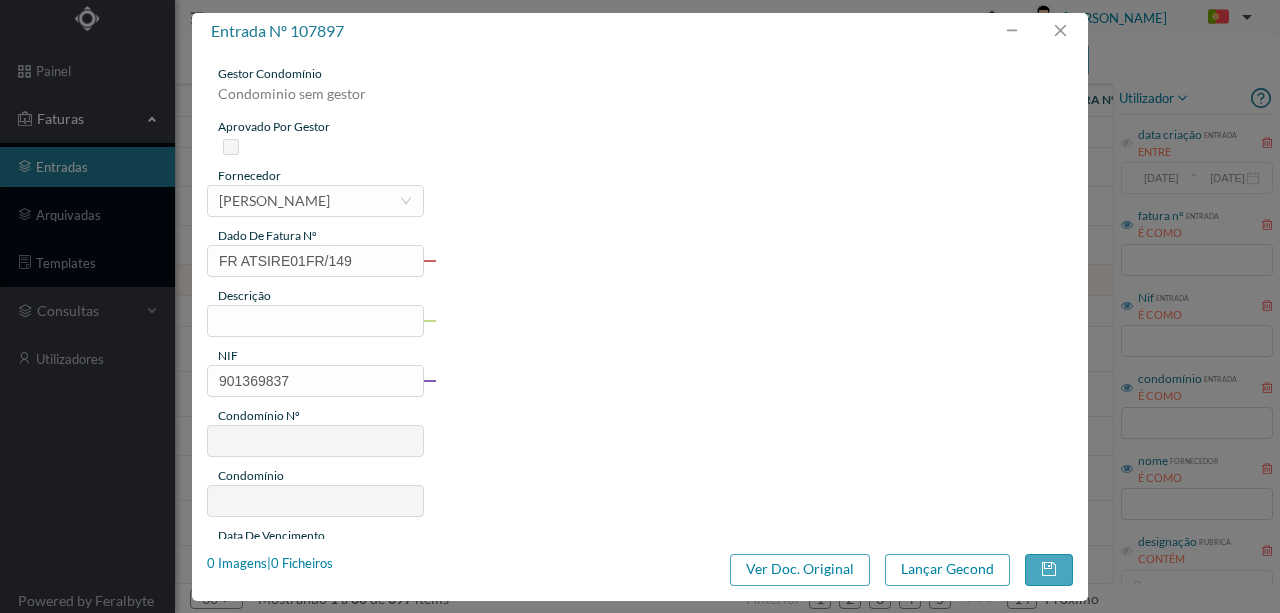 type on "55" 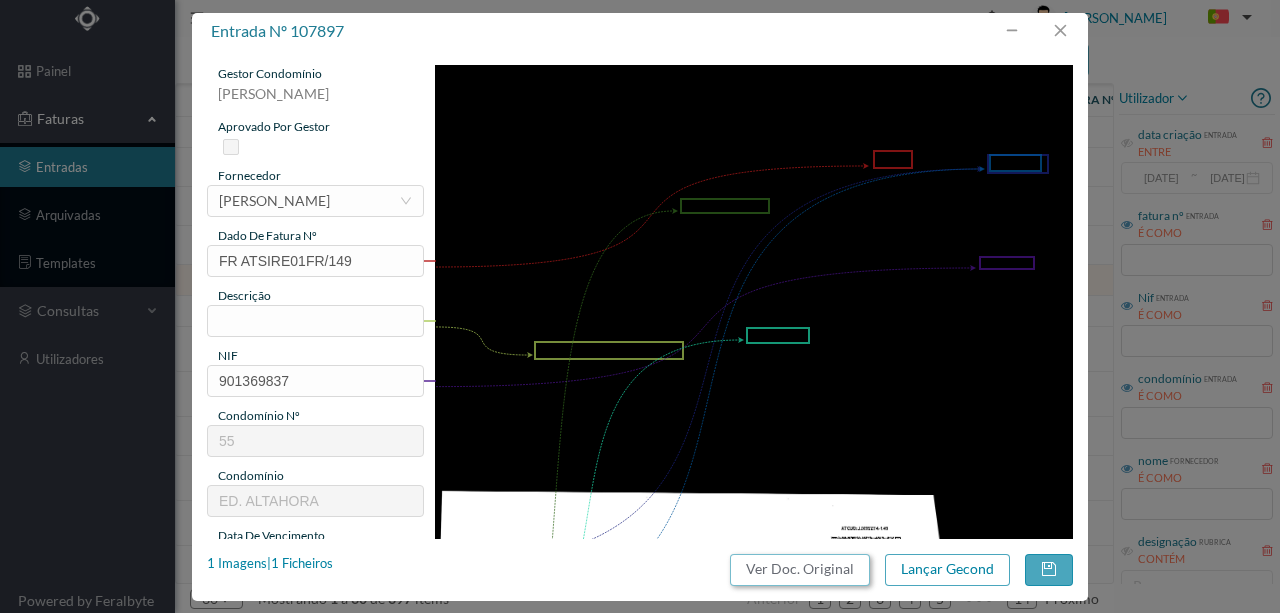 click on "Ver Doc. Original" at bounding box center (800, 570) 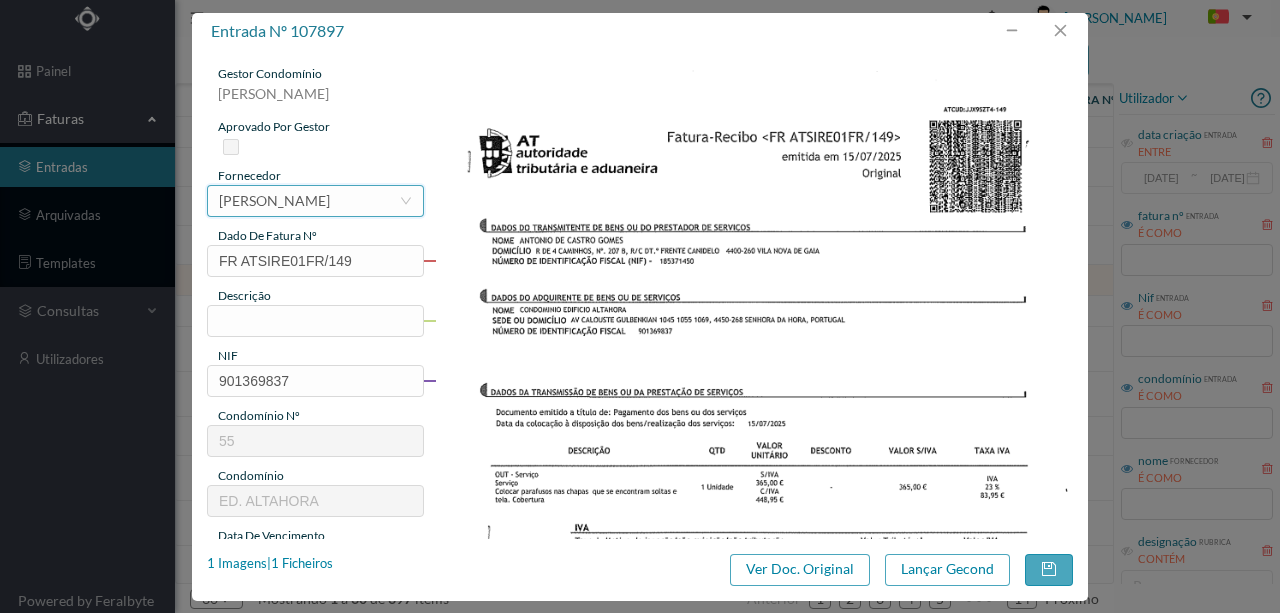 click on "JOSÉ MARIA MOREIRA DA SILVA" at bounding box center (274, 201) 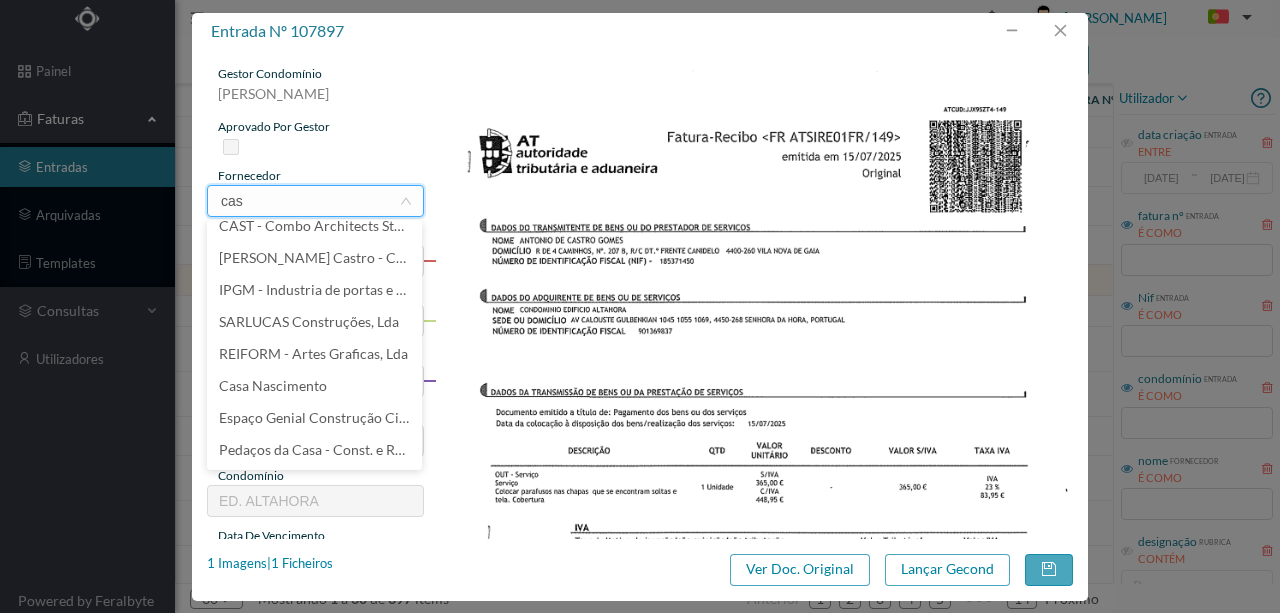 scroll, scrollTop: 0, scrollLeft: 0, axis: both 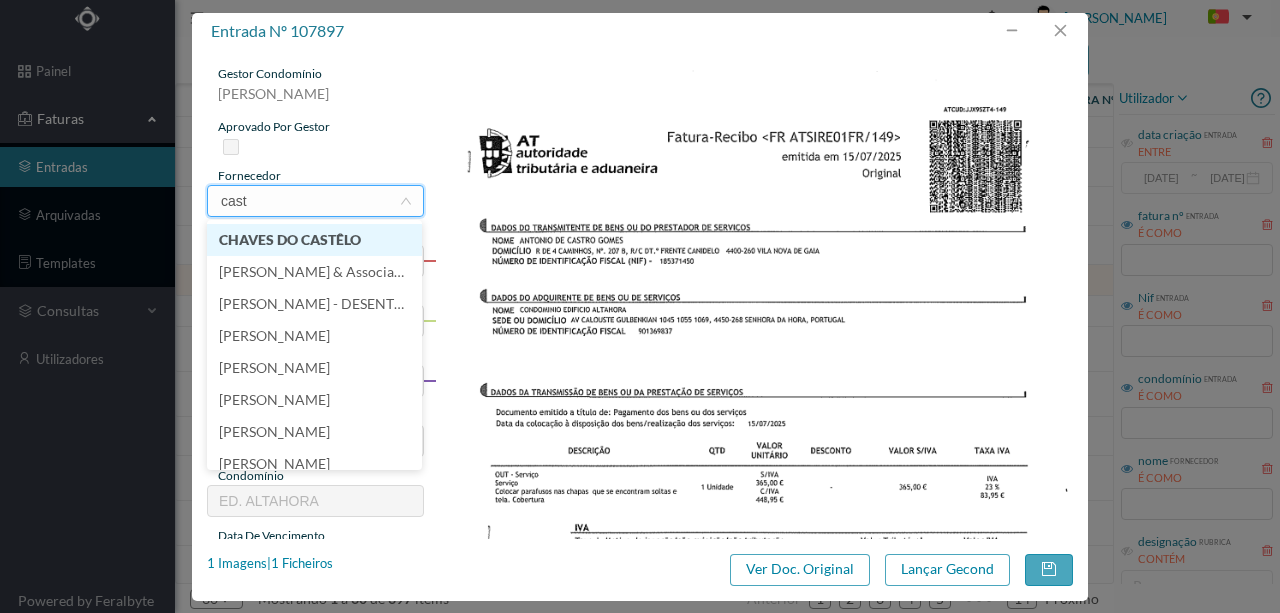 type on "castr" 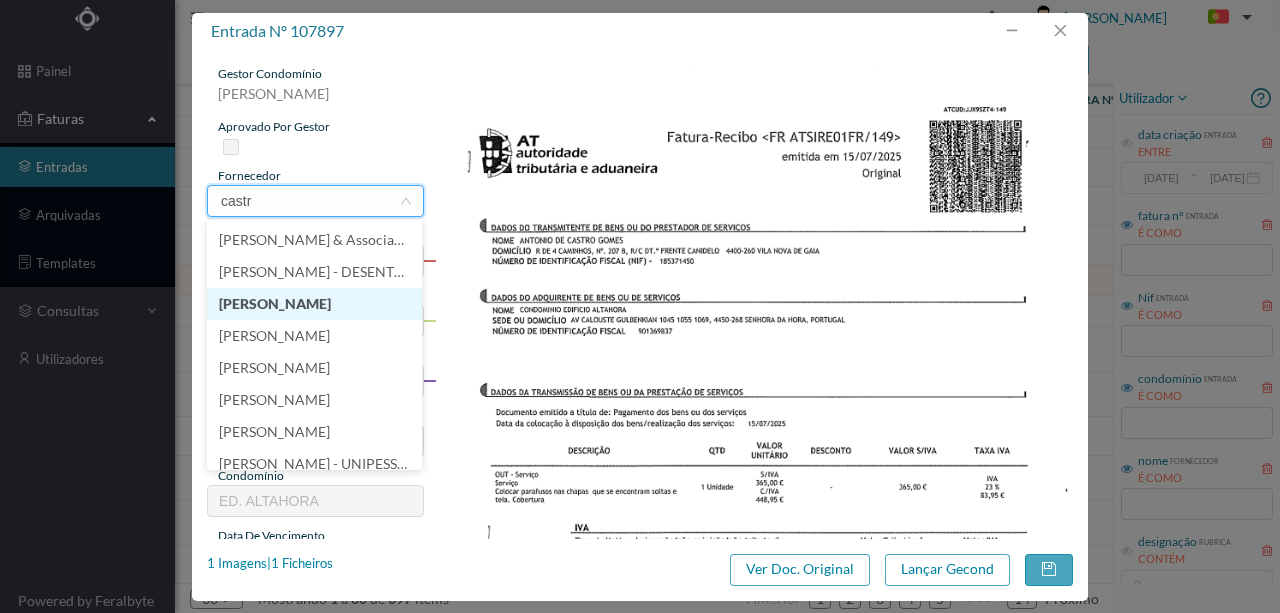 click on "CASTRO GOMES" at bounding box center (314, 304) 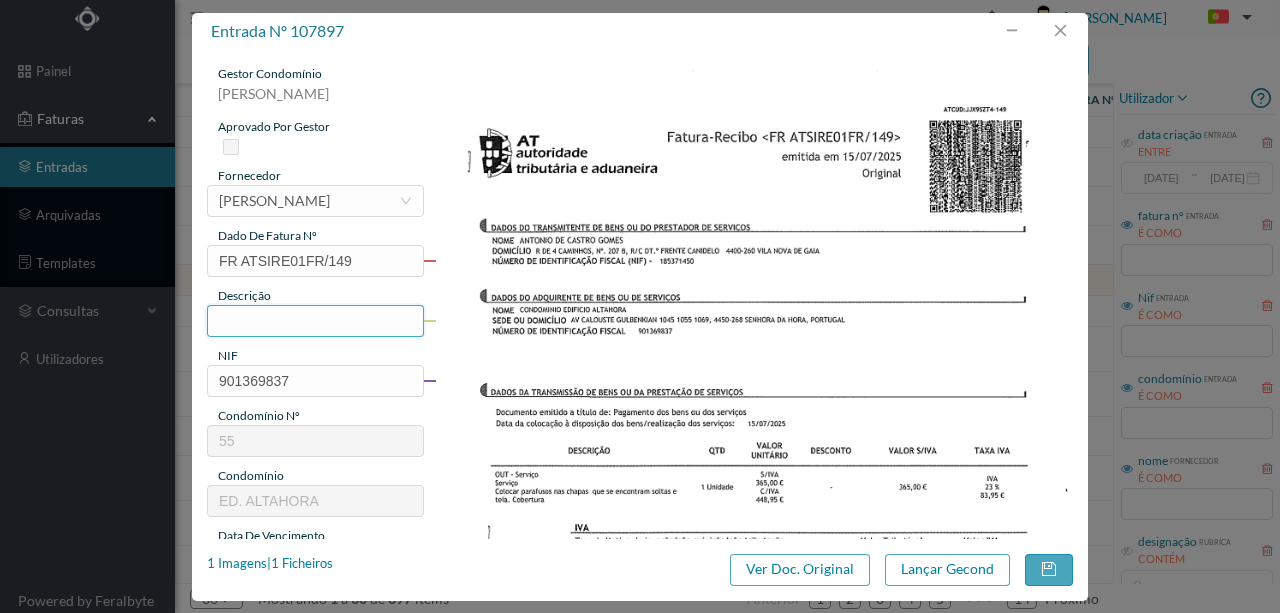 click at bounding box center [315, 321] 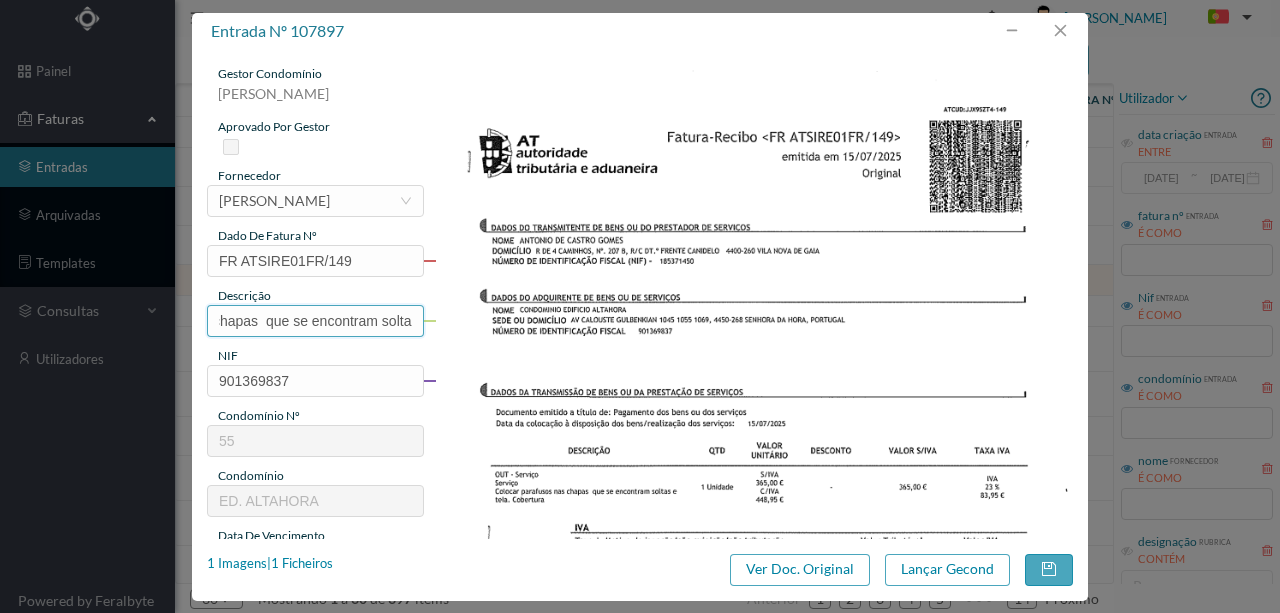 scroll, scrollTop: 0, scrollLeft: 157, axis: horizontal 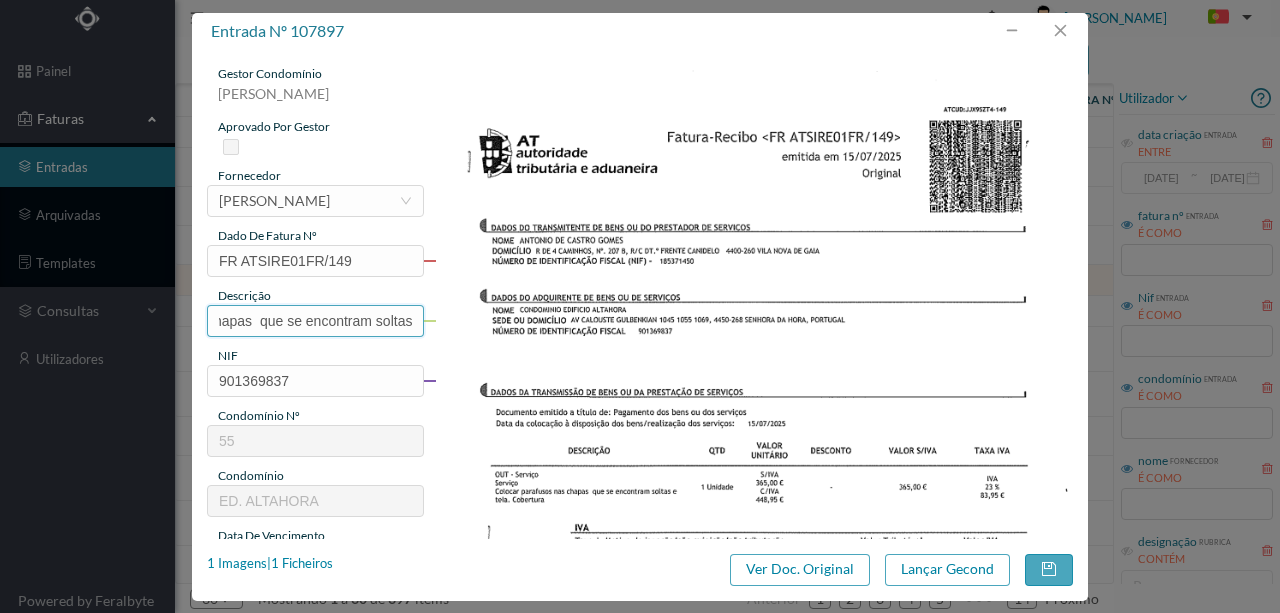 click on "Colocar parafusos nas chapas  que se encontram soltas" at bounding box center [315, 321] 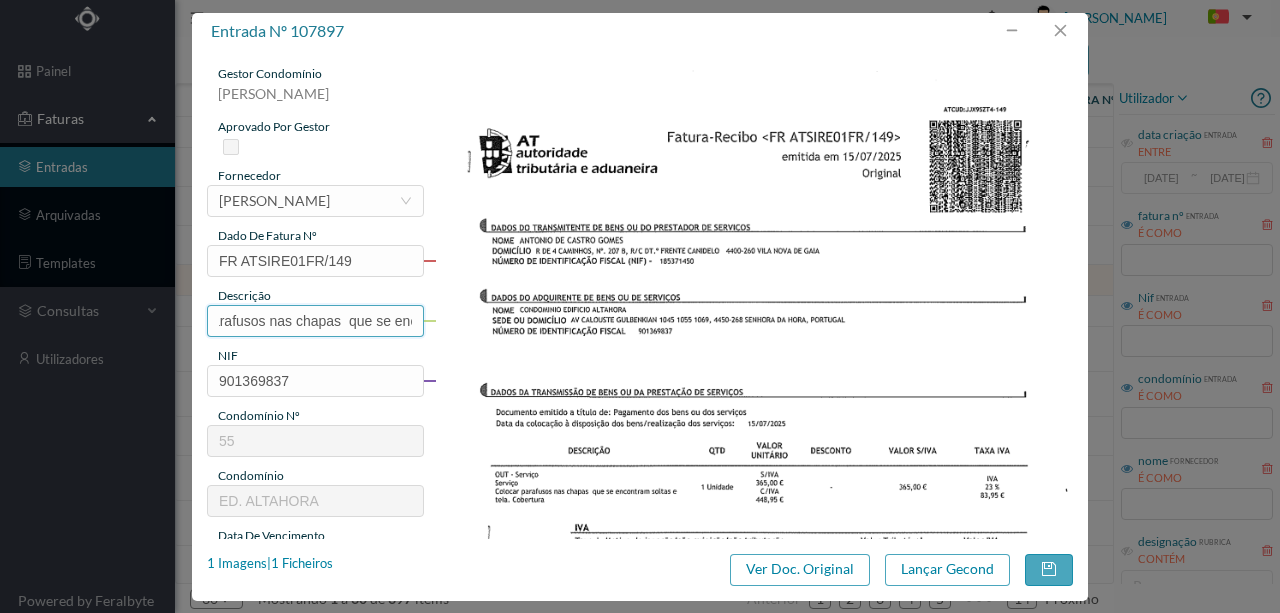 scroll, scrollTop: 0, scrollLeft: 59, axis: horizontal 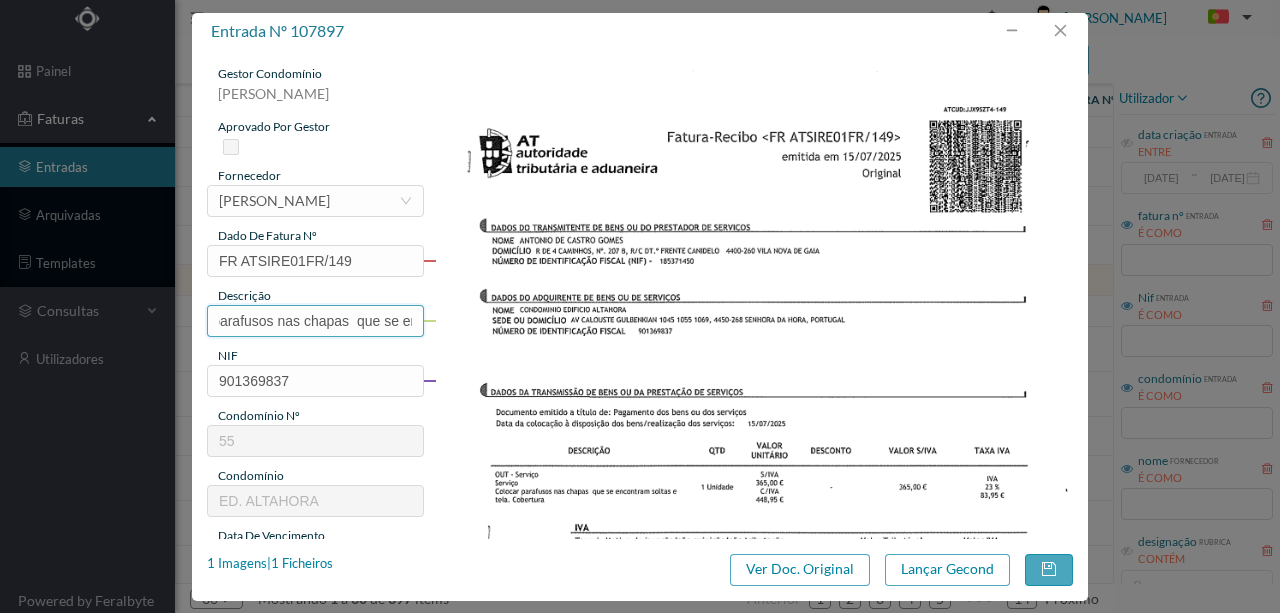 click on "Colocar parafusos nas chapas  que se encontram soltas" at bounding box center [315, 321] 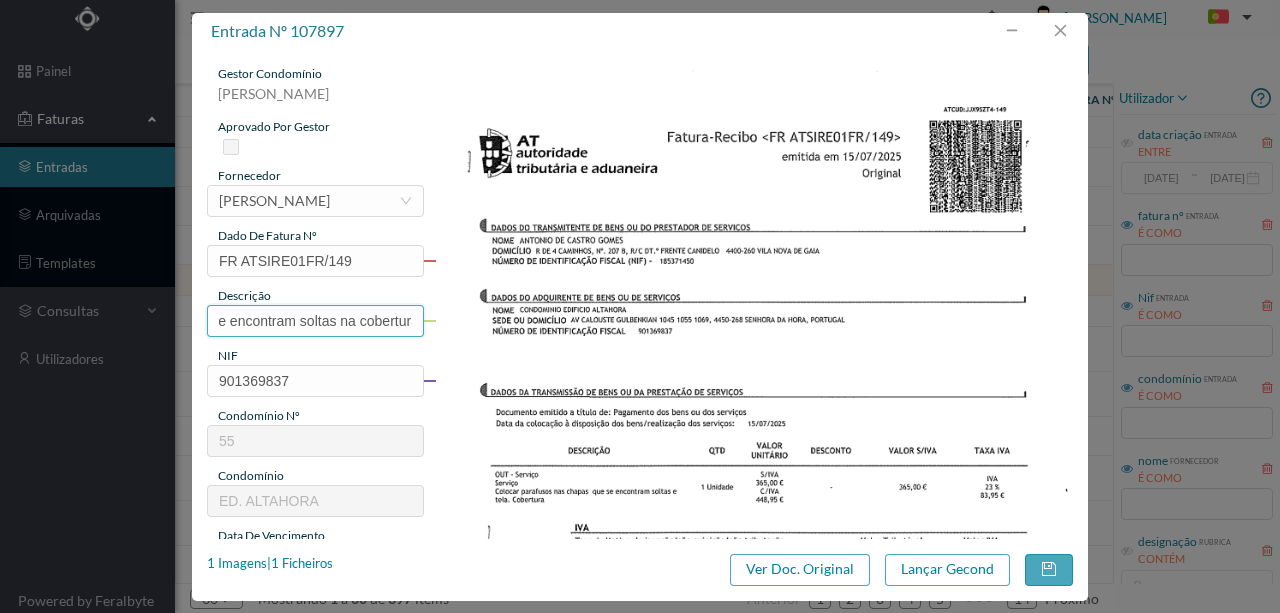 scroll, scrollTop: 0, scrollLeft: 288, axis: horizontal 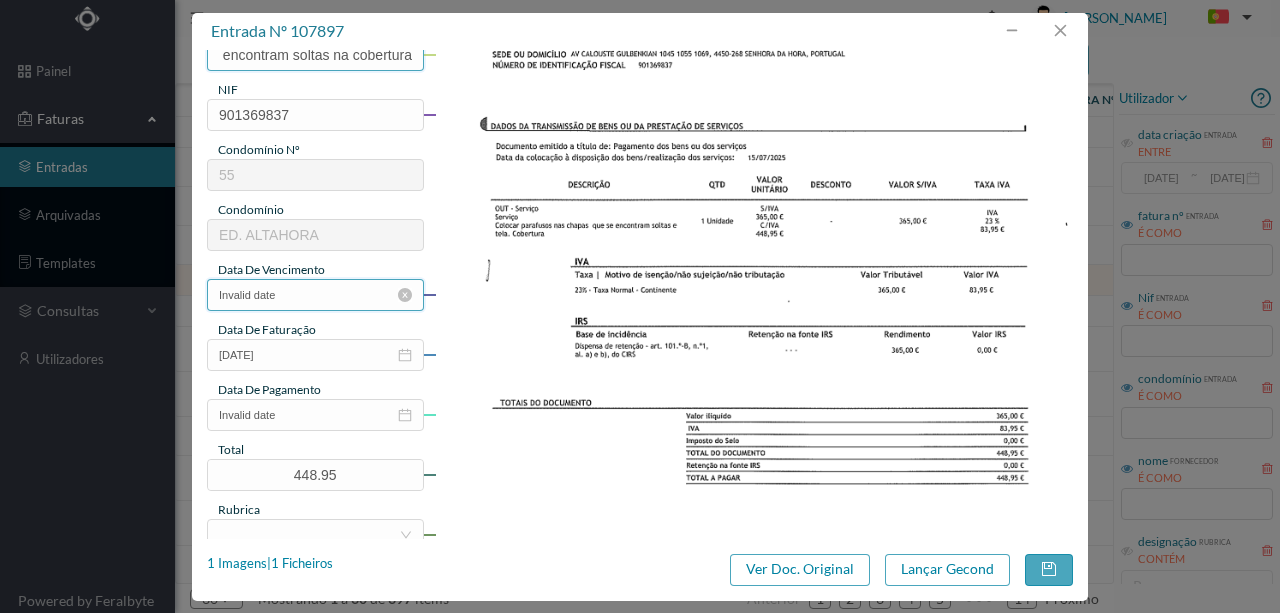 type on "Colocar parafusos e telas  nas chapas  que se encontram soltas na cobertura" 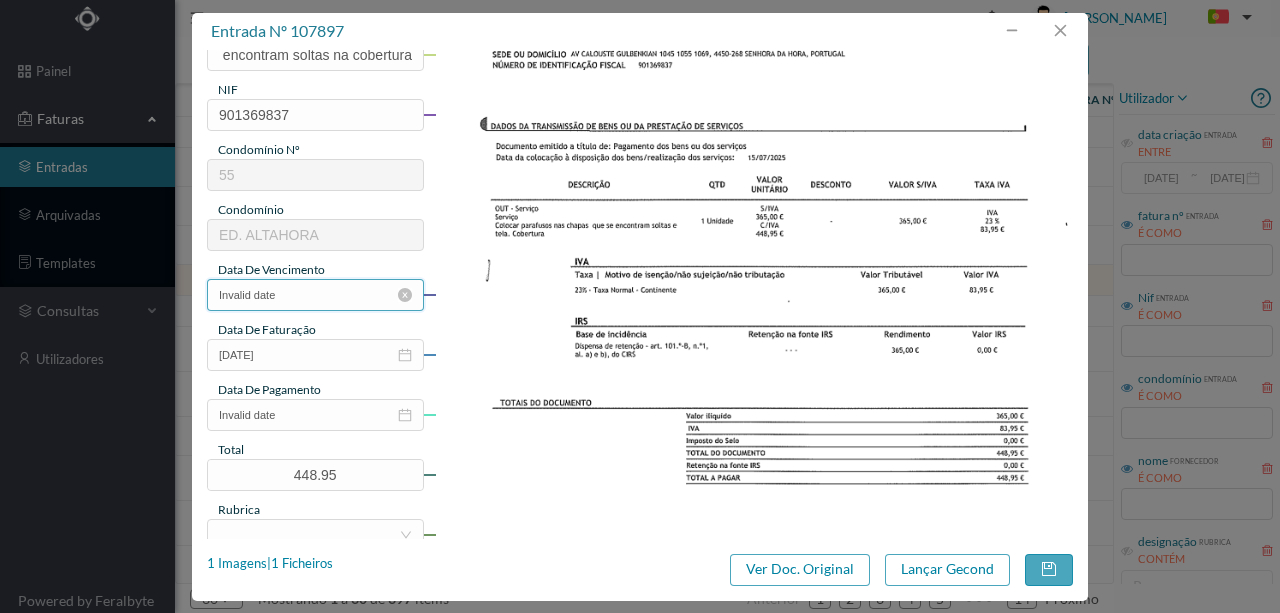scroll, scrollTop: 0, scrollLeft: 0, axis: both 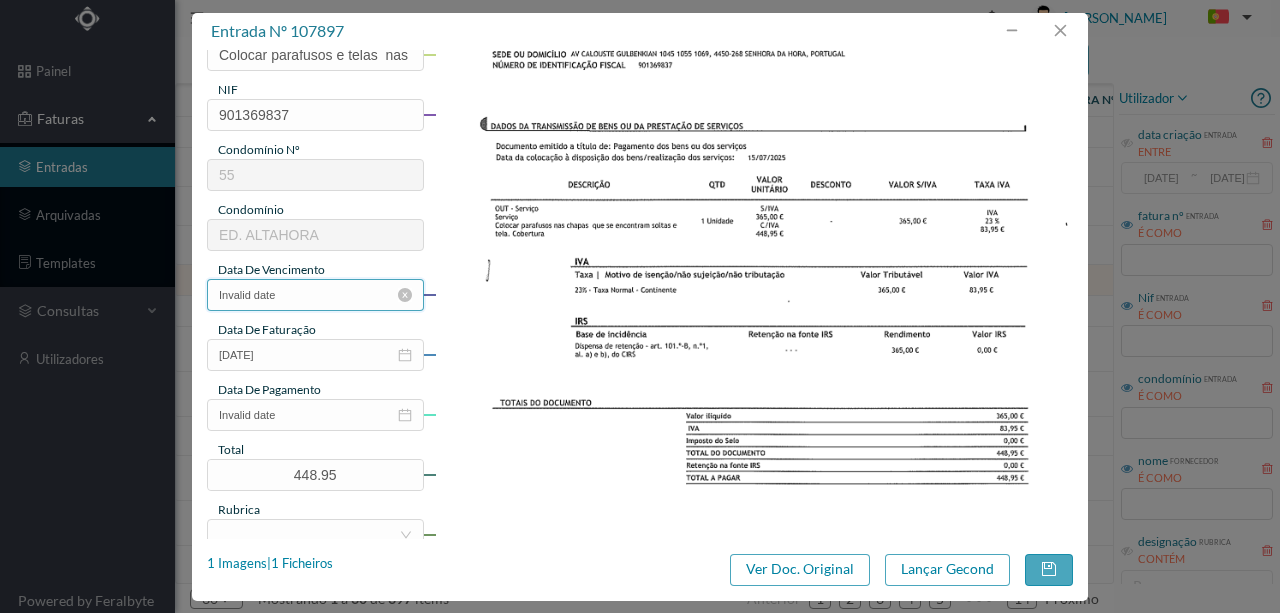 click on "Invalid date" at bounding box center [315, 295] 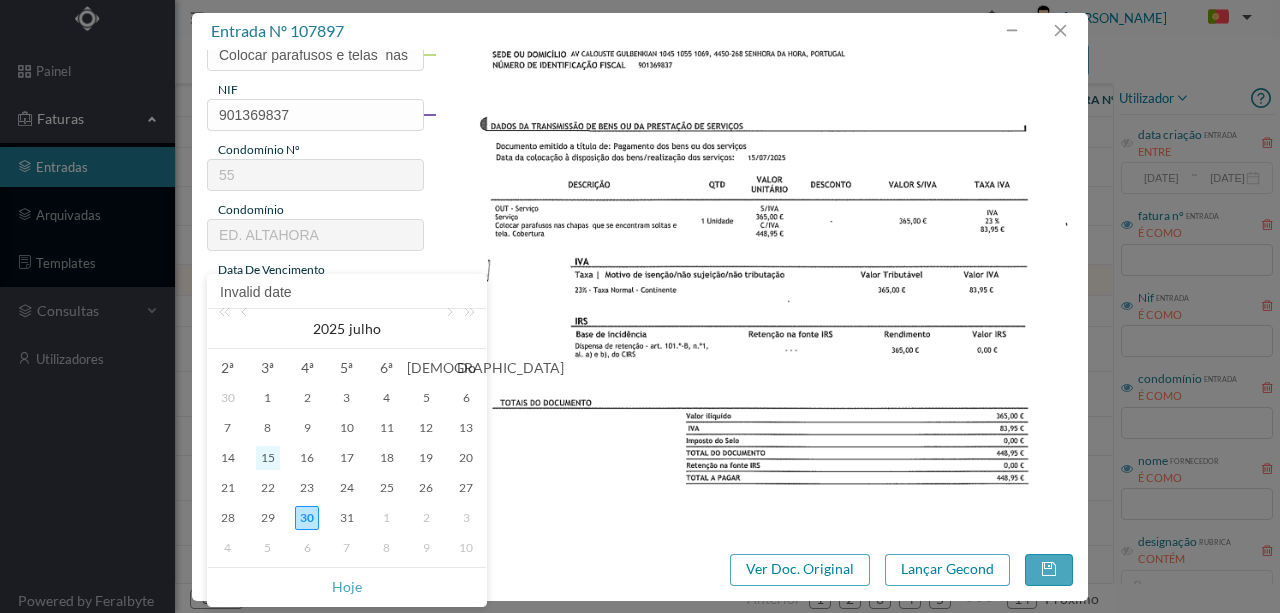 click on "15" at bounding box center [268, 458] 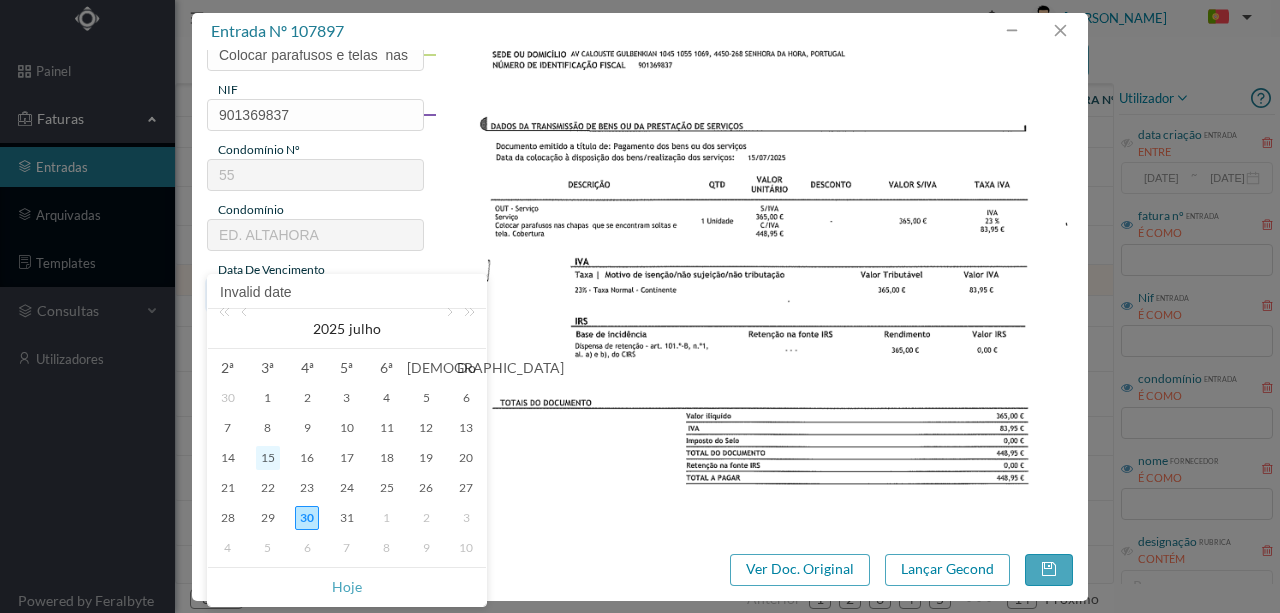 type on "15-07-2025" 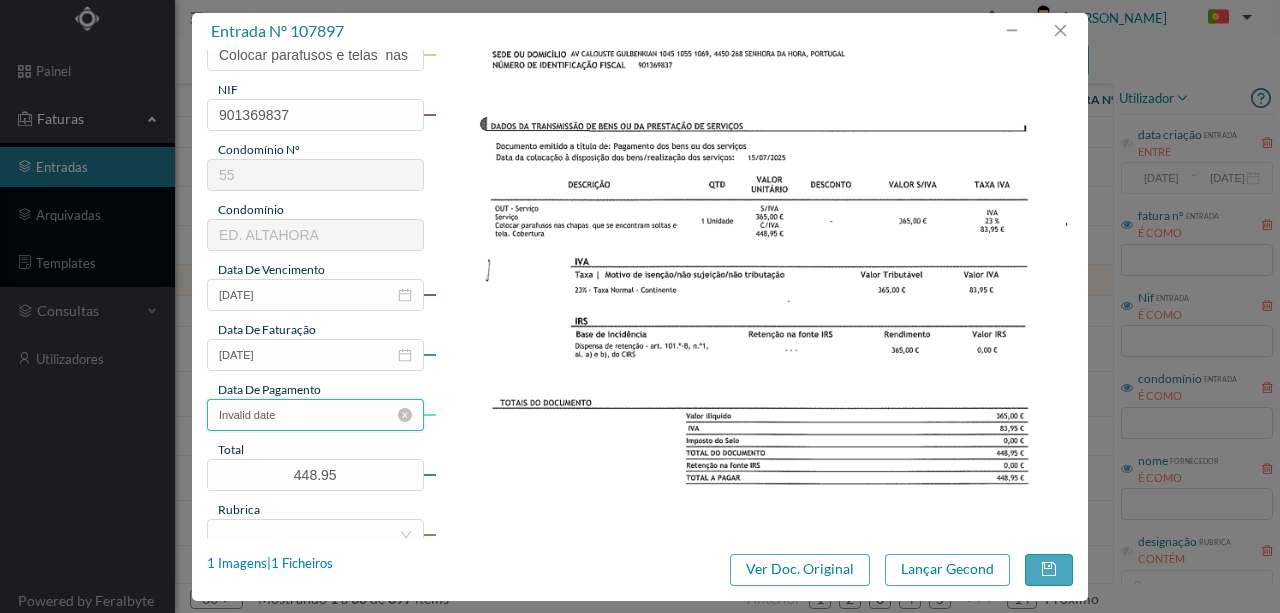 click on "Invalid date" at bounding box center [315, 415] 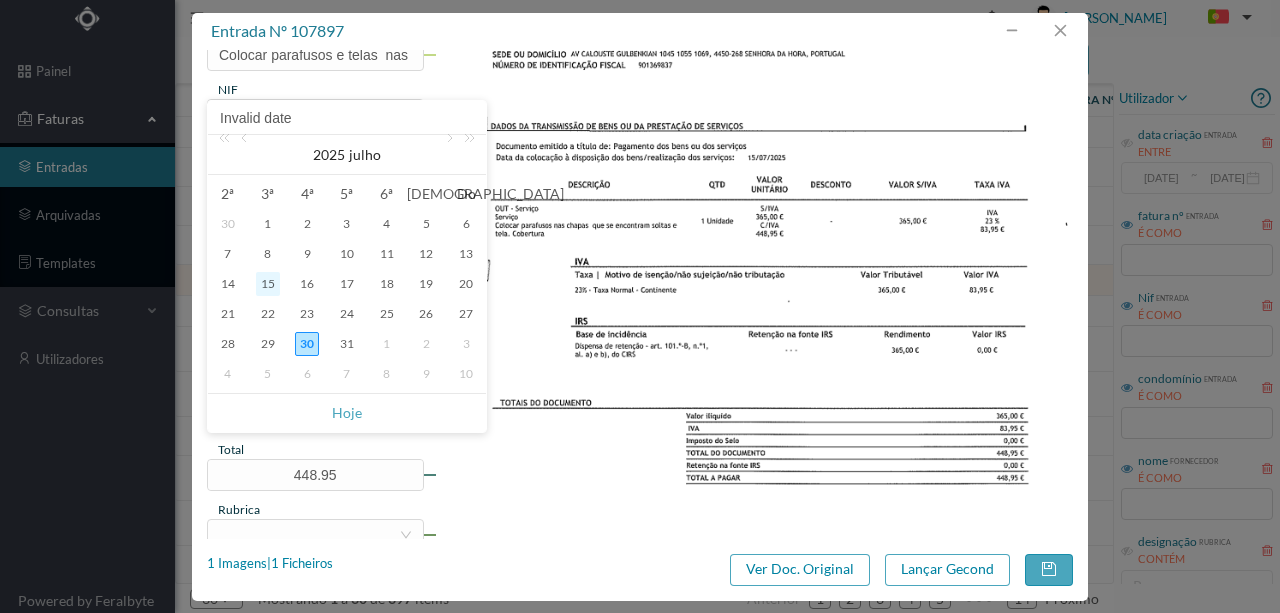 click on "15" at bounding box center (268, 284) 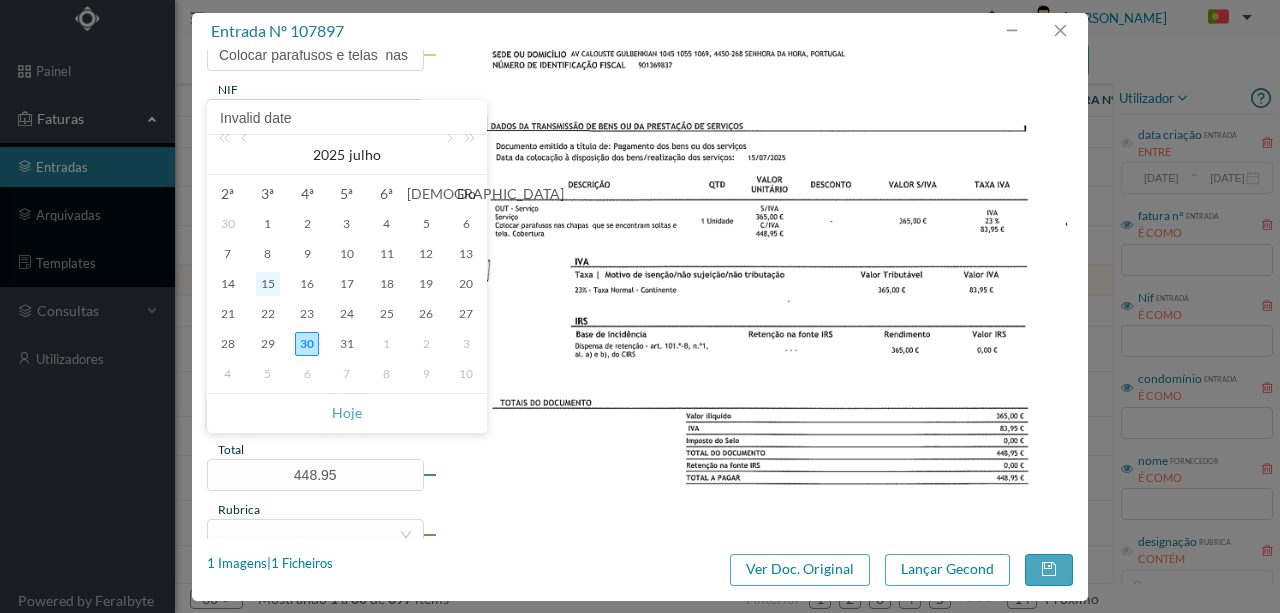 type on "15-07-2025" 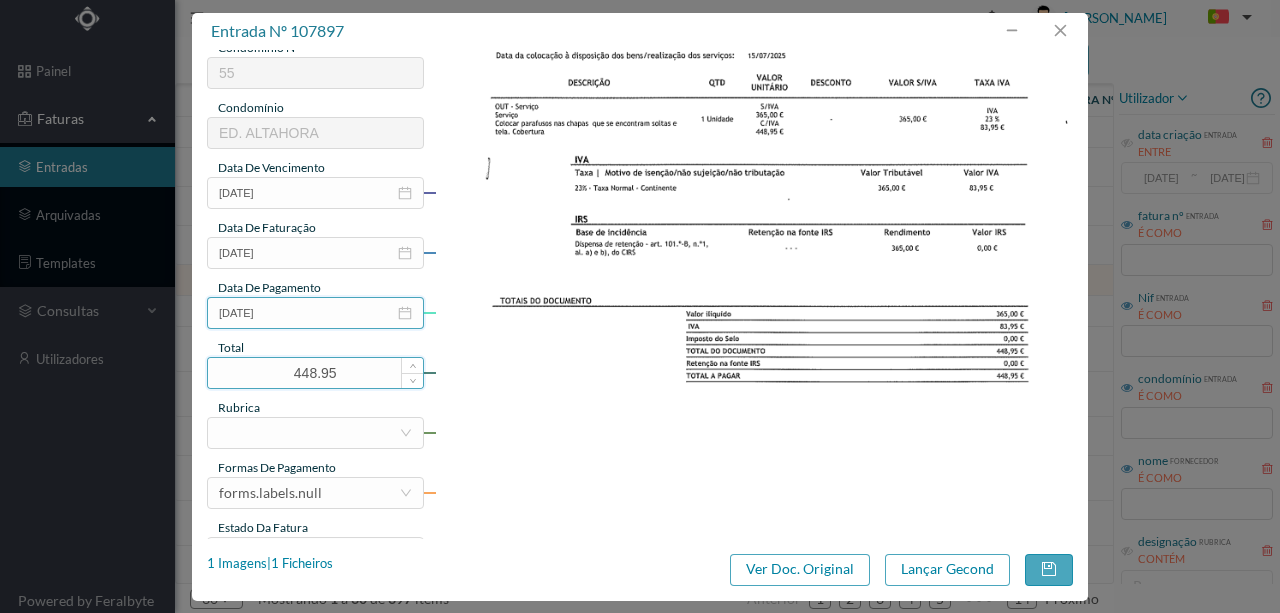 scroll, scrollTop: 400, scrollLeft: 0, axis: vertical 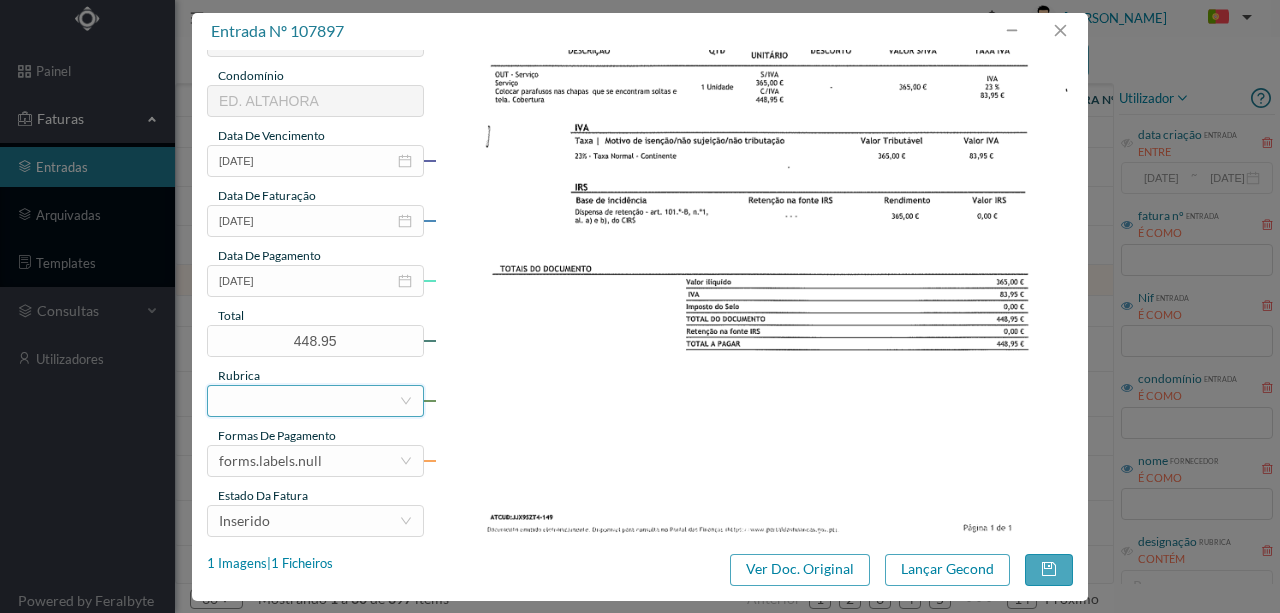 click at bounding box center (309, 401) 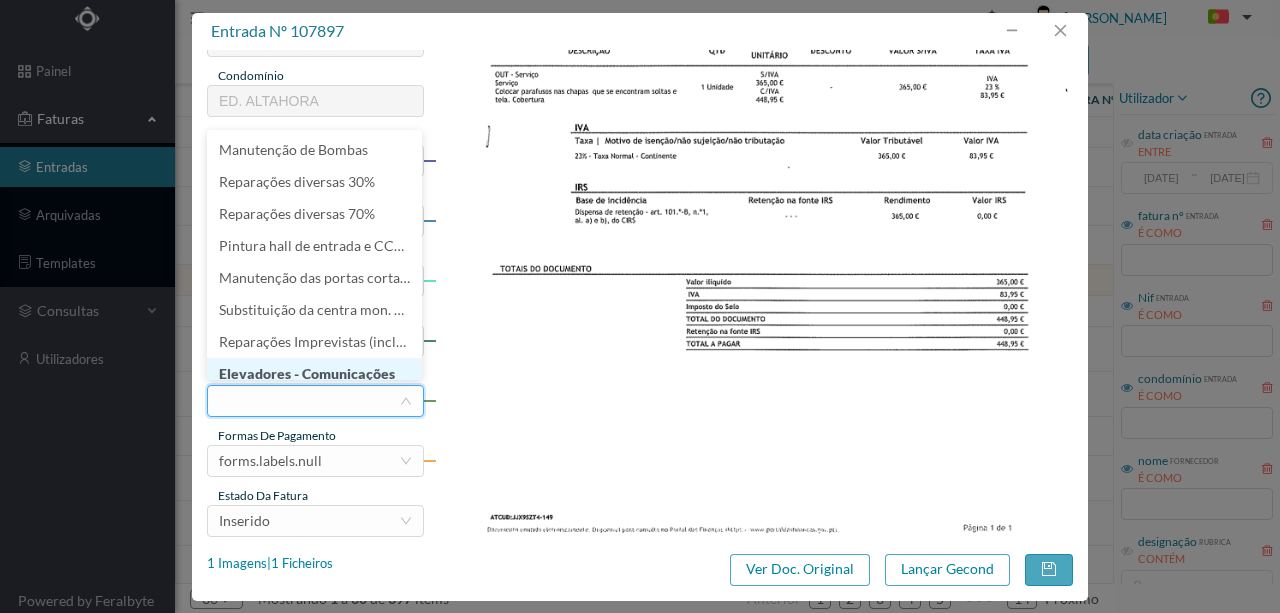 scroll, scrollTop: 4, scrollLeft: 0, axis: vertical 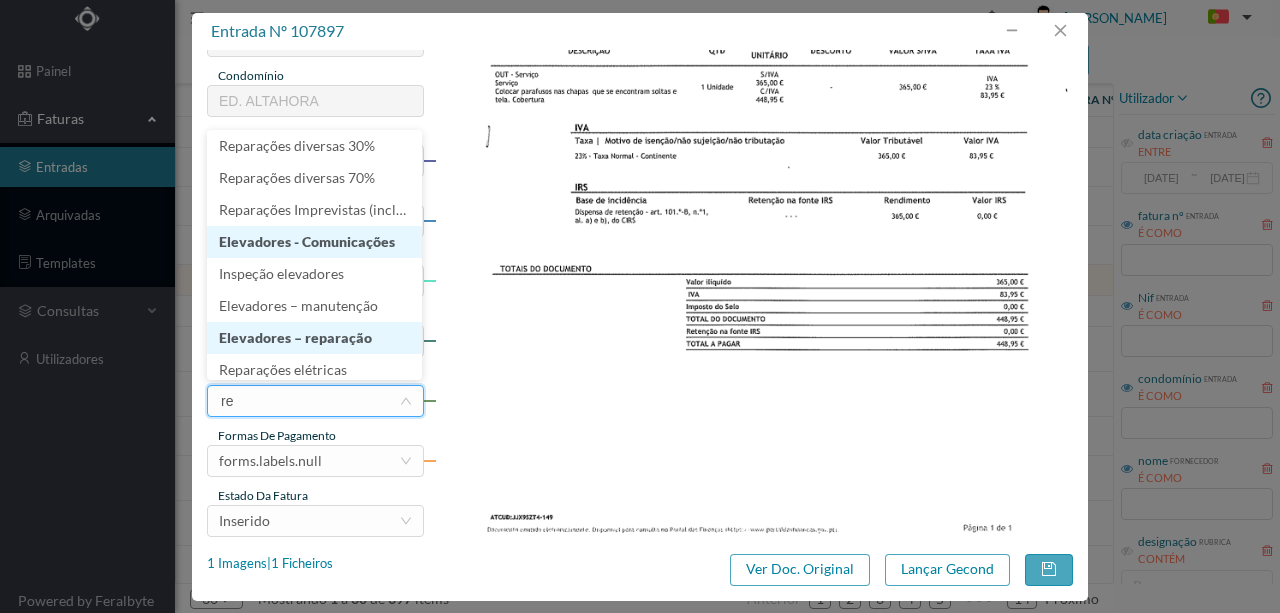 type on "rep" 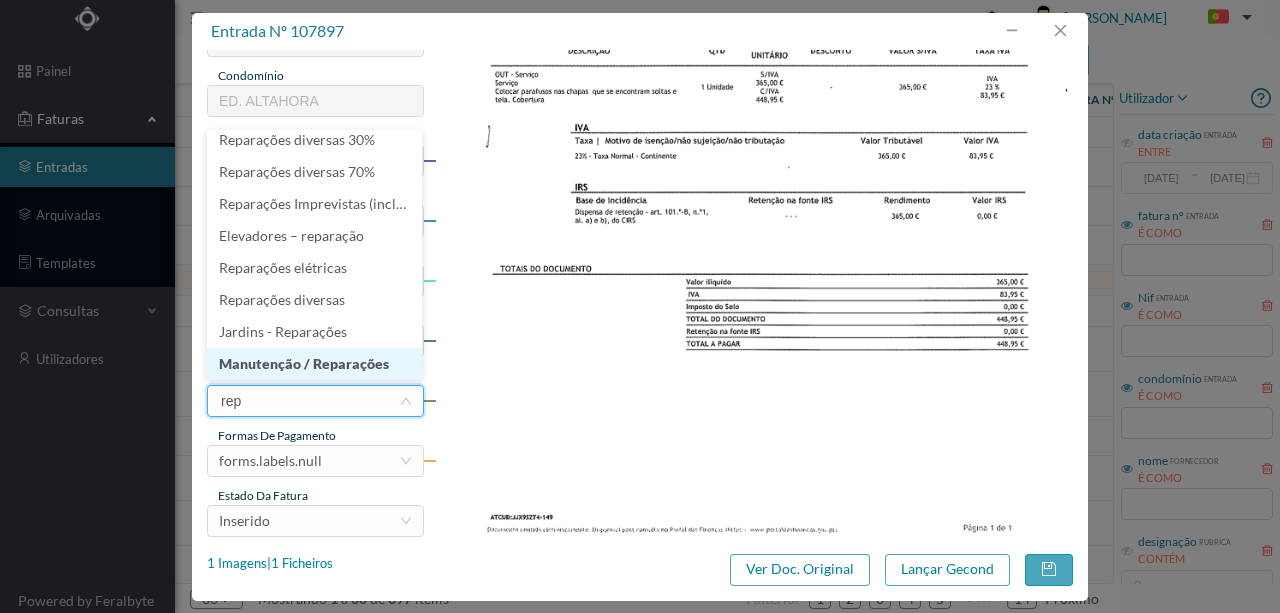 click on "Manutenção / Reparações" at bounding box center [314, 364] 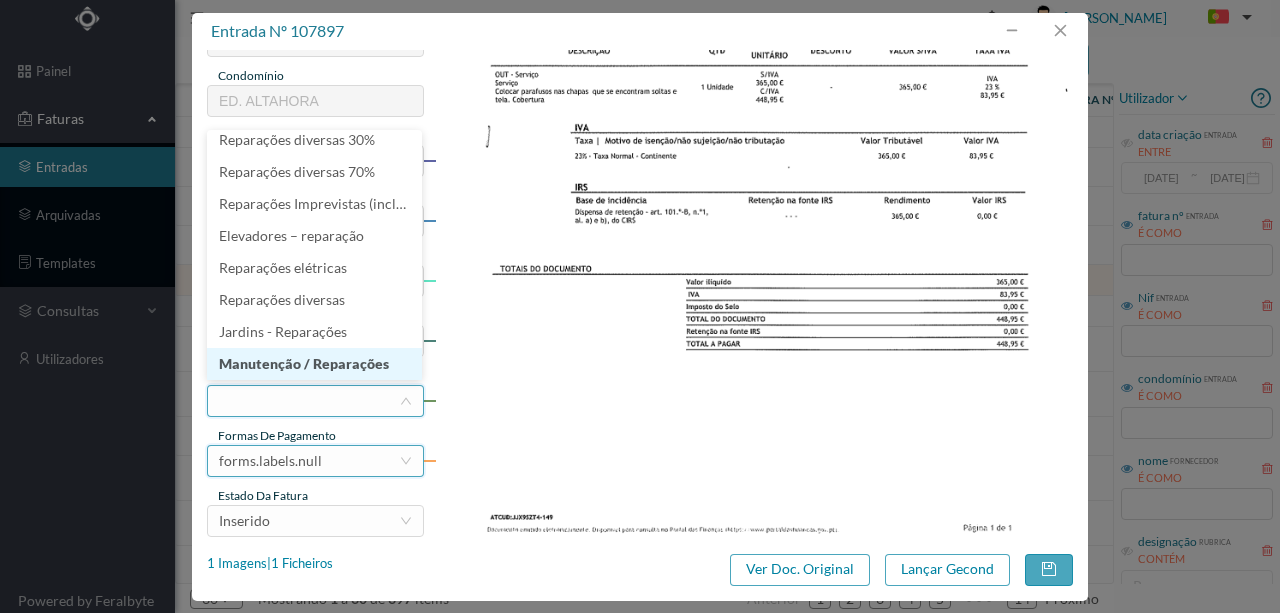 scroll, scrollTop: 4, scrollLeft: 0, axis: vertical 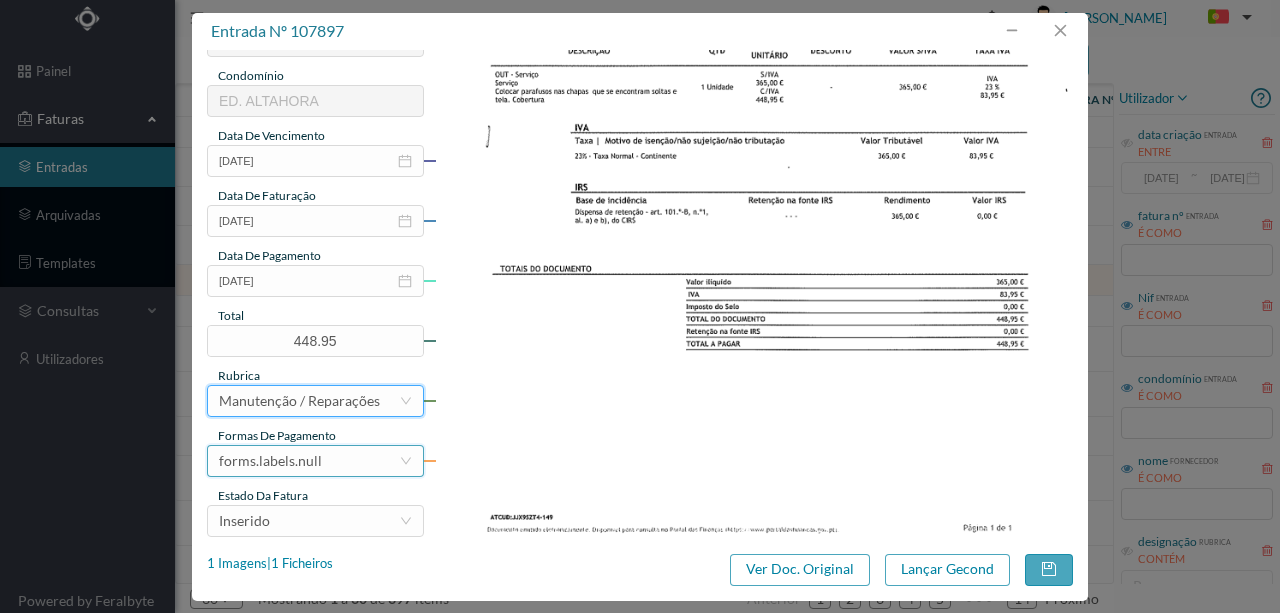 click on "forms.labels.null" at bounding box center (270, 461) 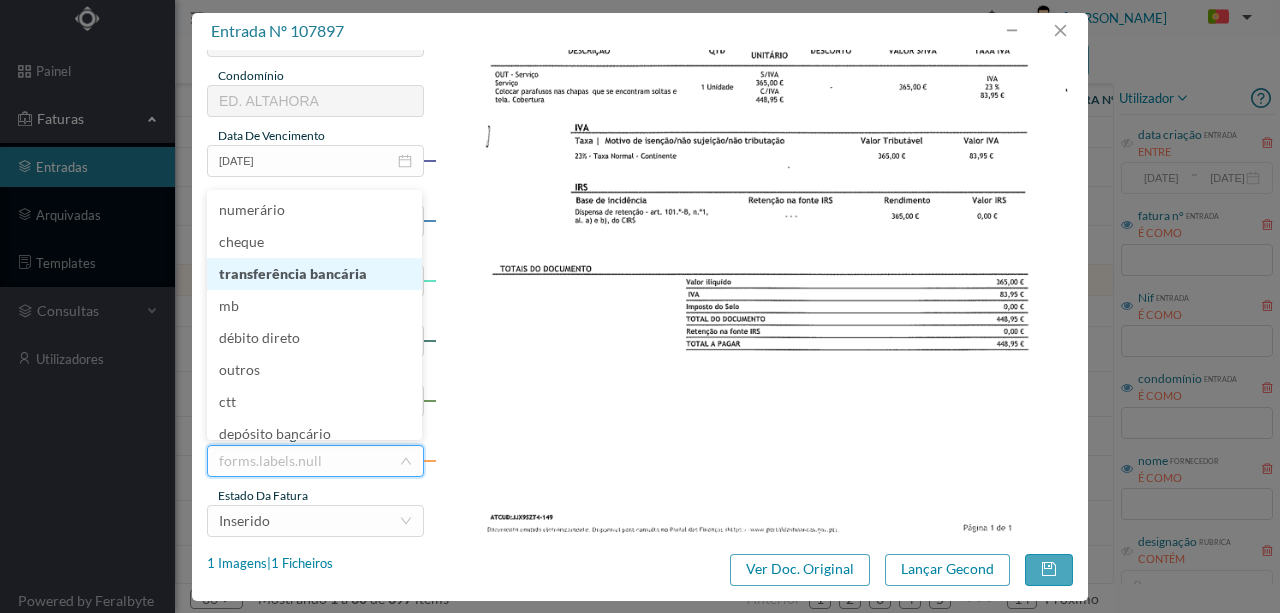 click on "transferência bancária" at bounding box center [314, 274] 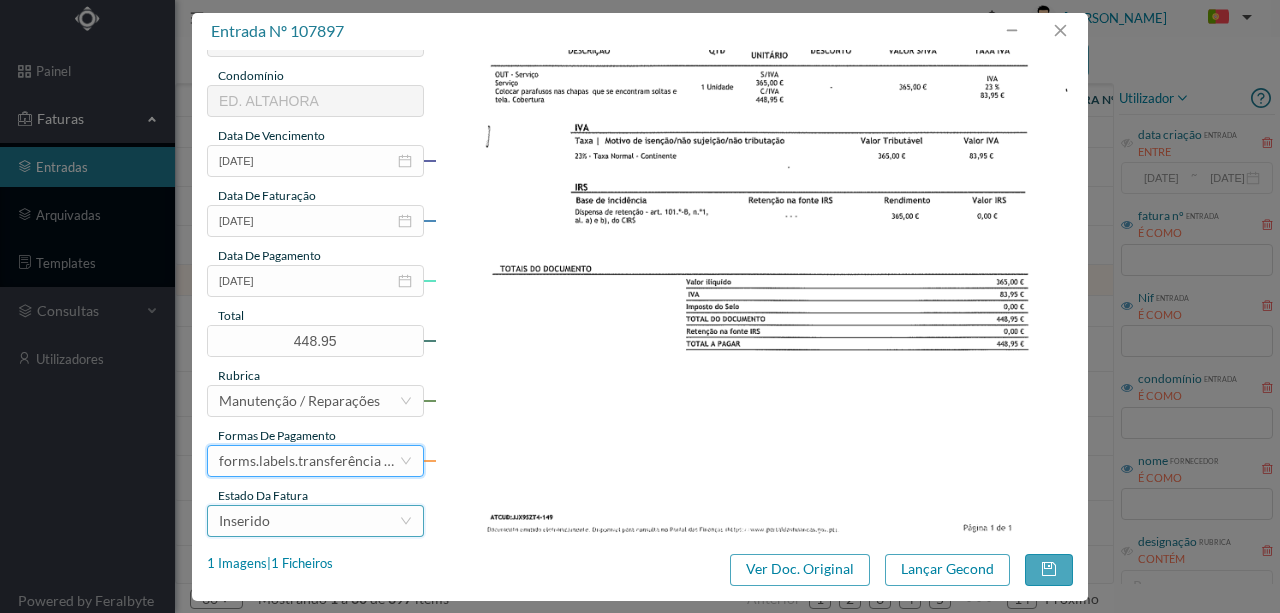 click on "Inserido" at bounding box center [309, 521] 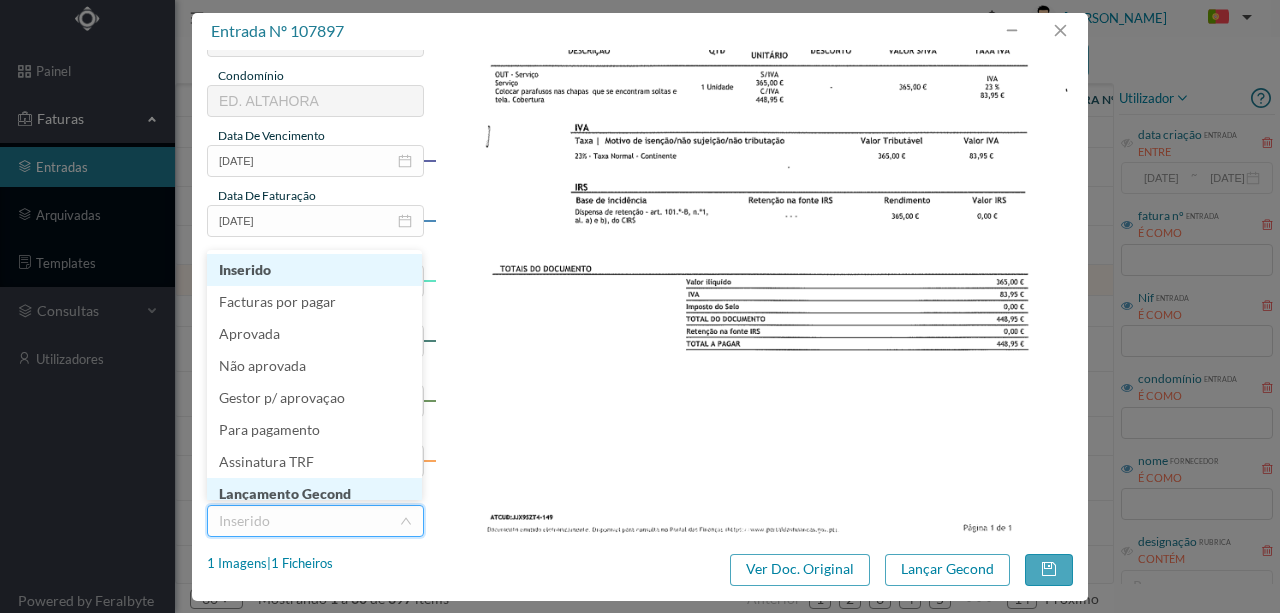 scroll, scrollTop: 10, scrollLeft: 0, axis: vertical 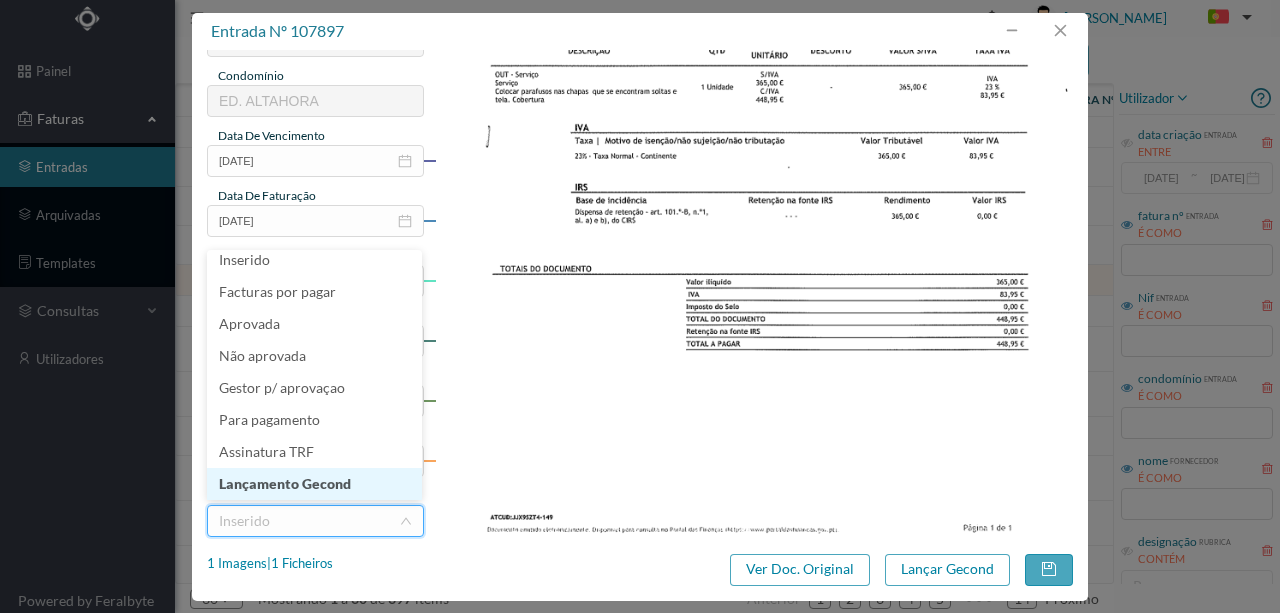 click on "Lançamento Gecond" at bounding box center (314, 484) 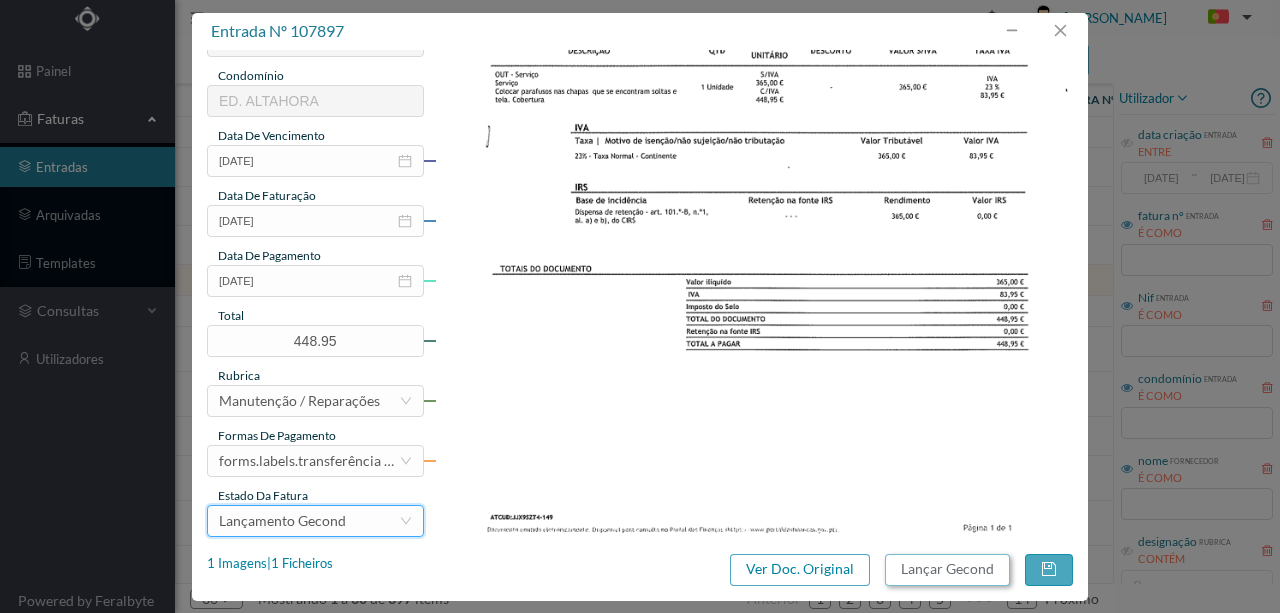click on "Lançar Gecond" at bounding box center (947, 570) 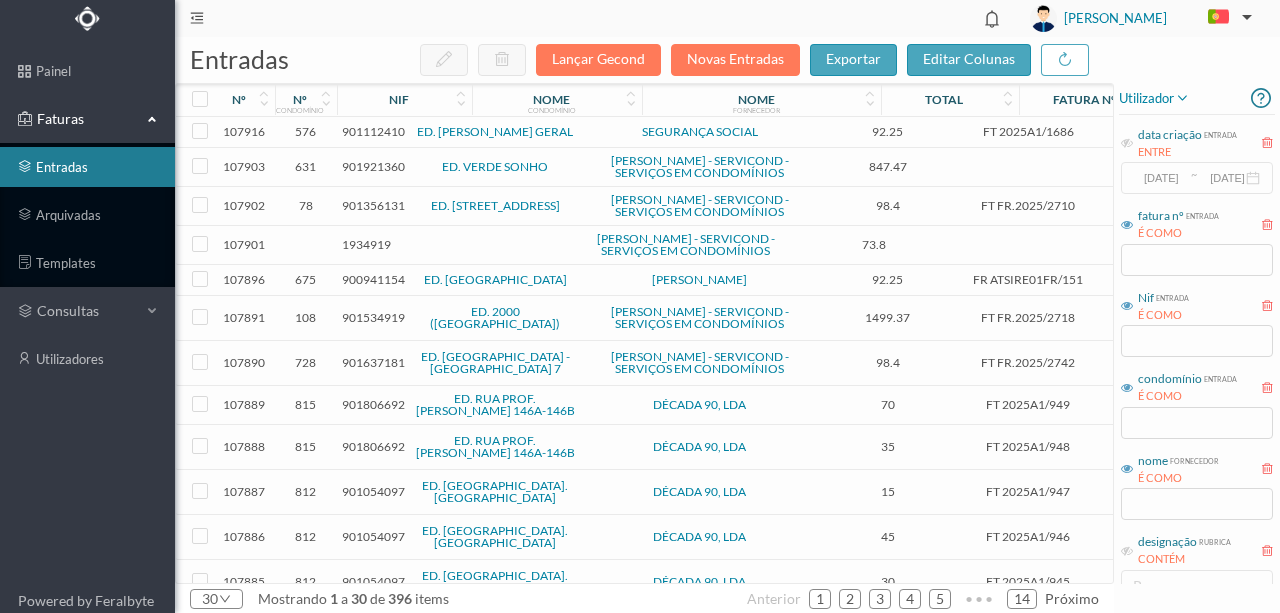 click on "ED. [GEOGRAPHIC_DATA]" at bounding box center (495, 279) 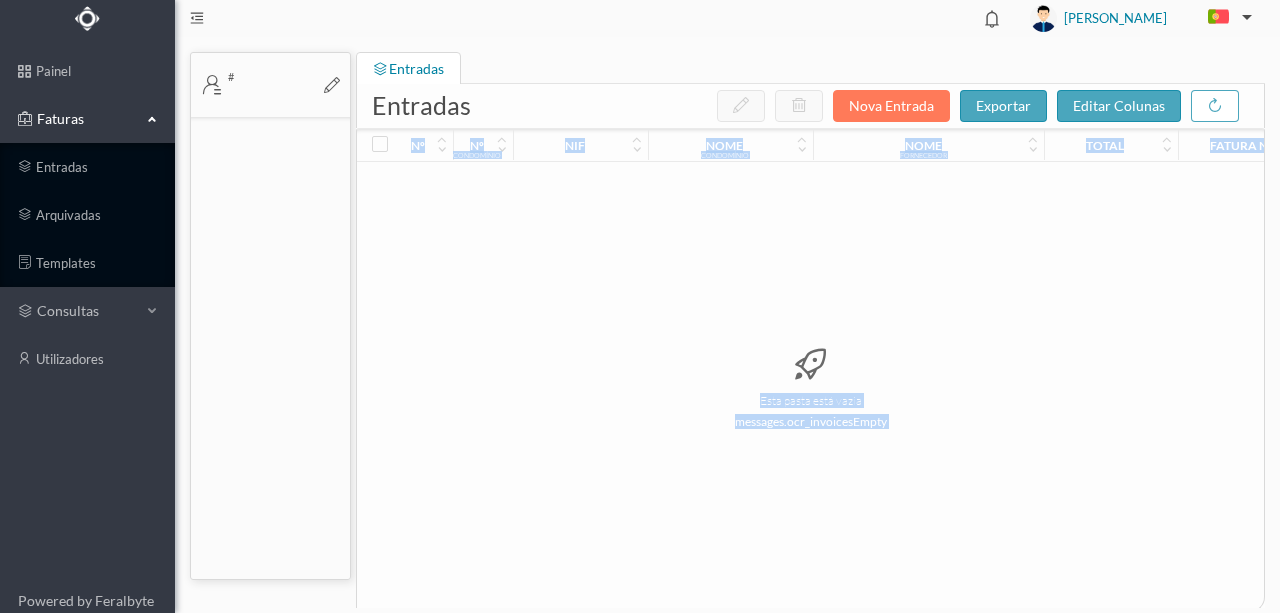 click on "nº nº condomínio nif nome condomínio nome fornecedor total fatura nº designação rubrica designação status entrada Esta pasta está vazia messages.ocr_invoicesEmpty" at bounding box center (810, 370) 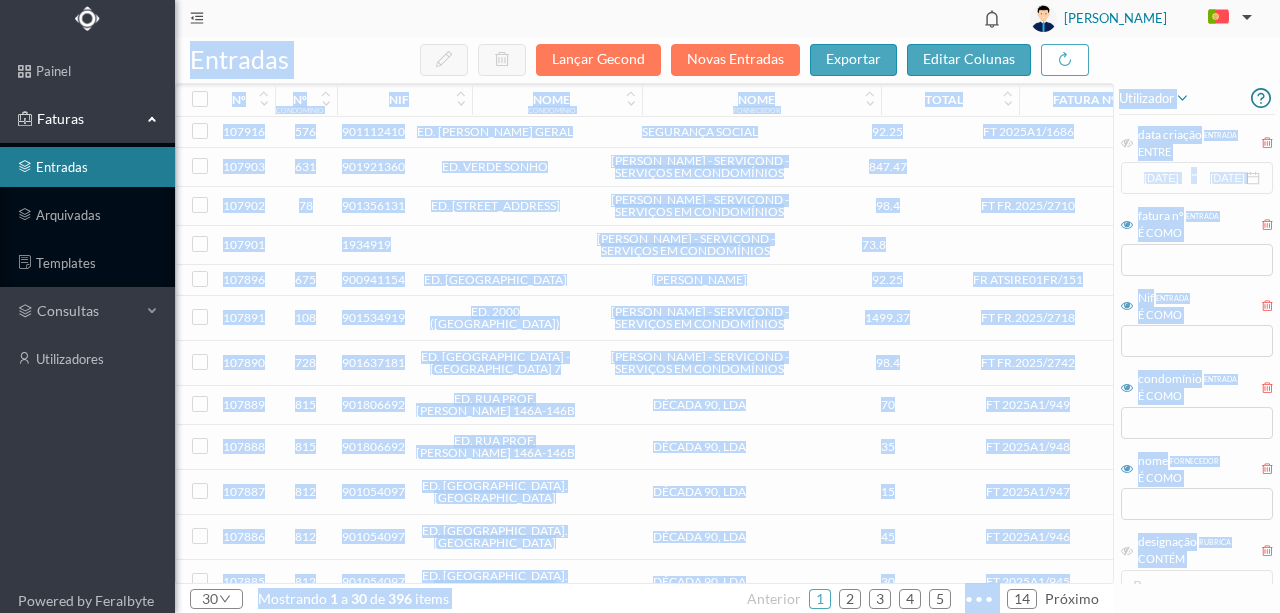 click on "900941154" at bounding box center (373, 279) 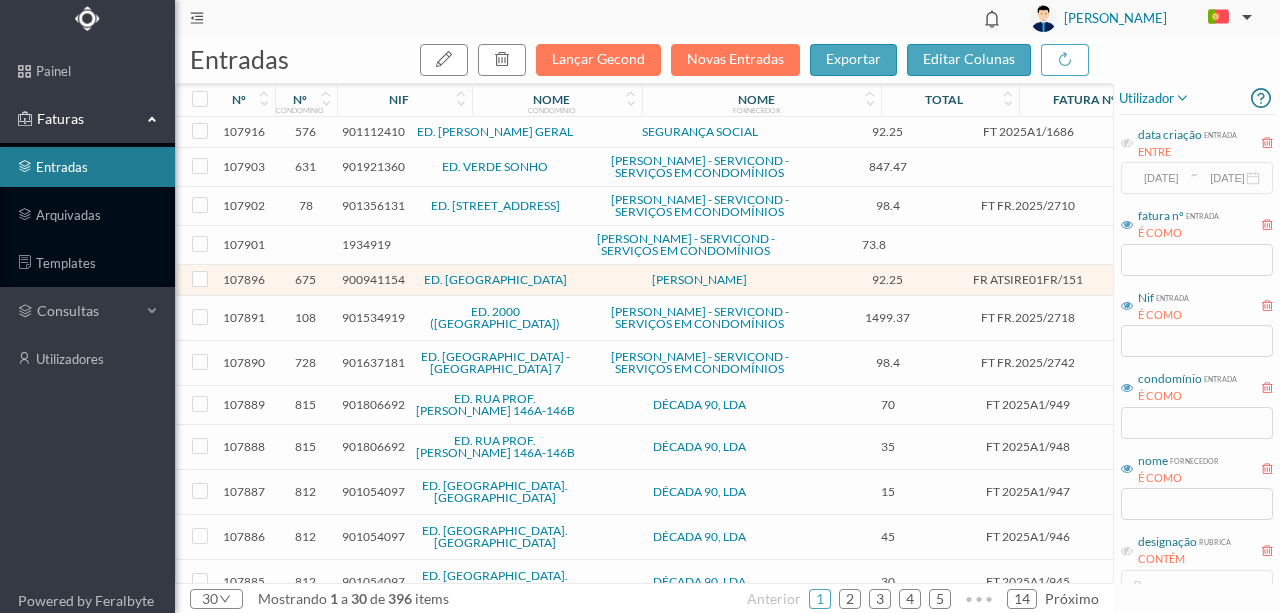 click on "900941154" at bounding box center (373, 279) 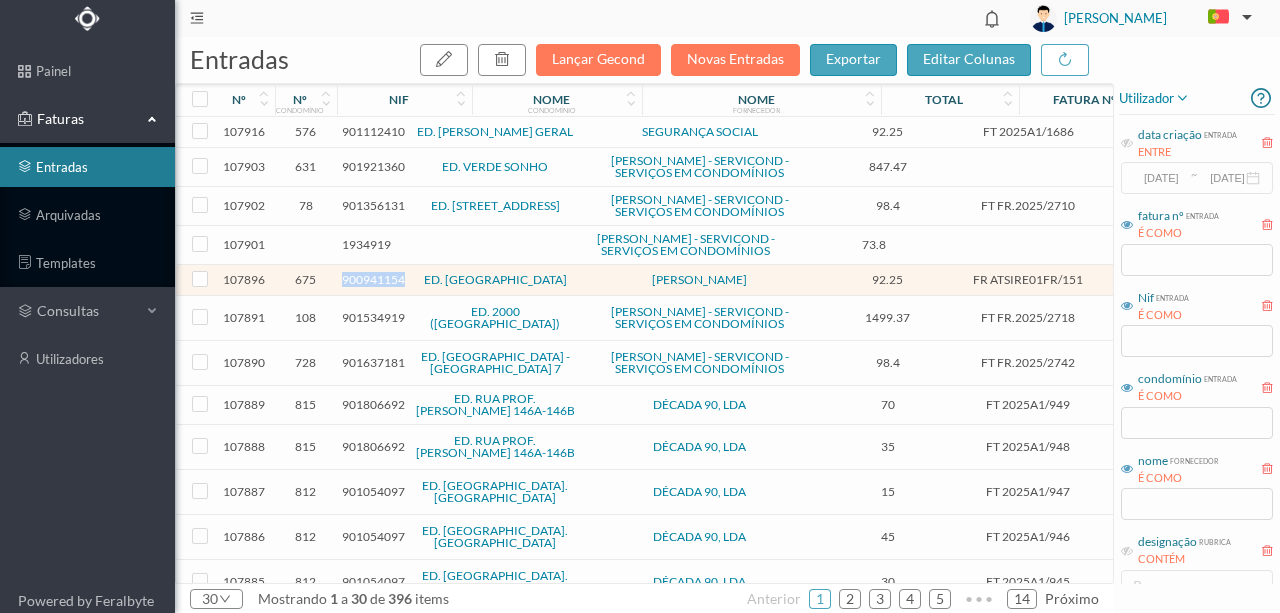click on "900941154" at bounding box center [373, 279] 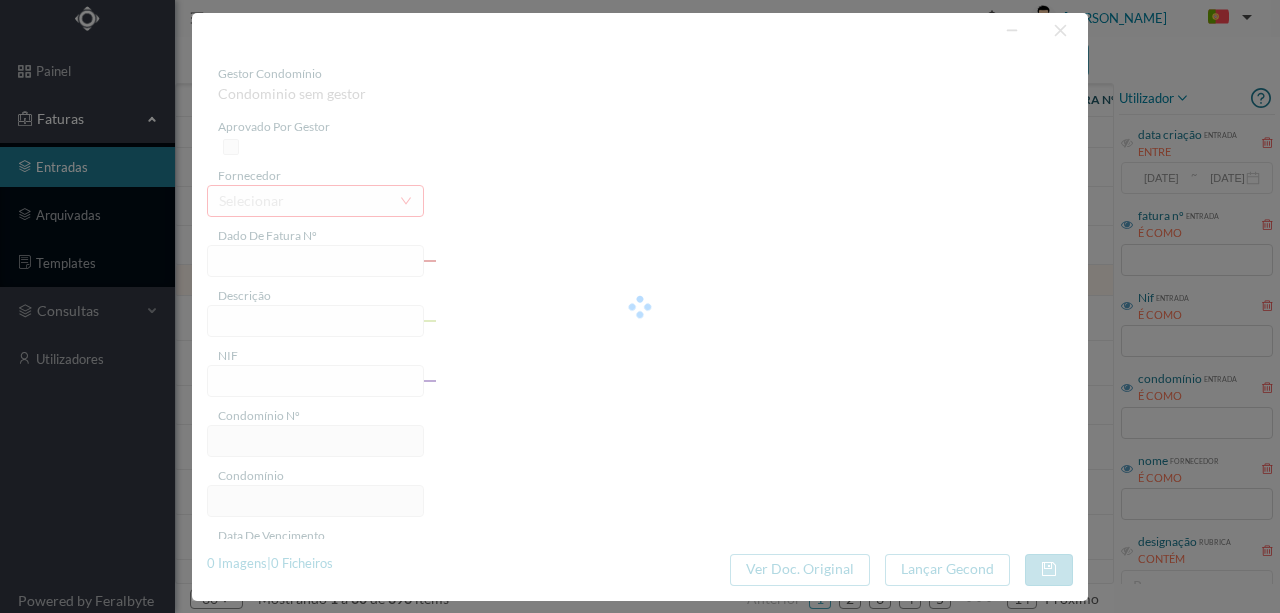 type on "FR ATSIRE01FR/151" 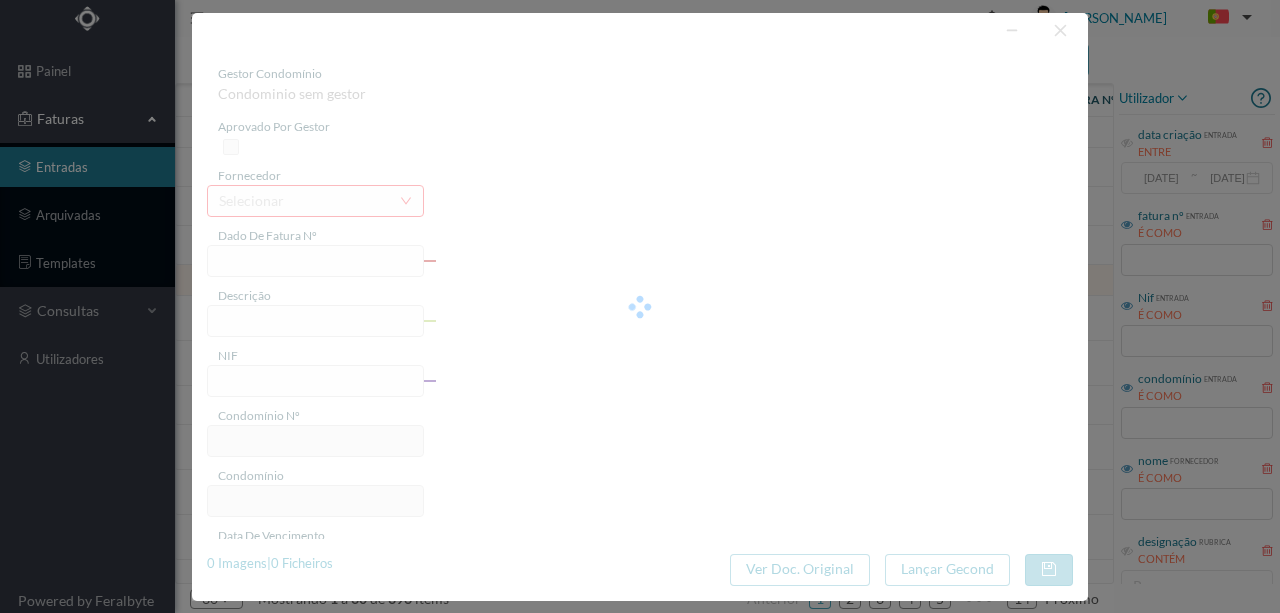 type on "900941154" 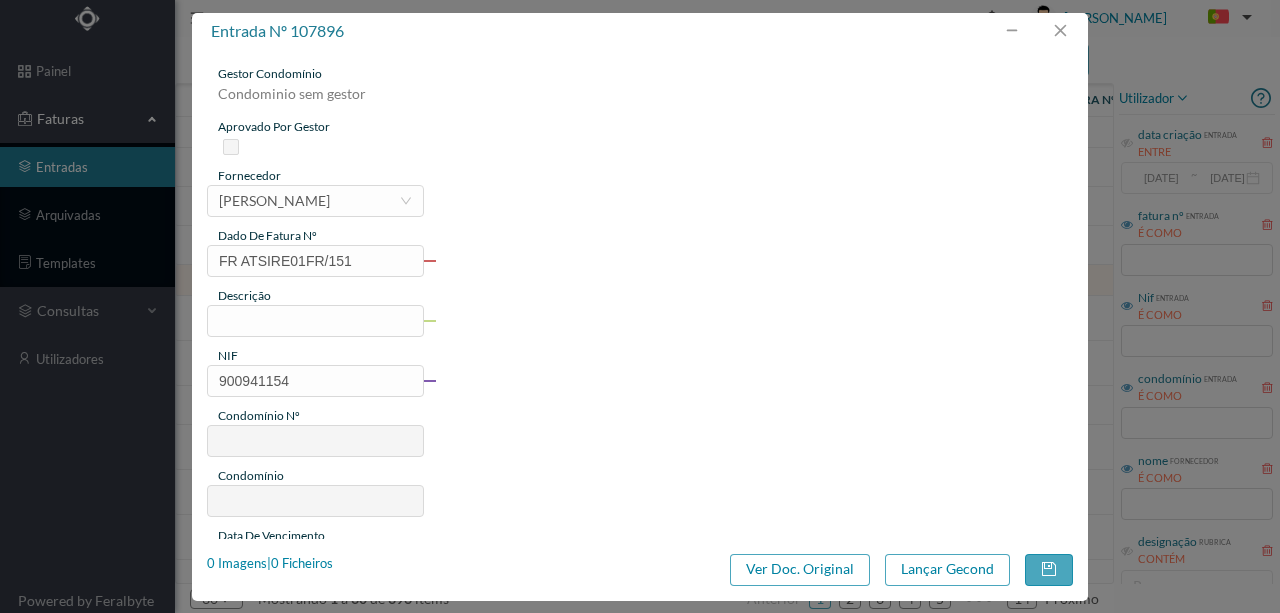 type on "675" 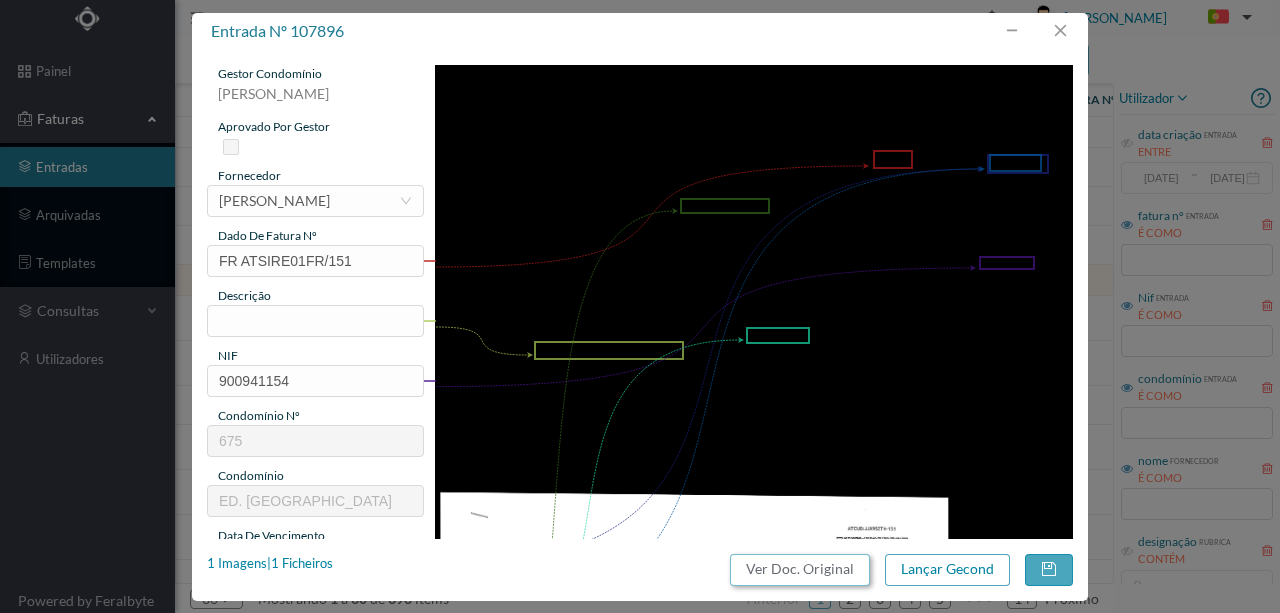 click on "Ver Doc. Original" at bounding box center [800, 570] 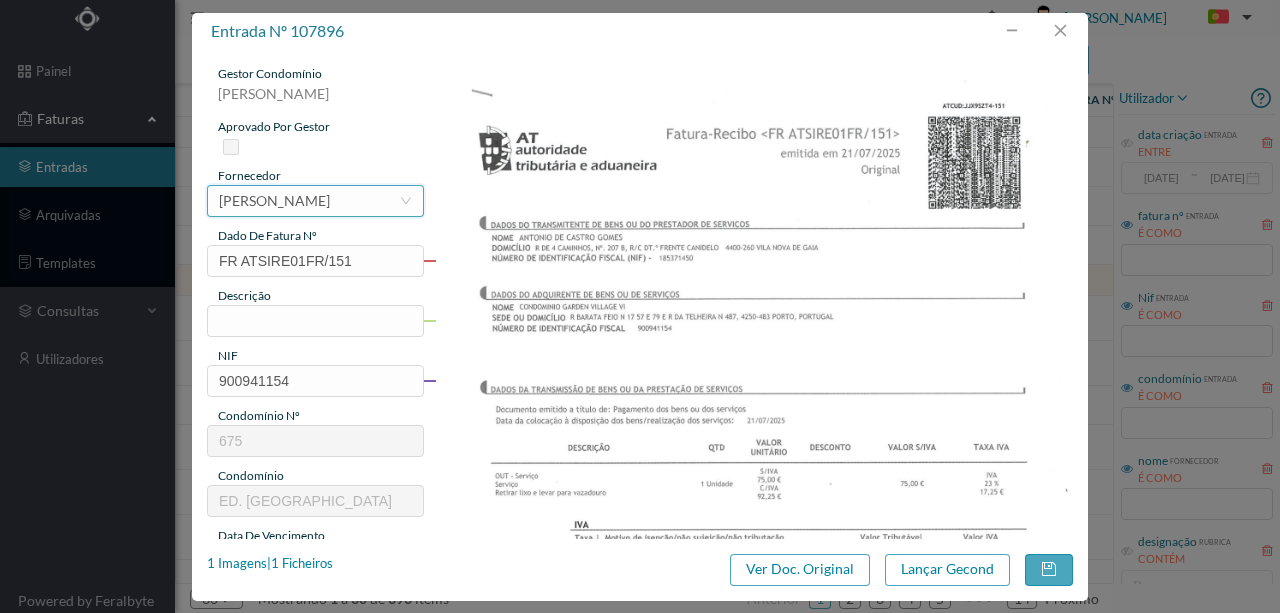 click on "JOSÉ MARIA MOREIRA DA SILVA" at bounding box center [274, 201] 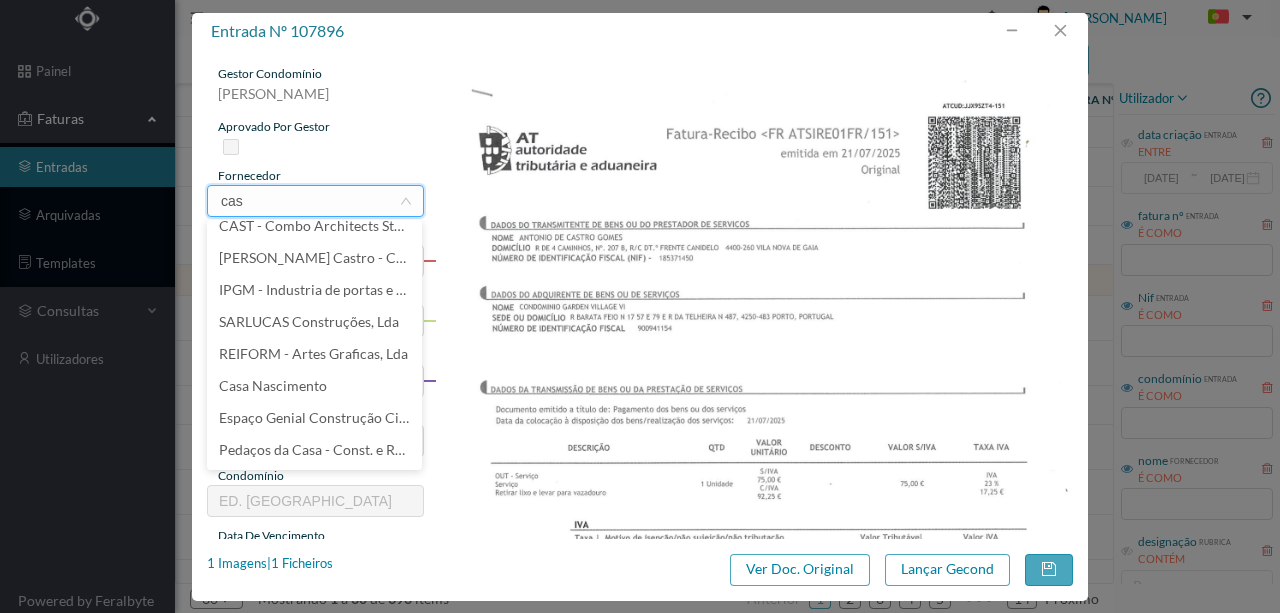 scroll, scrollTop: 0, scrollLeft: 0, axis: both 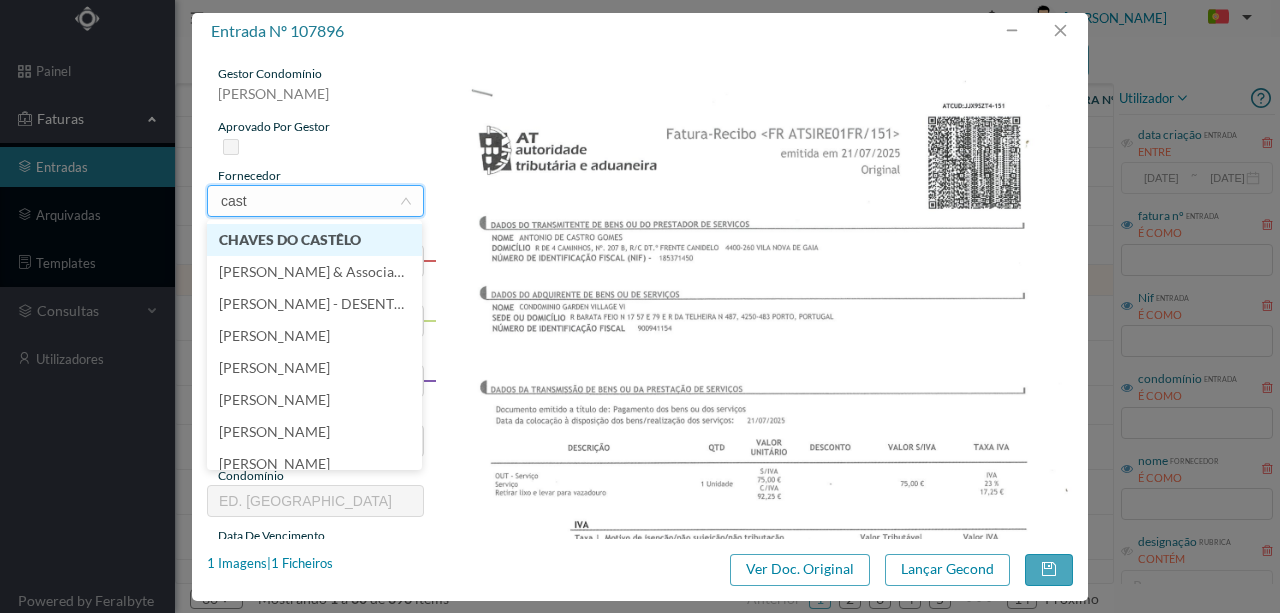 type on "castr" 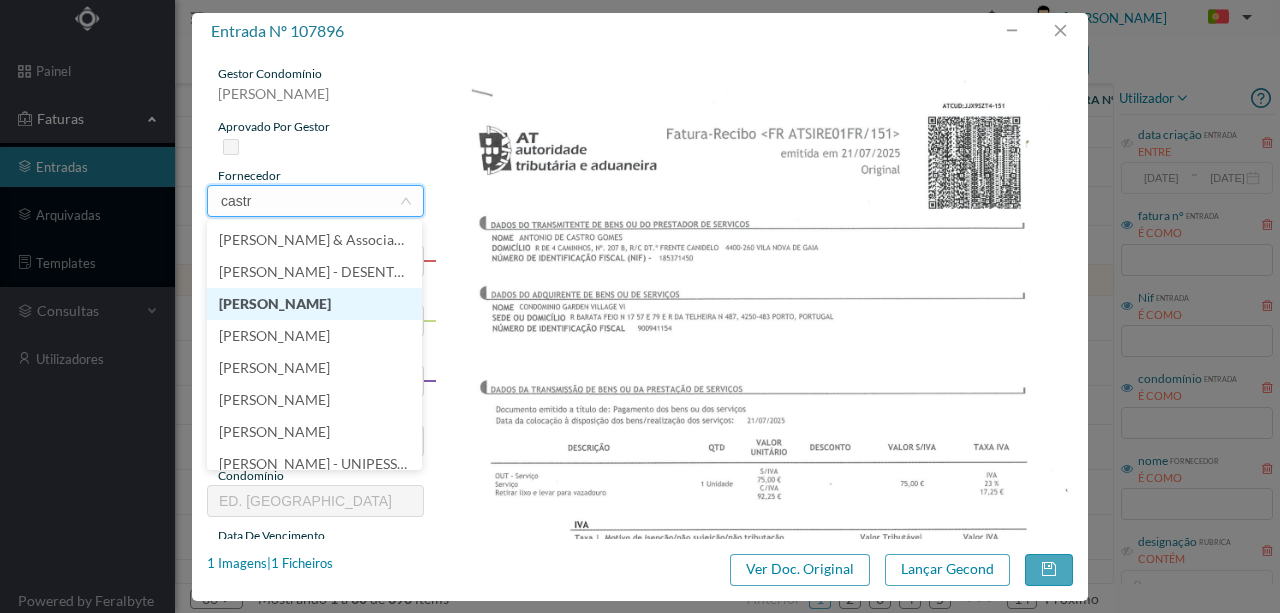 click on "CASTRO GOMES" at bounding box center (314, 304) 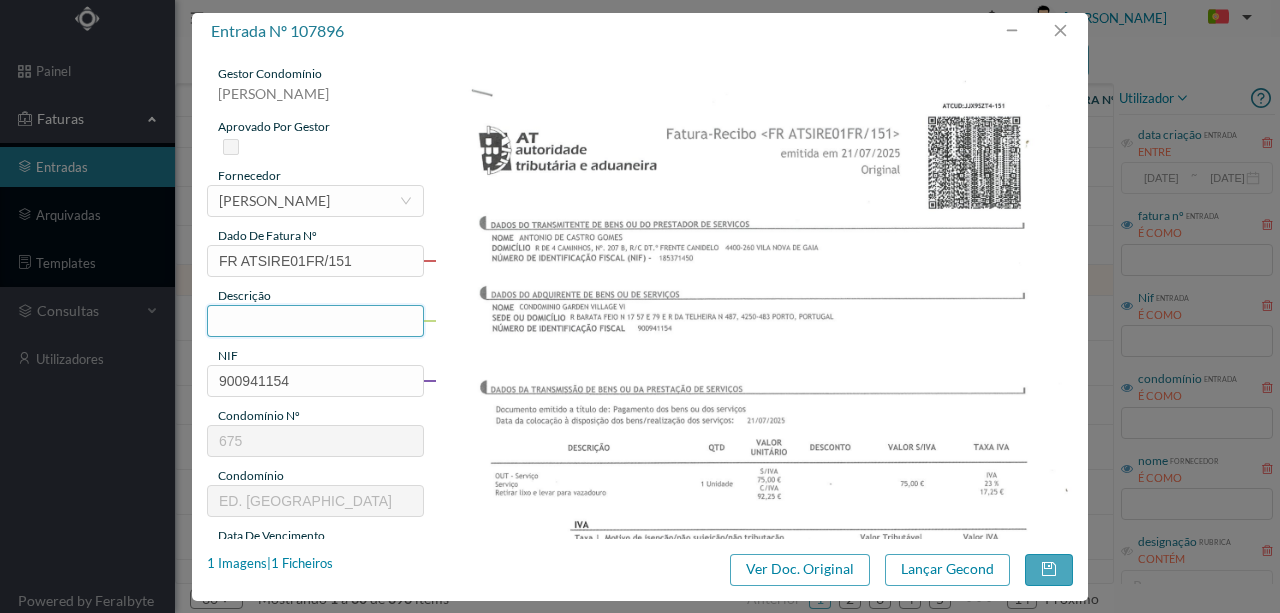 click at bounding box center [315, 321] 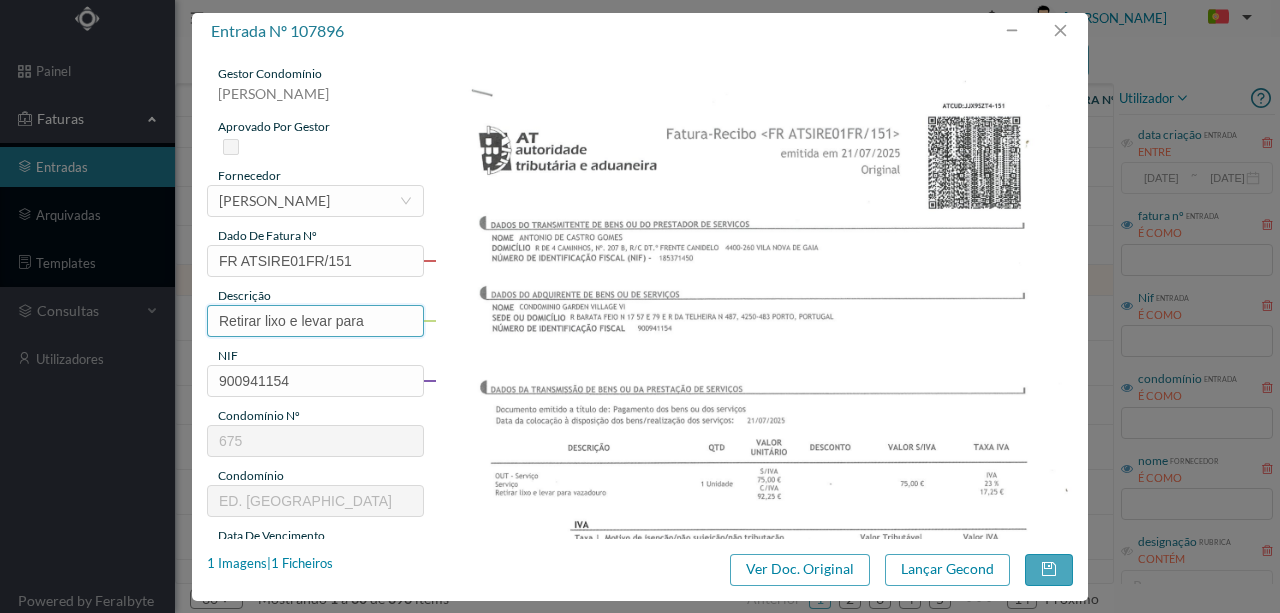 type on "Retirar lixo e levar para vazadouro" 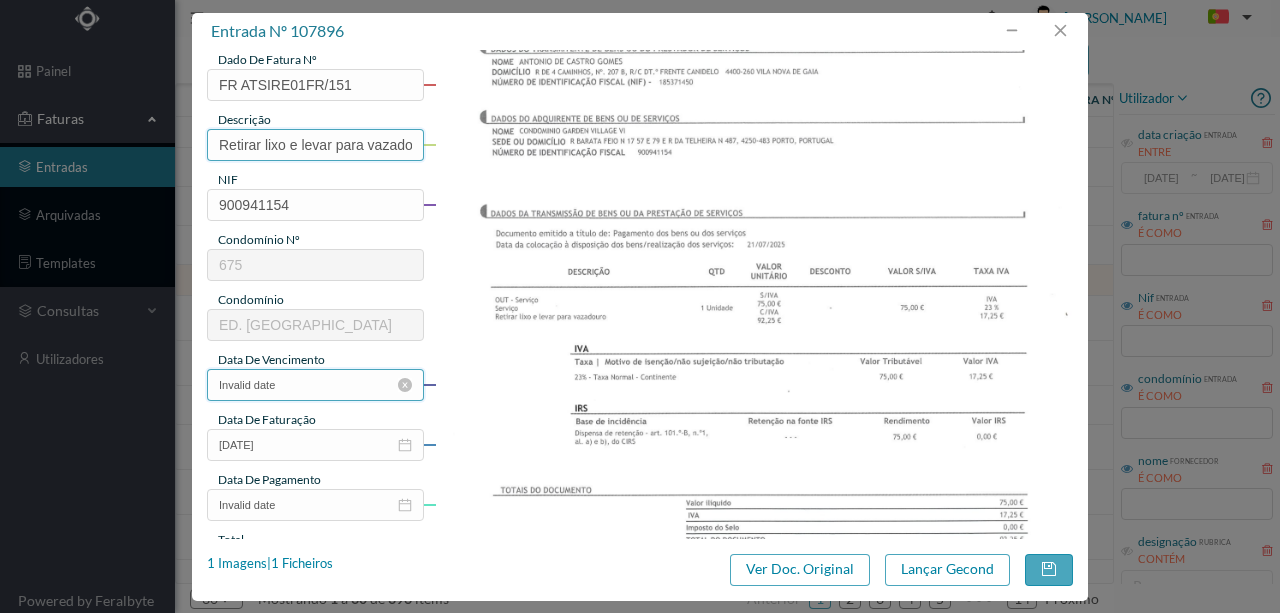 scroll, scrollTop: 200, scrollLeft: 0, axis: vertical 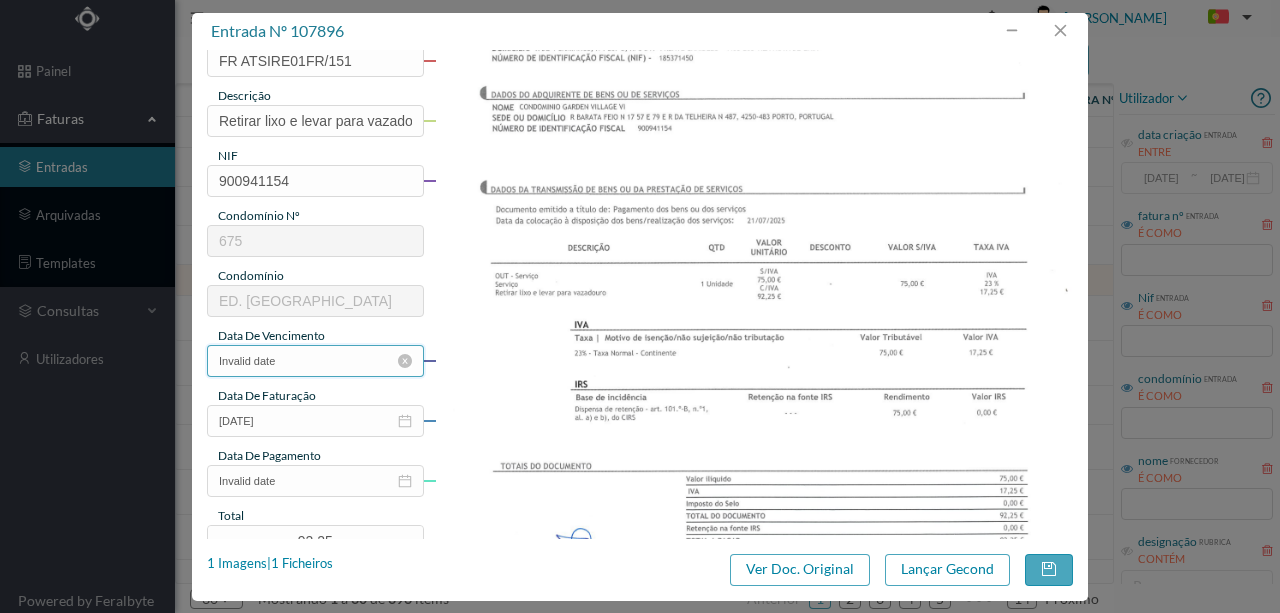click on "Invalid date" at bounding box center (315, 361) 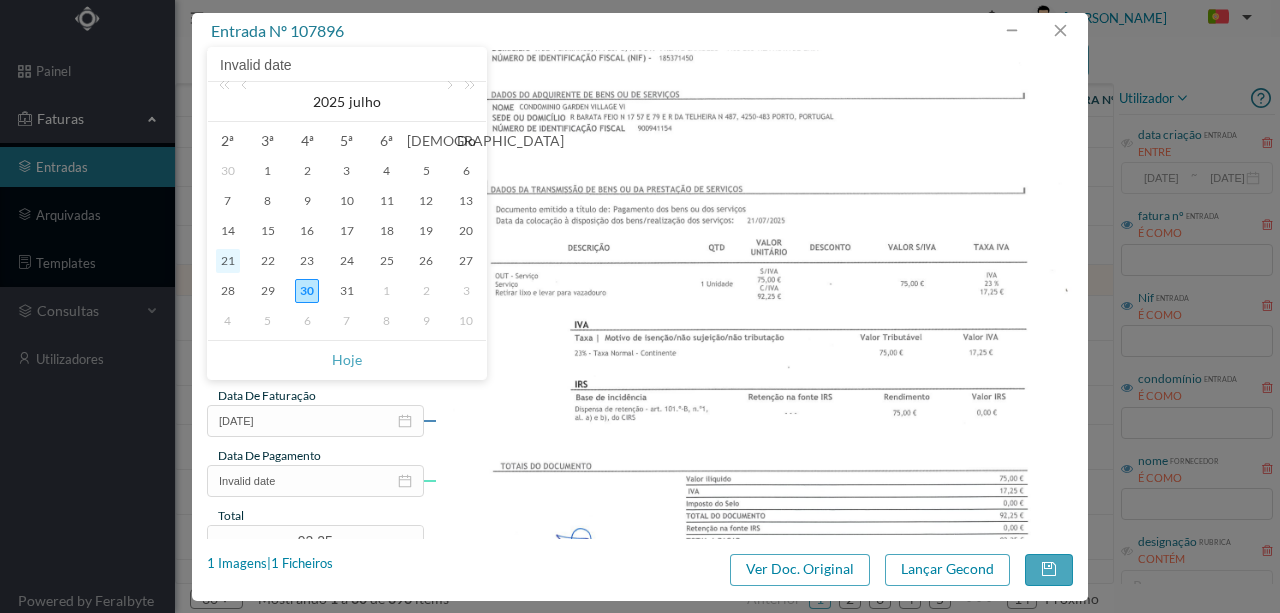 click on "21" at bounding box center (228, 261) 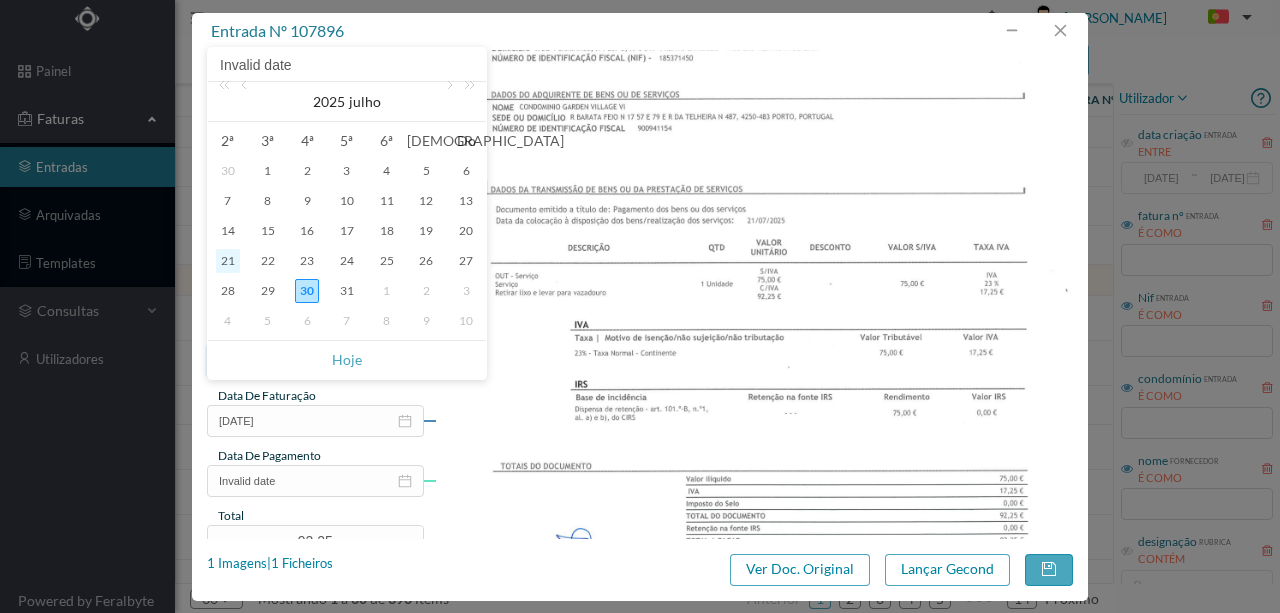 type on "[DATE]" 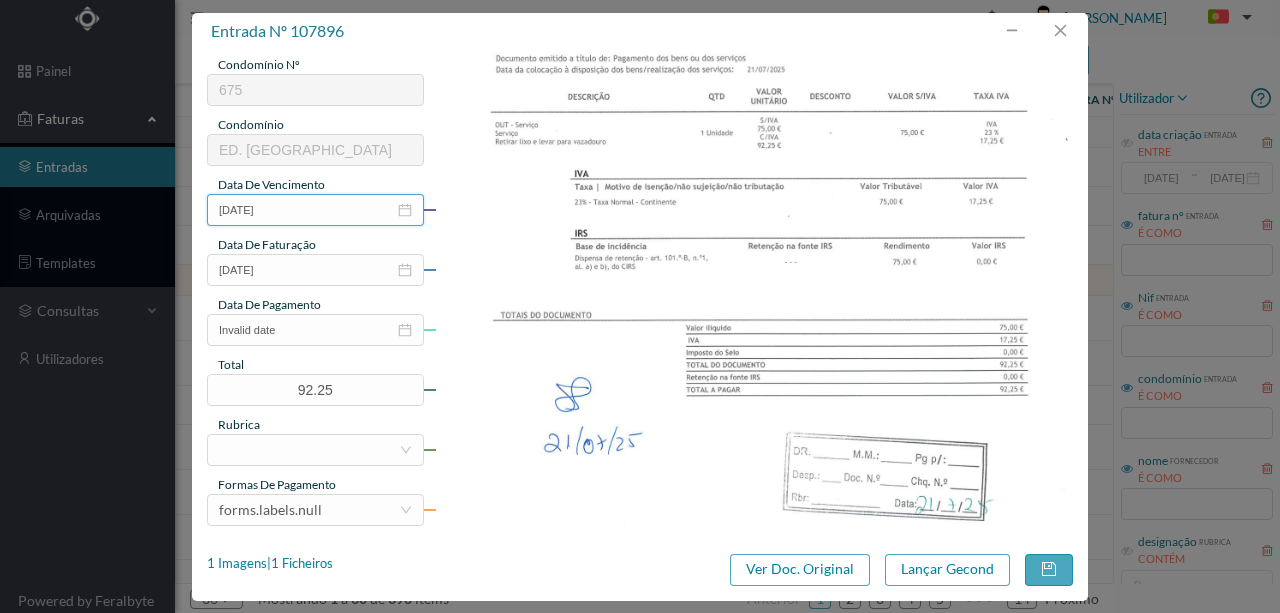 scroll, scrollTop: 400, scrollLeft: 0, axis: vertical 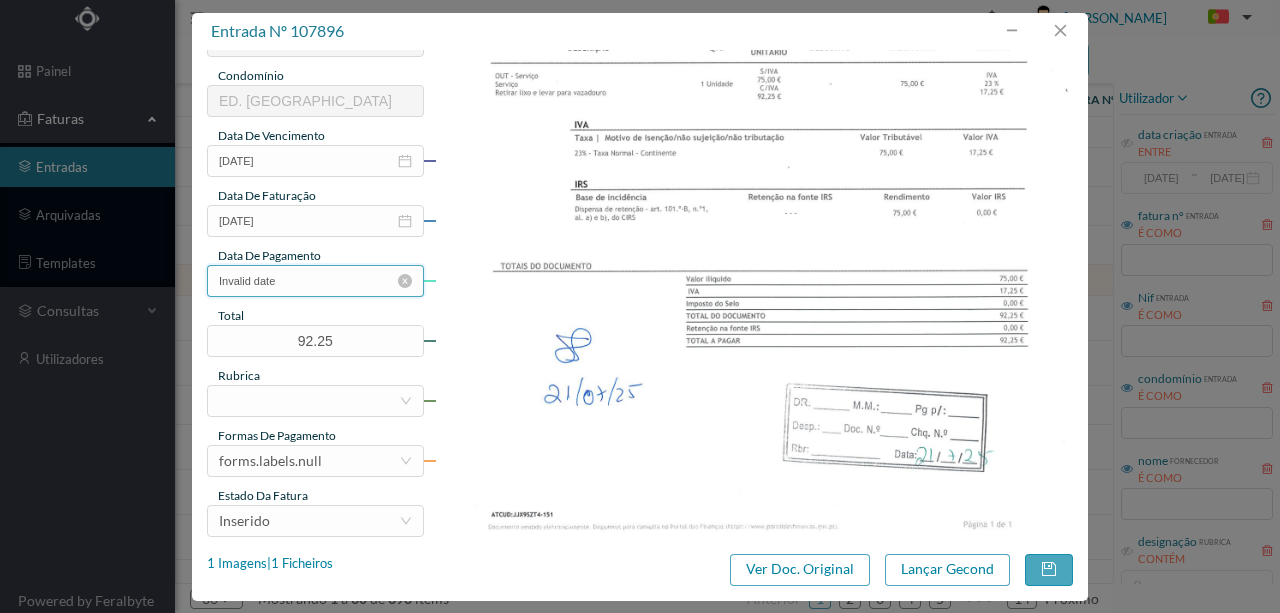click on "Invalid date" at bounding box center [315, 281] 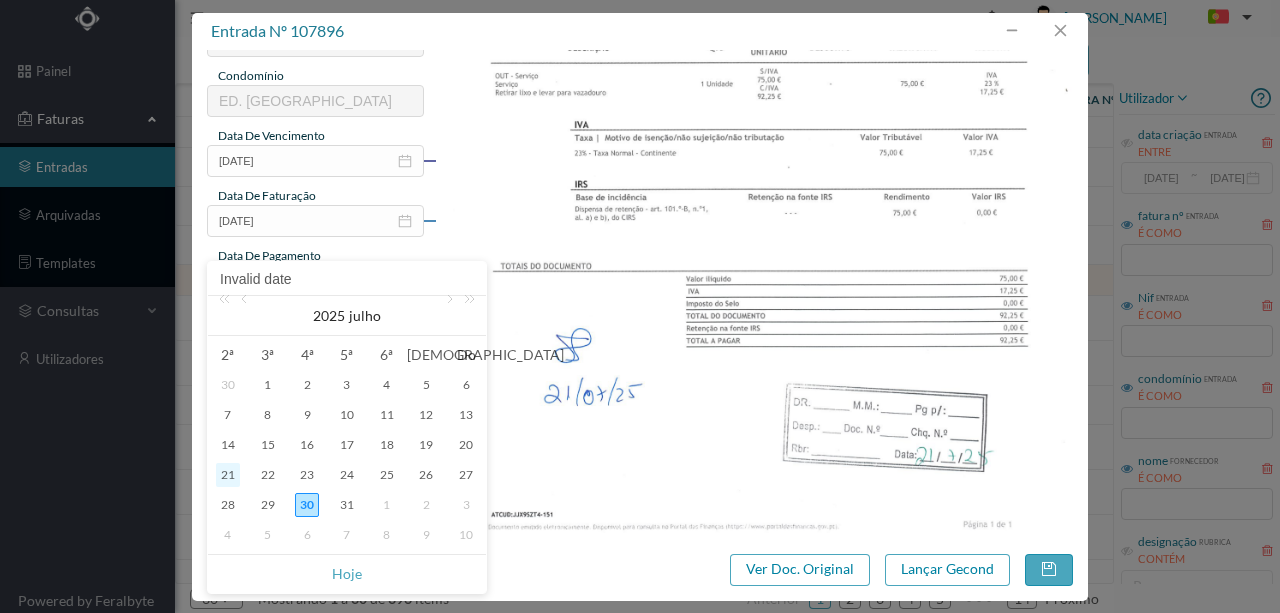 click on "21" at bounding box center (228, 475) 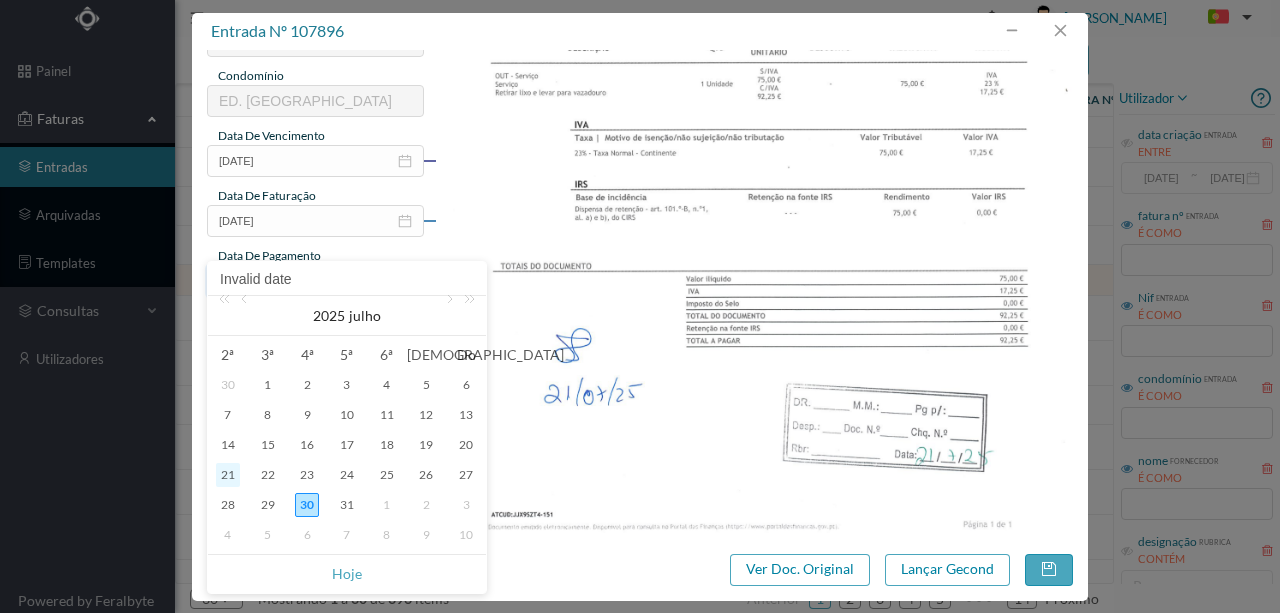 type on "[DATE]" 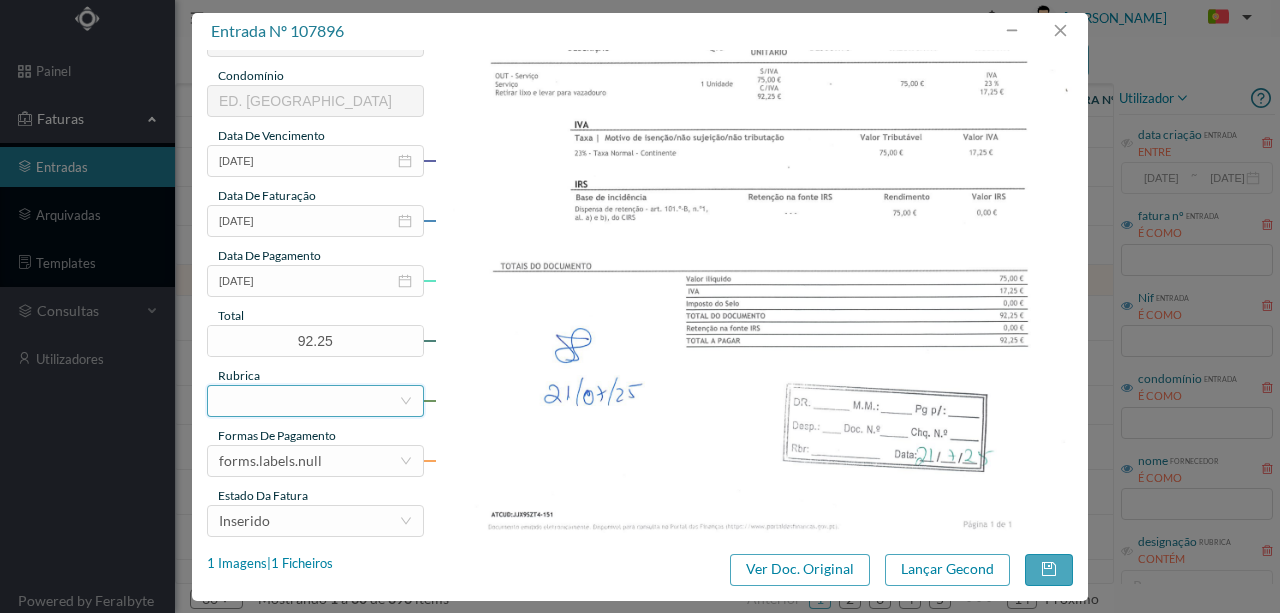 click at bounding box center (309, 401) 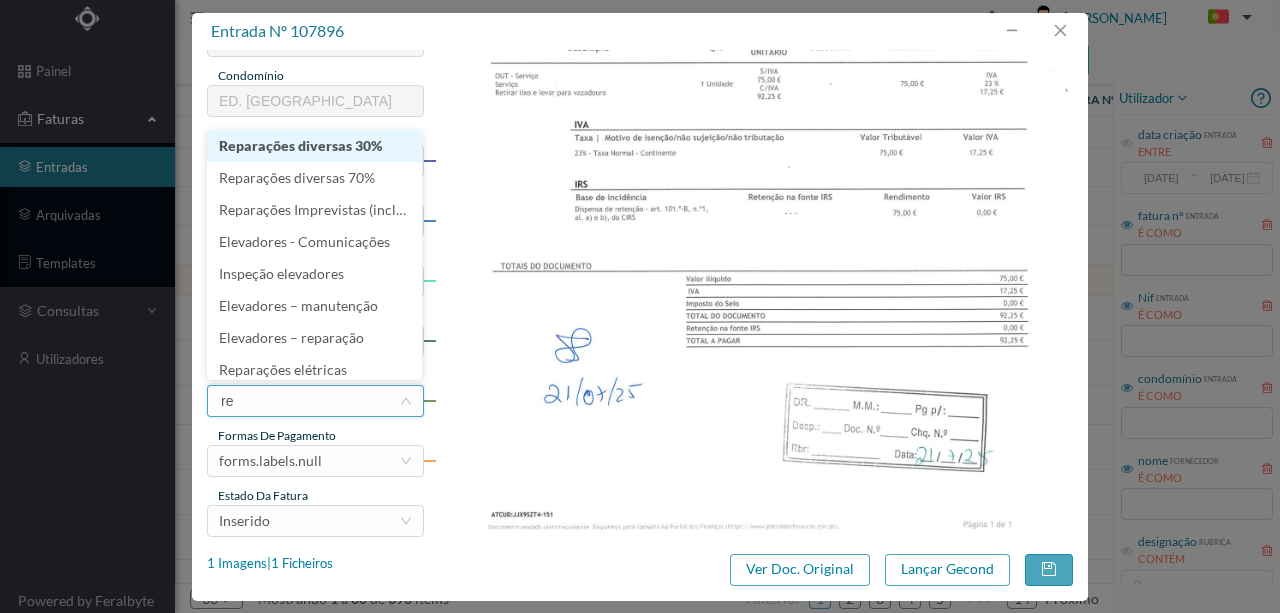 type on "rep" 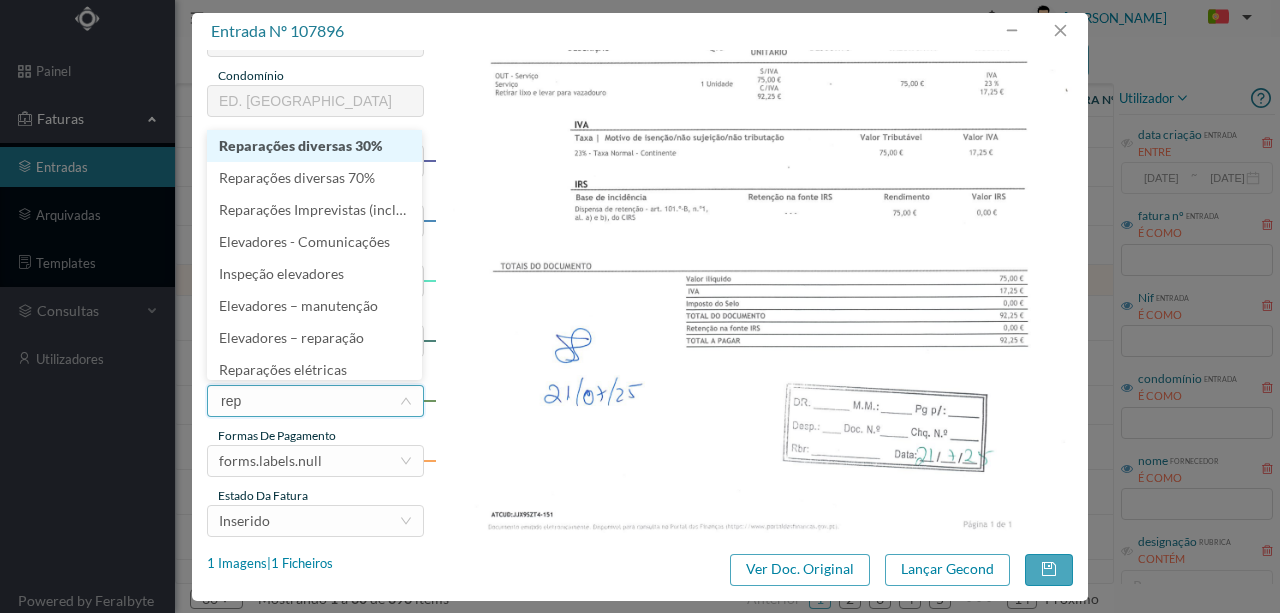 scroll, scrollTop: 10, scrollLeft: 0, axis: vertical 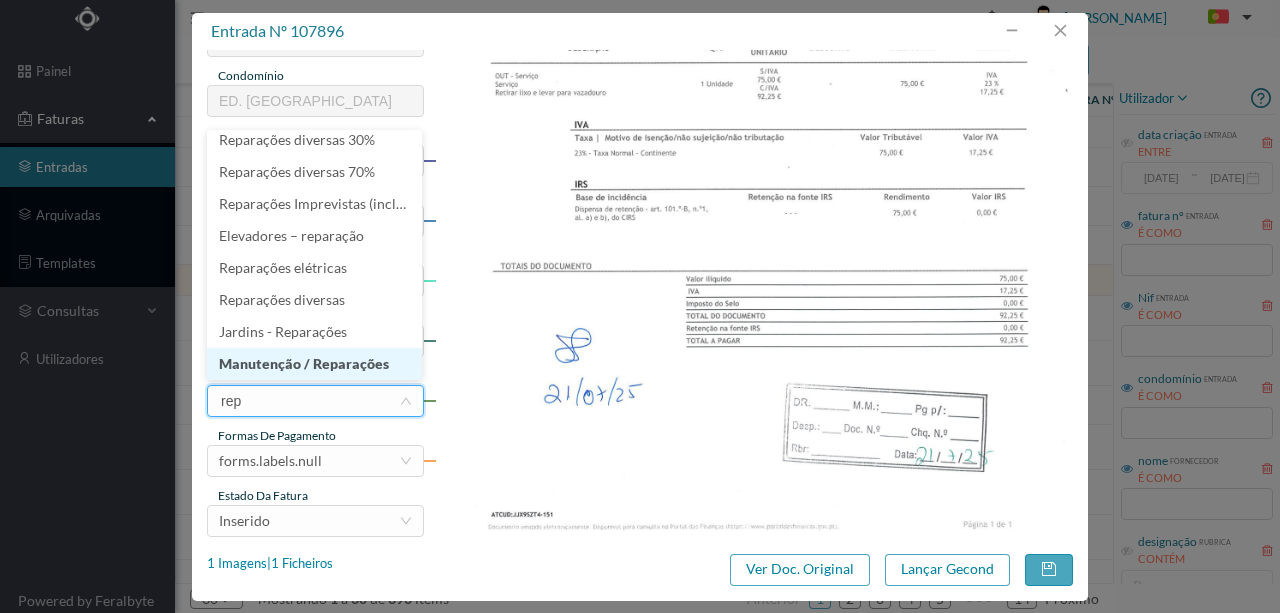 click on "Manutenção / Reparações" at bounding box center (314, 364) 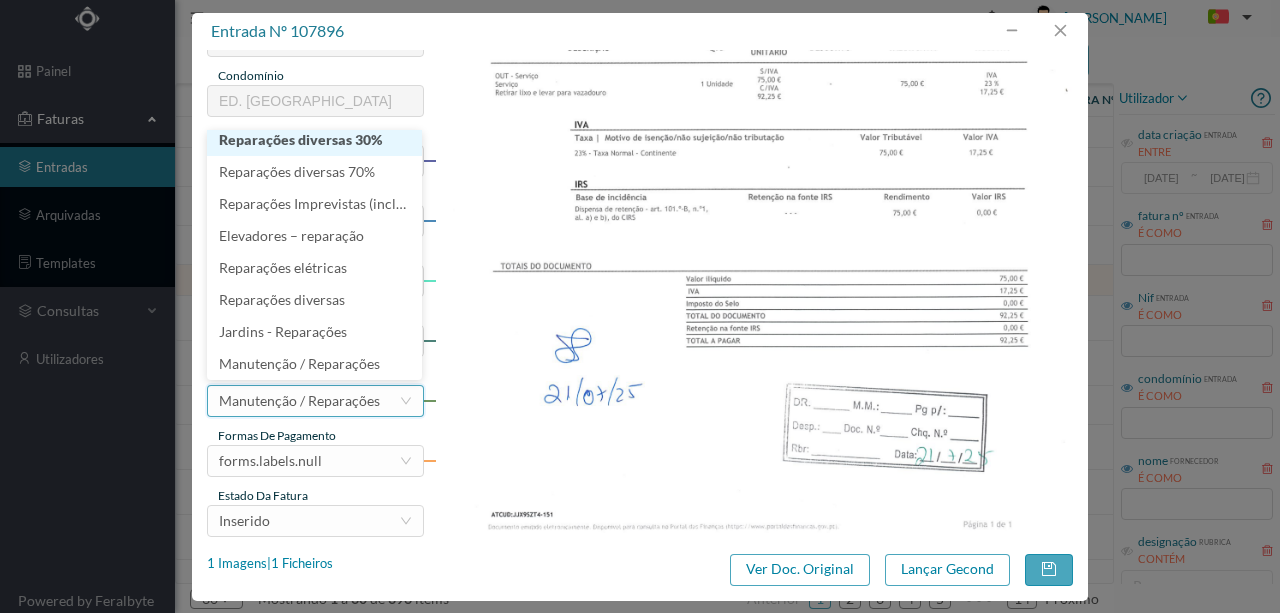 scroll, scrollTop: 4, scrollLeft: 0, axis: vertical 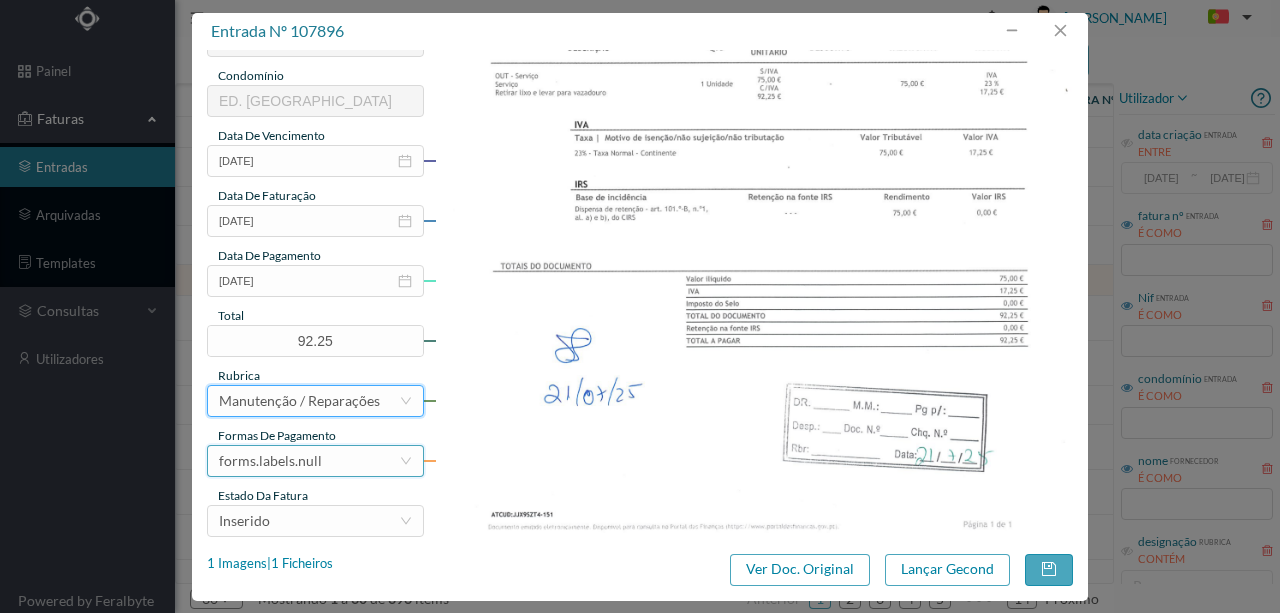 click on "forms.labels.null" at bounding box center (270, 461) 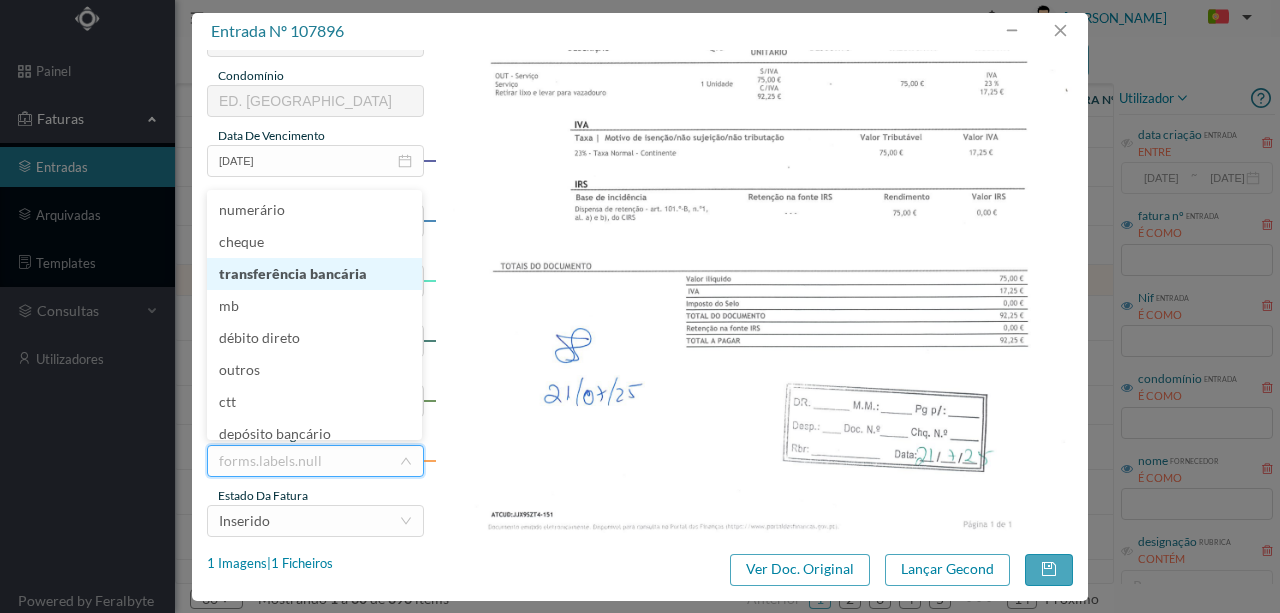 click on "transferência bancária" at bounding box center [314, 274] 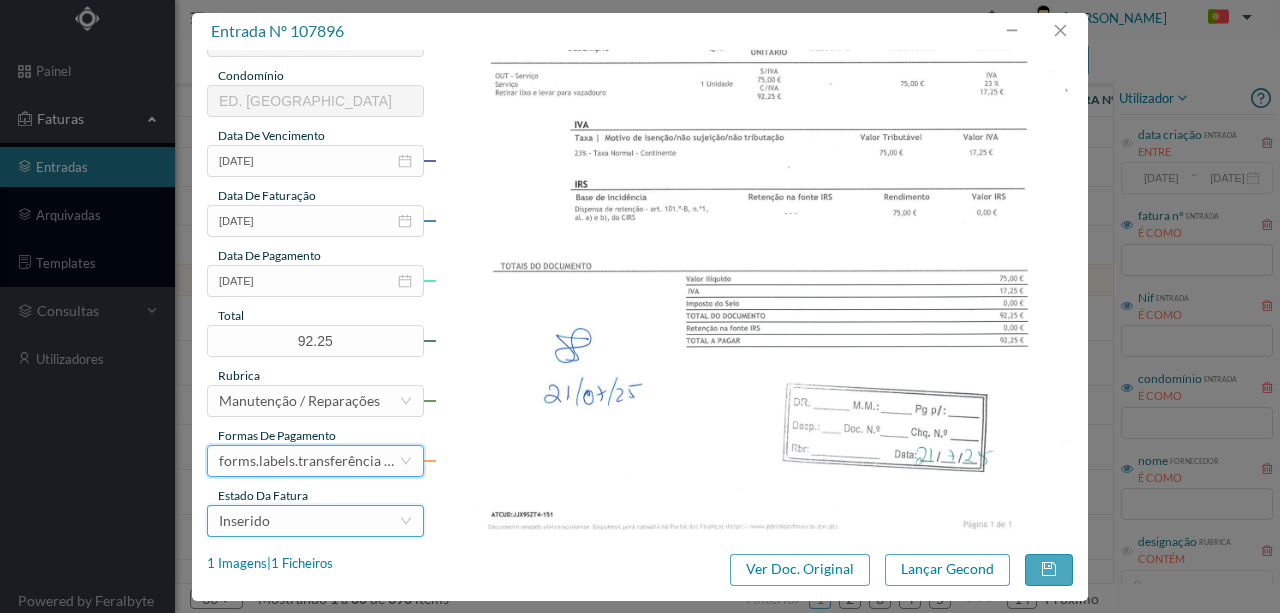 click on "Inserido" at bounding box center (244, 521) 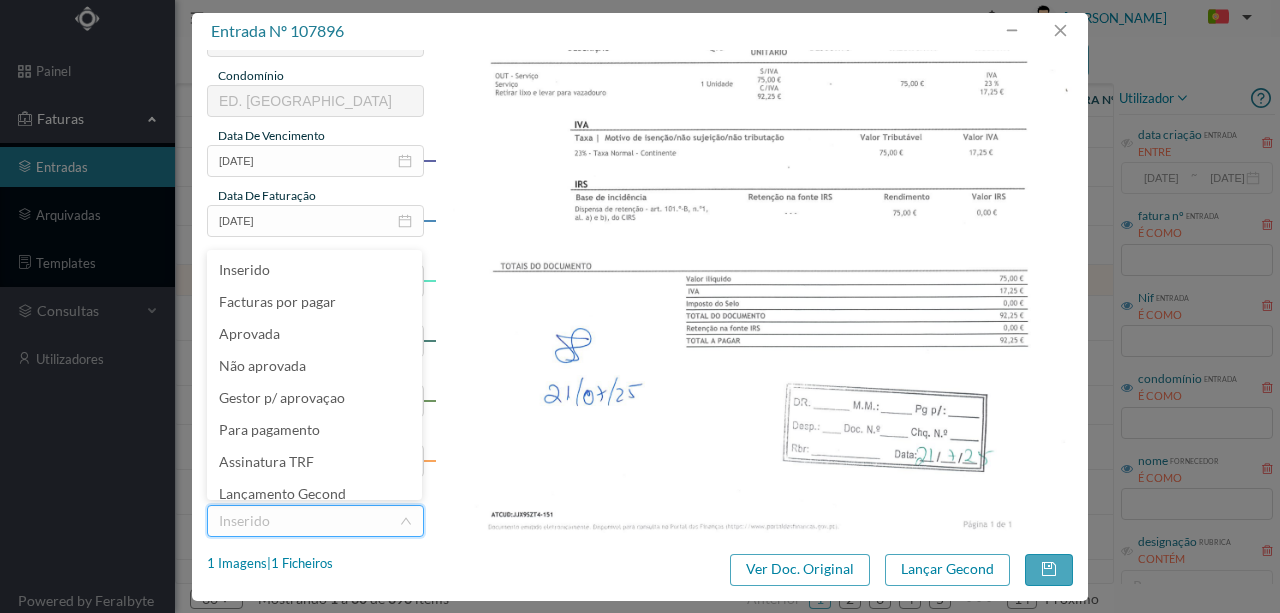 scroll, scrollTop: 10, scrollLeft: 0, axis: vertical 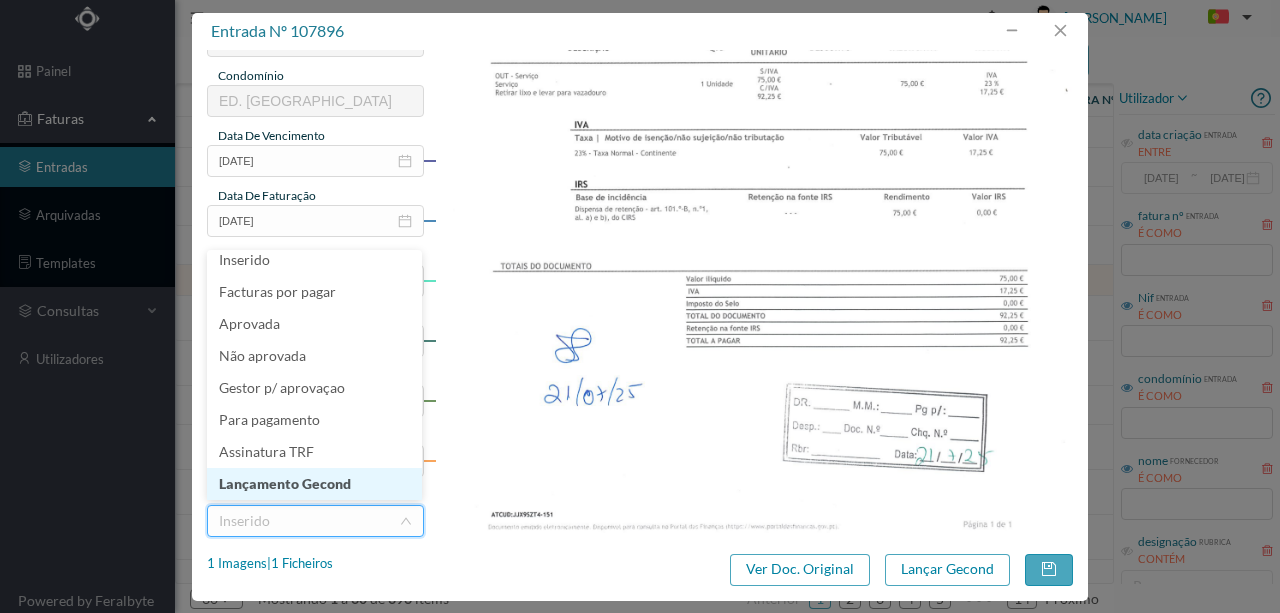click on "Lançamento Gecond" at bounding box center (314, 484) 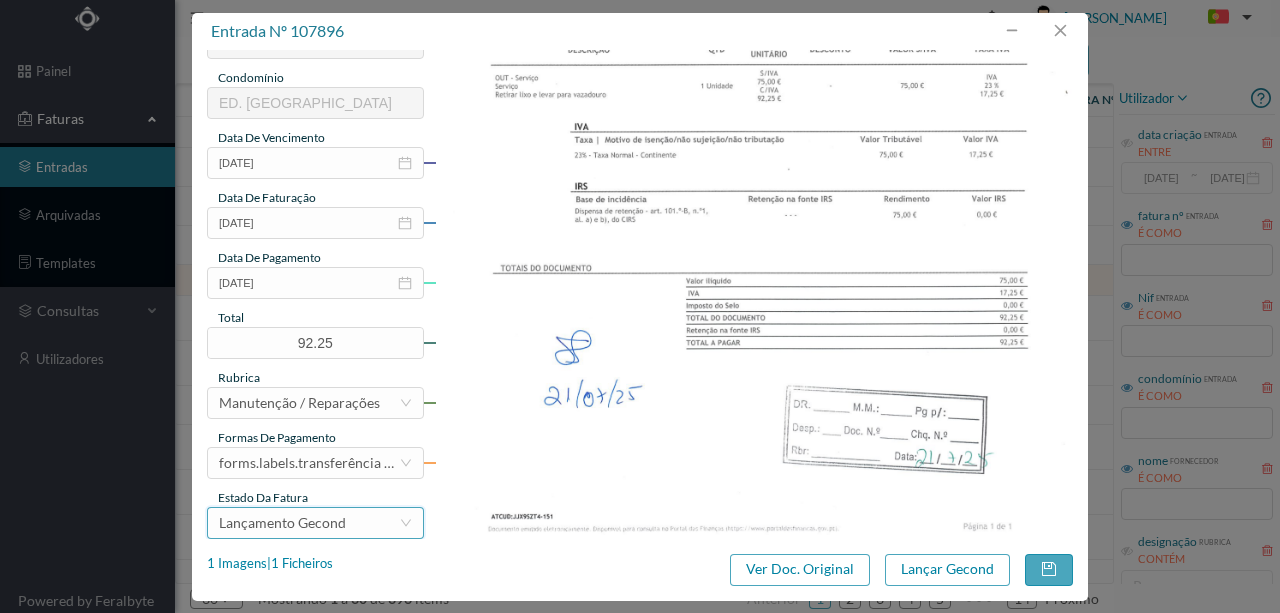 scroll, scrollTop: 473, scrollLeft: 0, axis: vertical 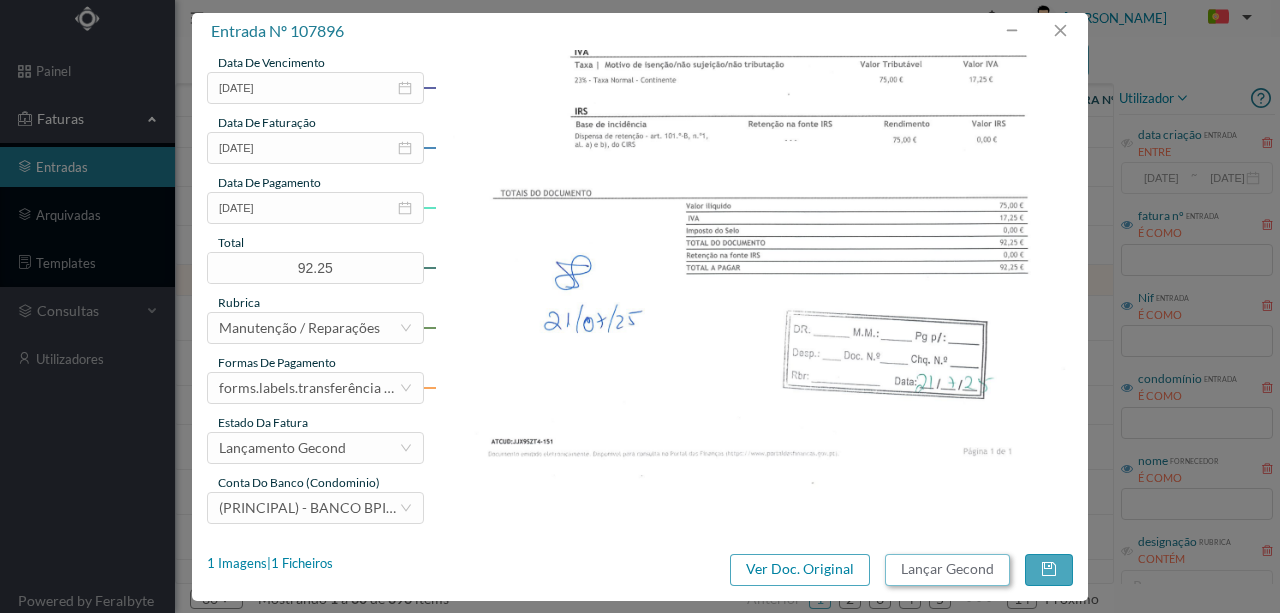 click on "Lançar Gecond" at bounding box center (947, 570) 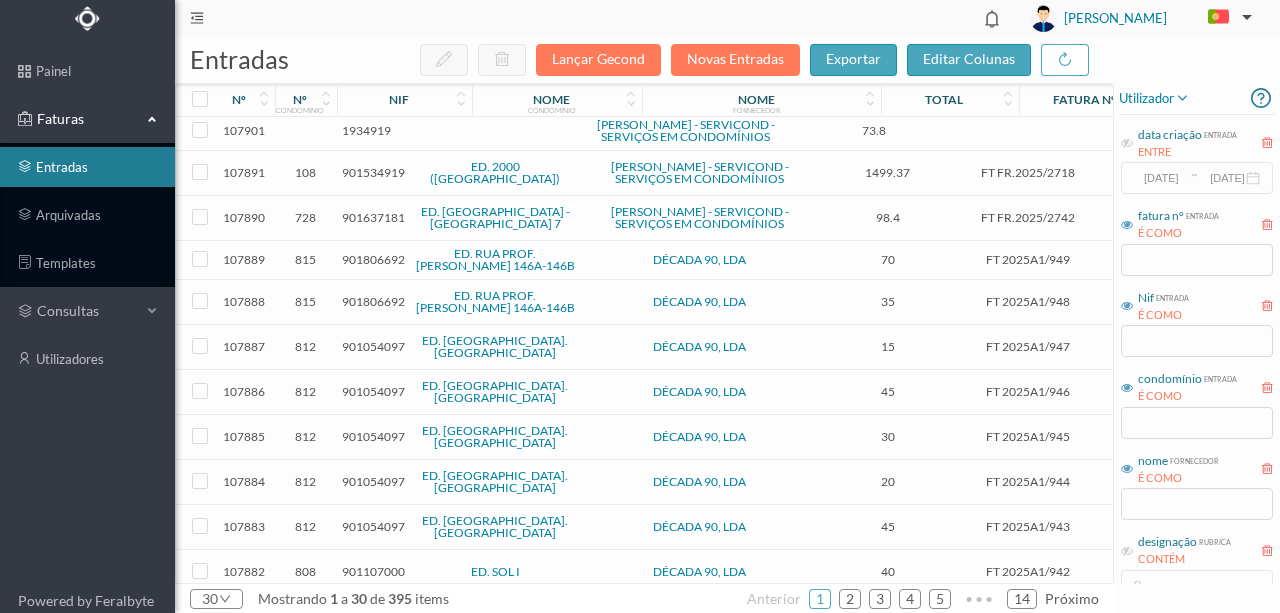 scroll, scrollTop: 133, scrollLeft: 0, axis: vertical 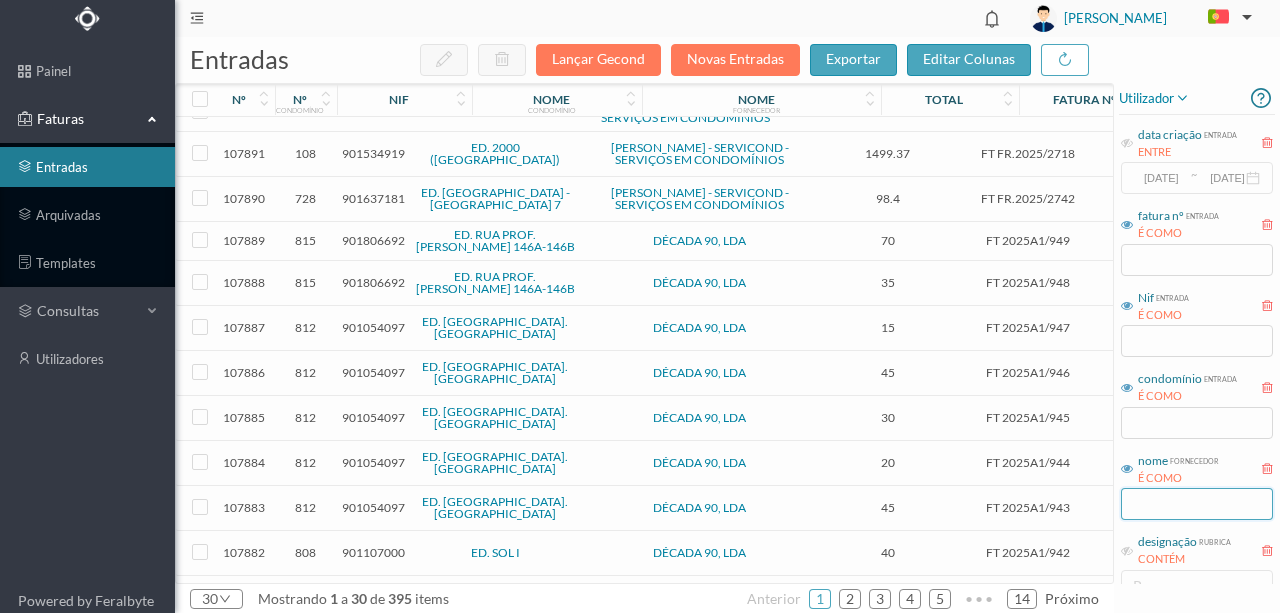 click at bounding box center (1197, 504) 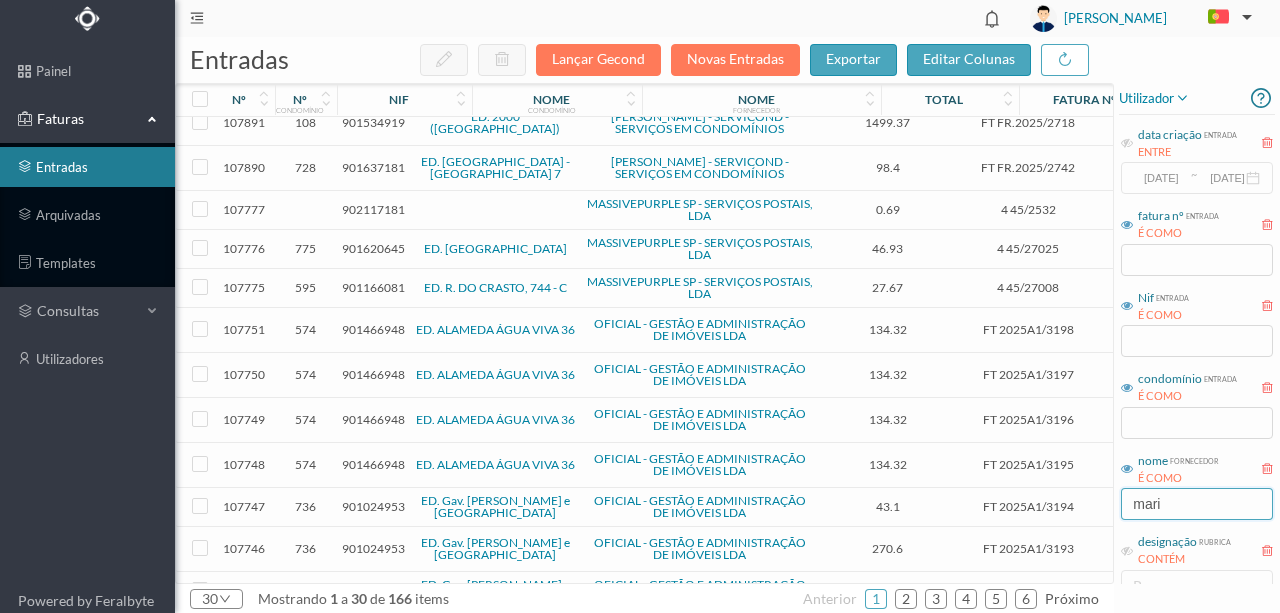 scroll, scrollTop: 0, scrollLeft: 0, axis: both 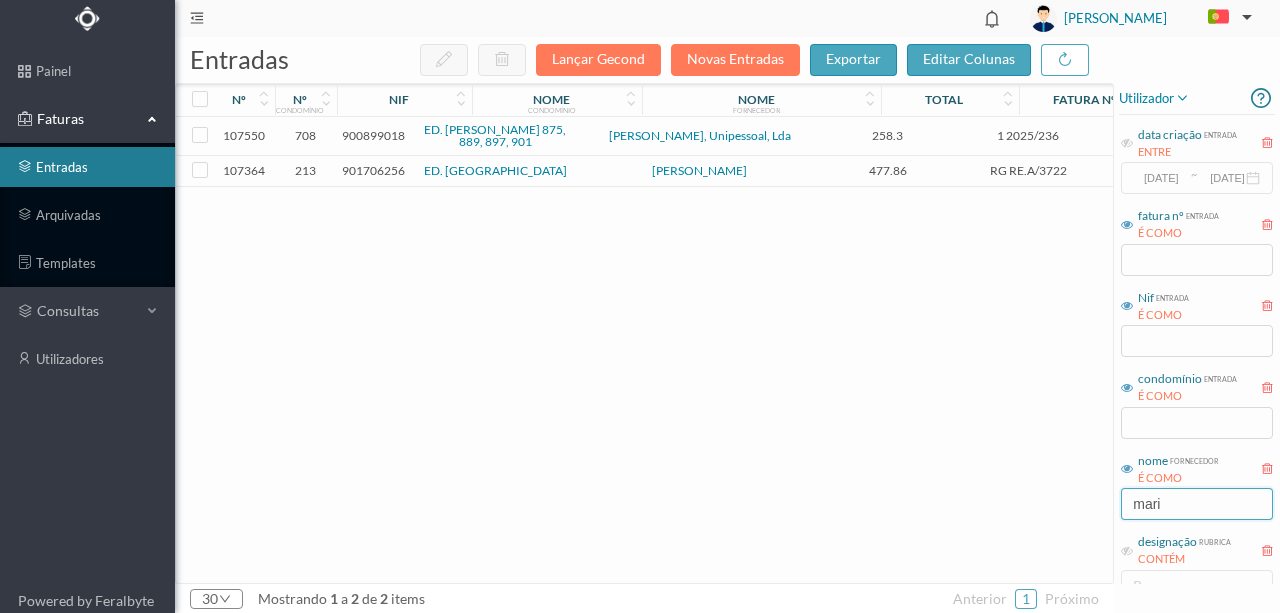 type on "mari" 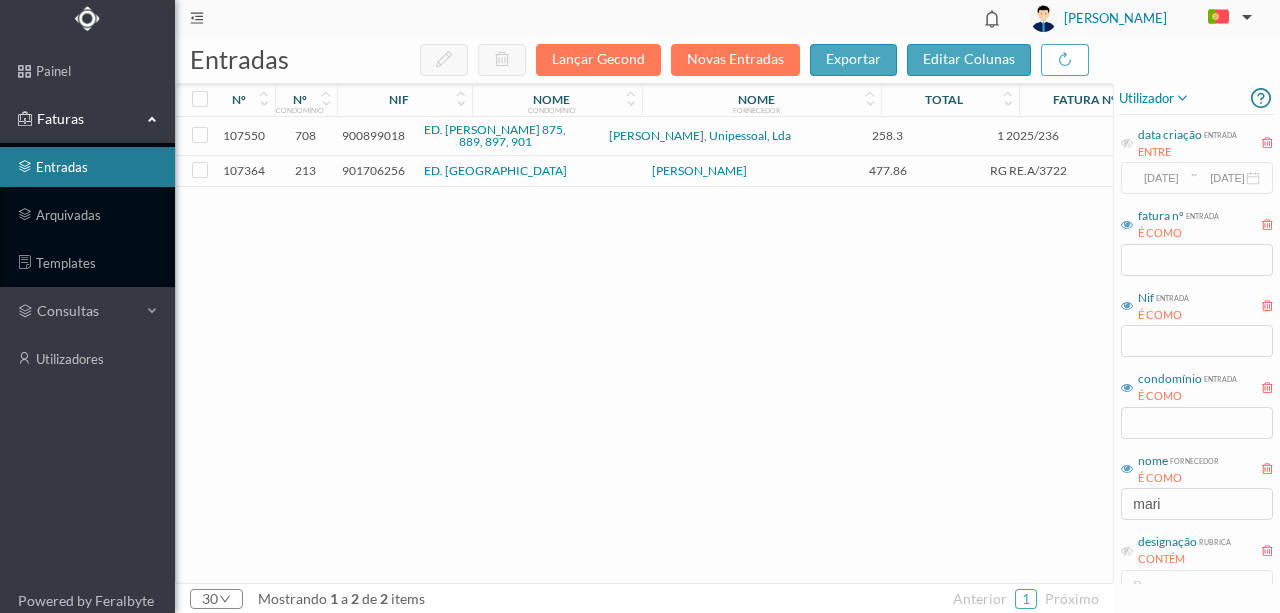 click on "900899018" at bounding box center [373, 135] 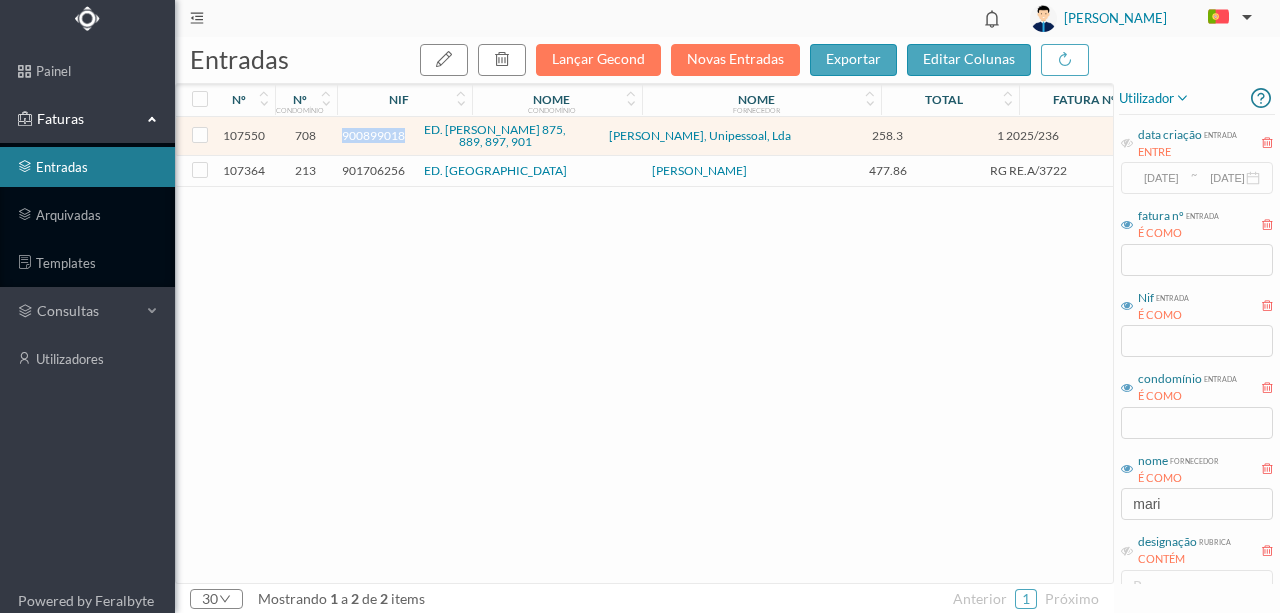 click on "900899018" at bounding box center [373, 135] 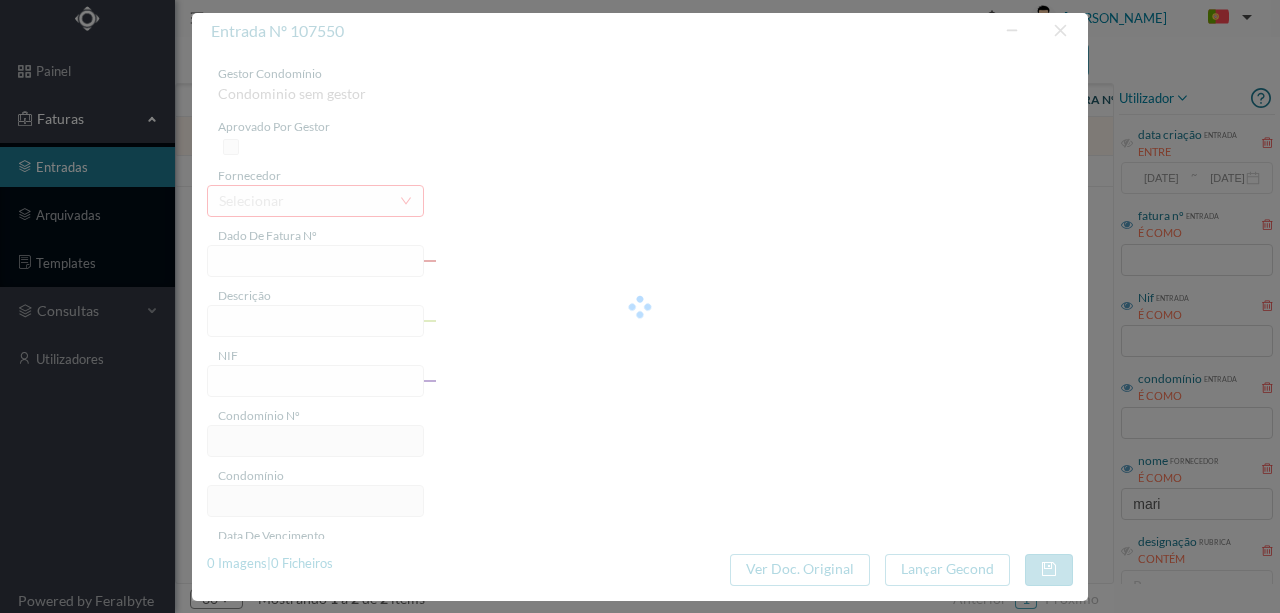 type on "1 2025/236" 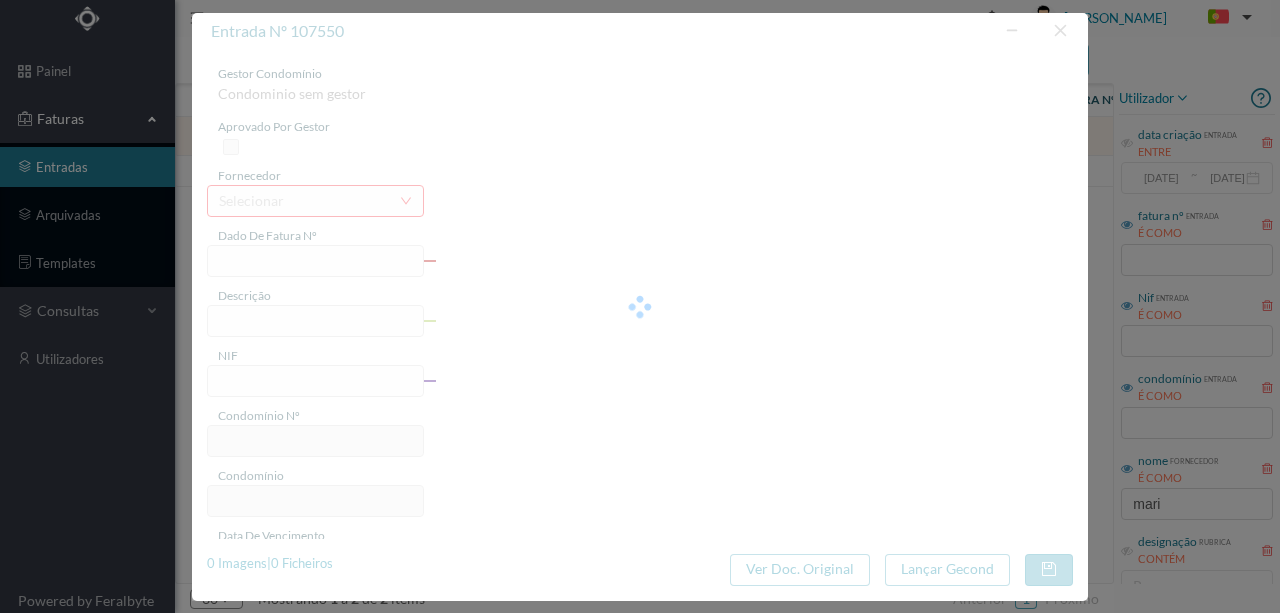 type on "Serviço de limpeza" 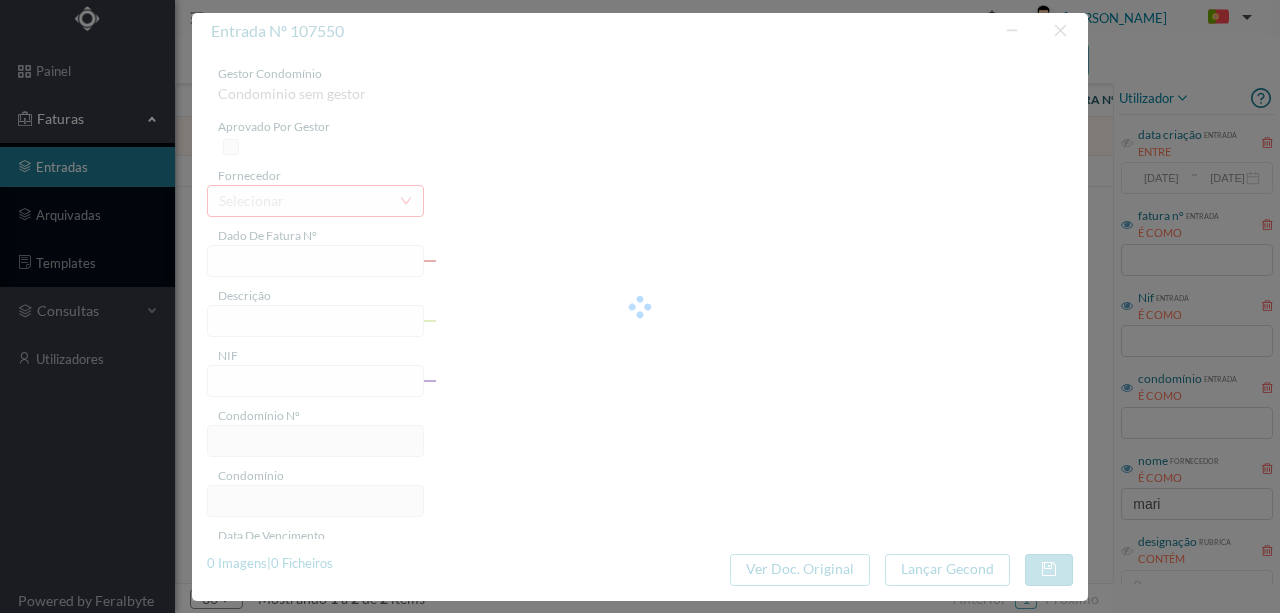 type on "2025-07-28" 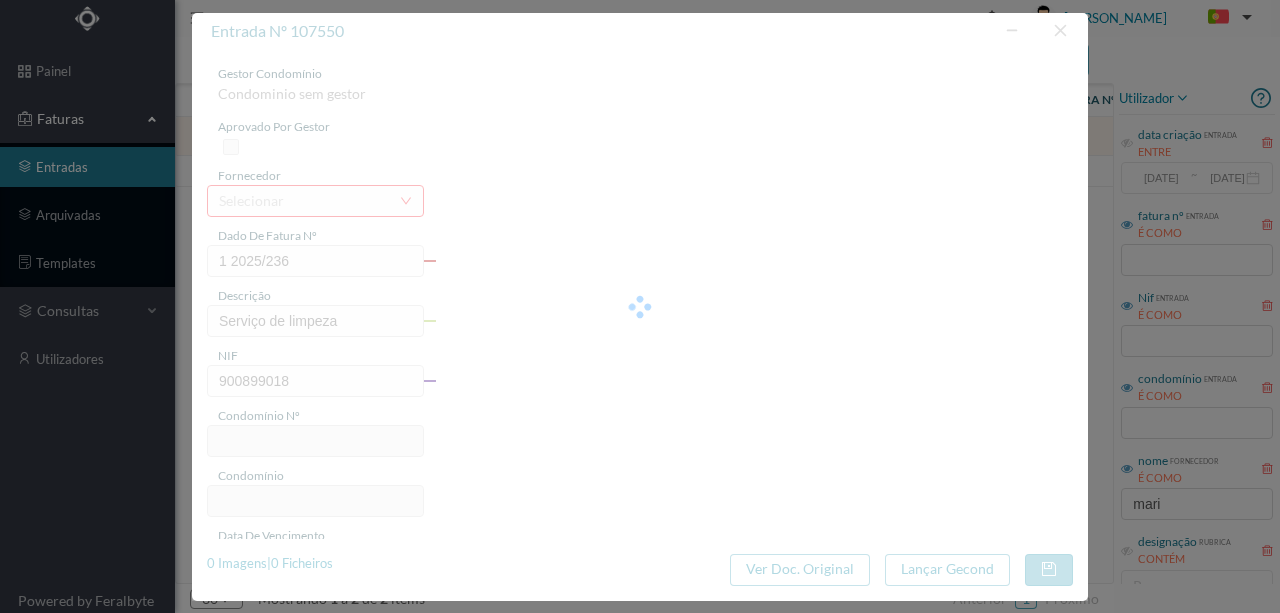 type on "708" 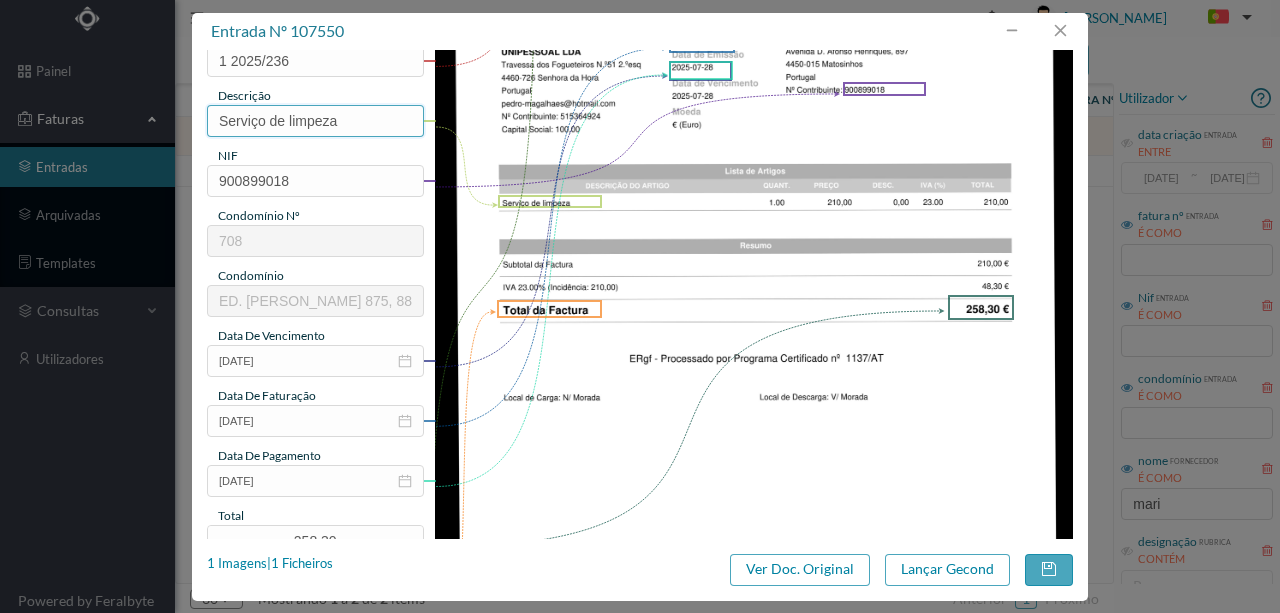 scroll, scrollTop: 333, scrollLeft: 0, axis: vertical 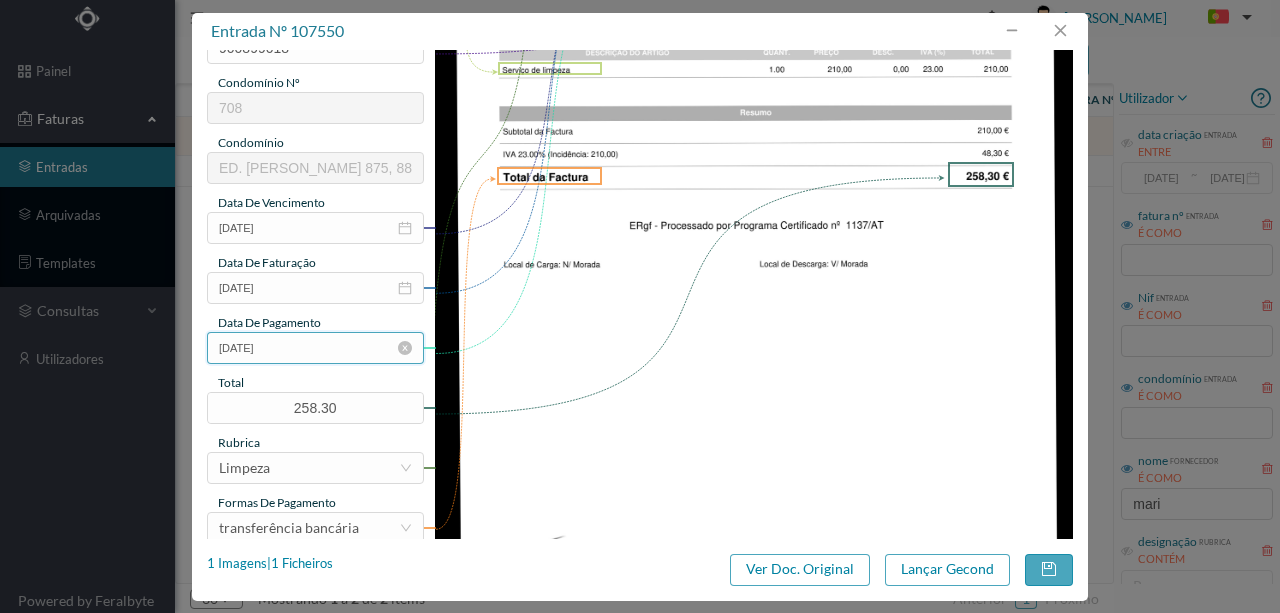 click on "2025-07-28" at bounding box center [315, 348] 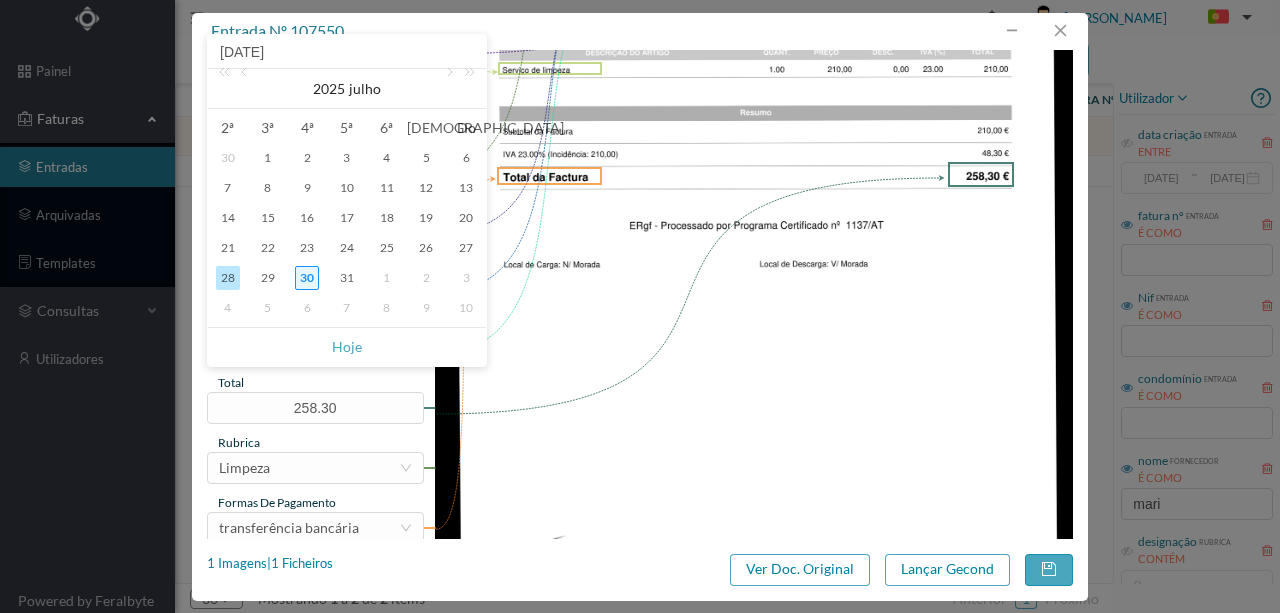 click on "30" at bounding box center [307, 278] 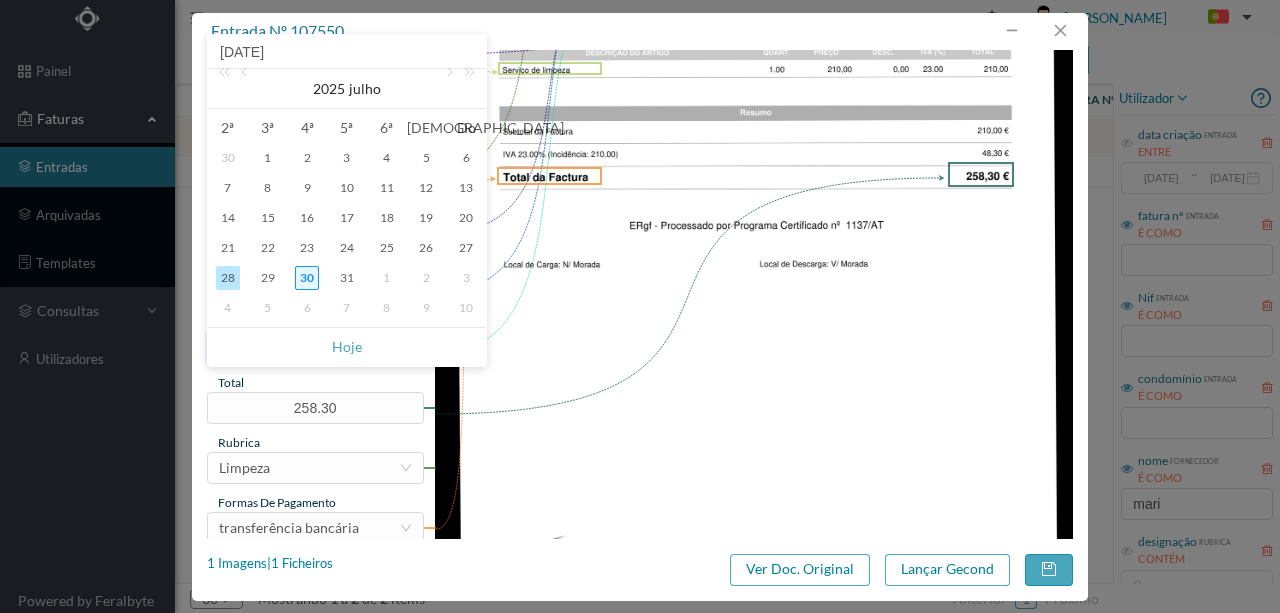type on "2025-07-30" 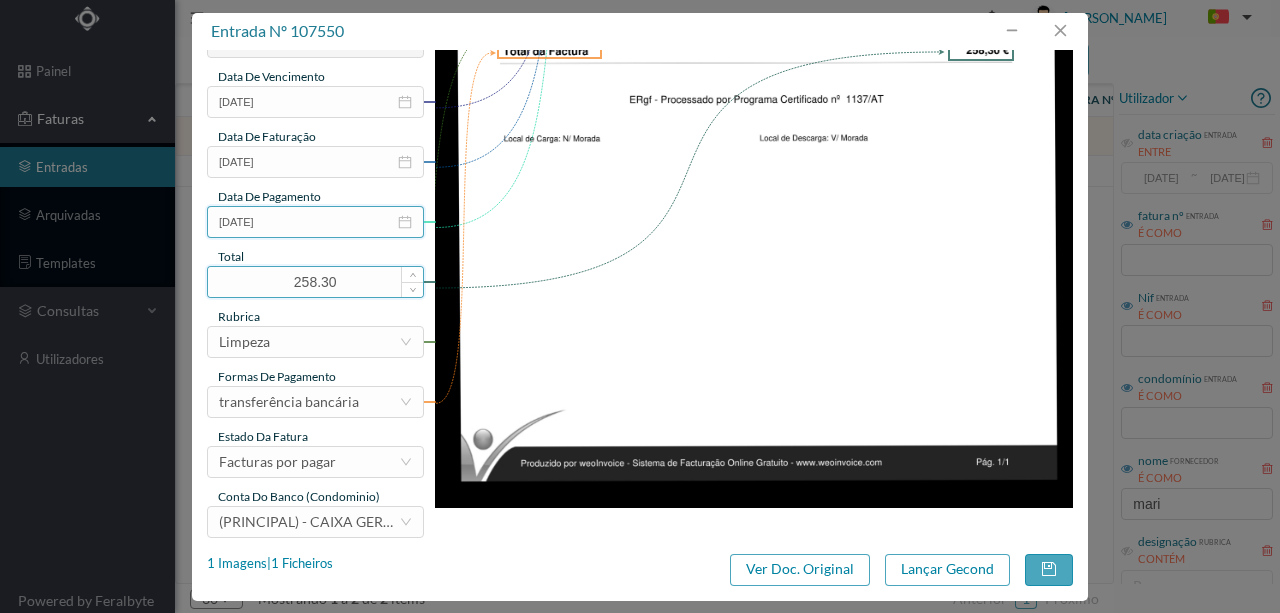 scroll, scrollTop: 473, scrollLeft: 0, axis: vertical 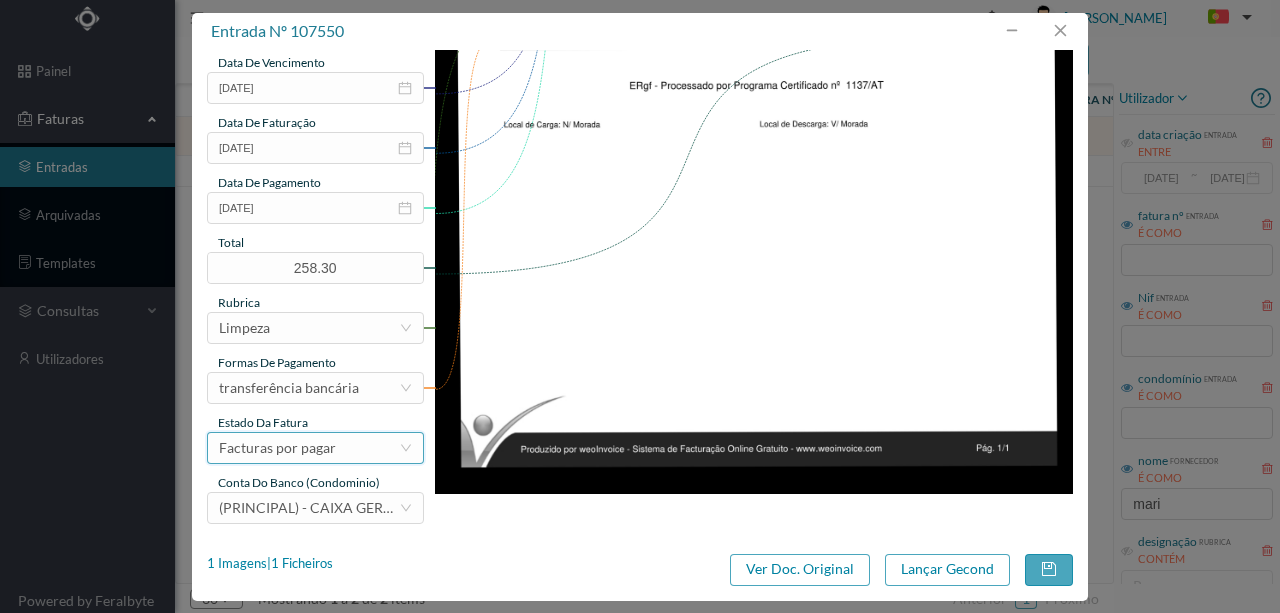 click on "Facturas por pagar" at bounding box center (277, 448) 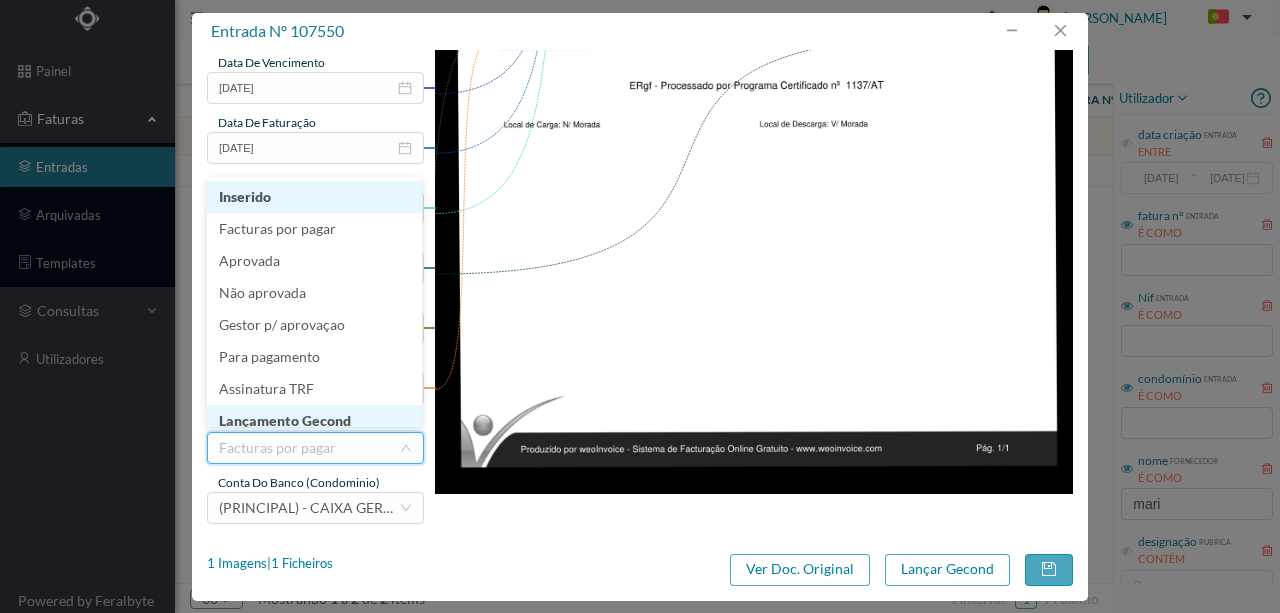 scroll, scrollTop: 10, scrollLeft: 0, axis: vertical 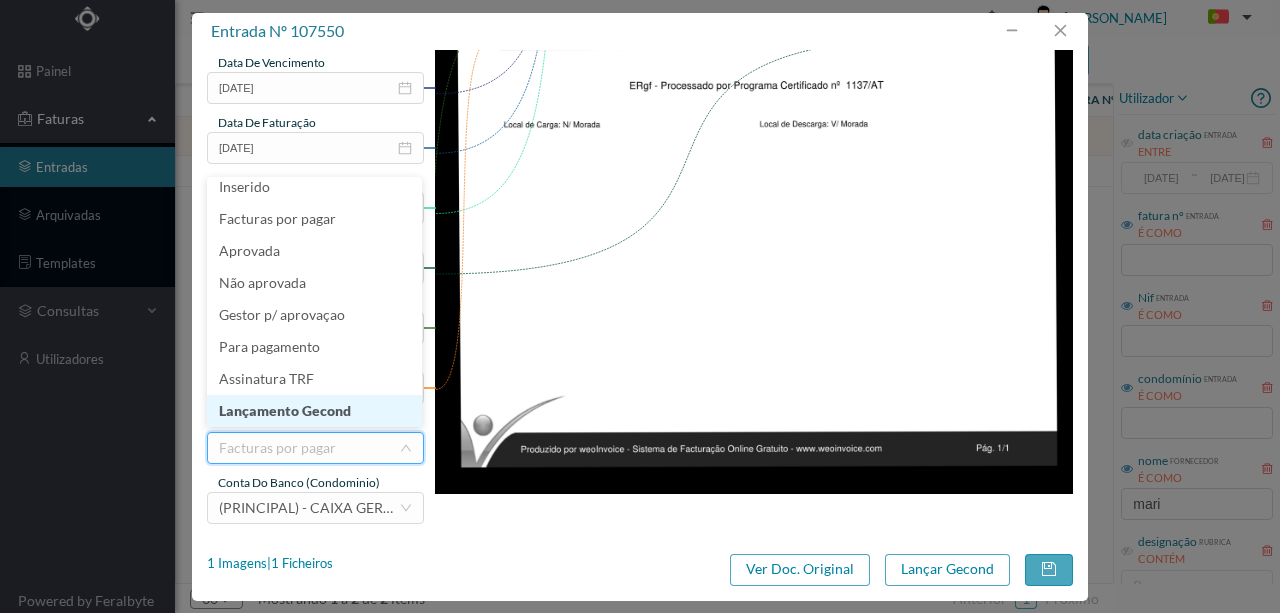 click on "Lançamento Gecond" at bounding box center (314, 411) 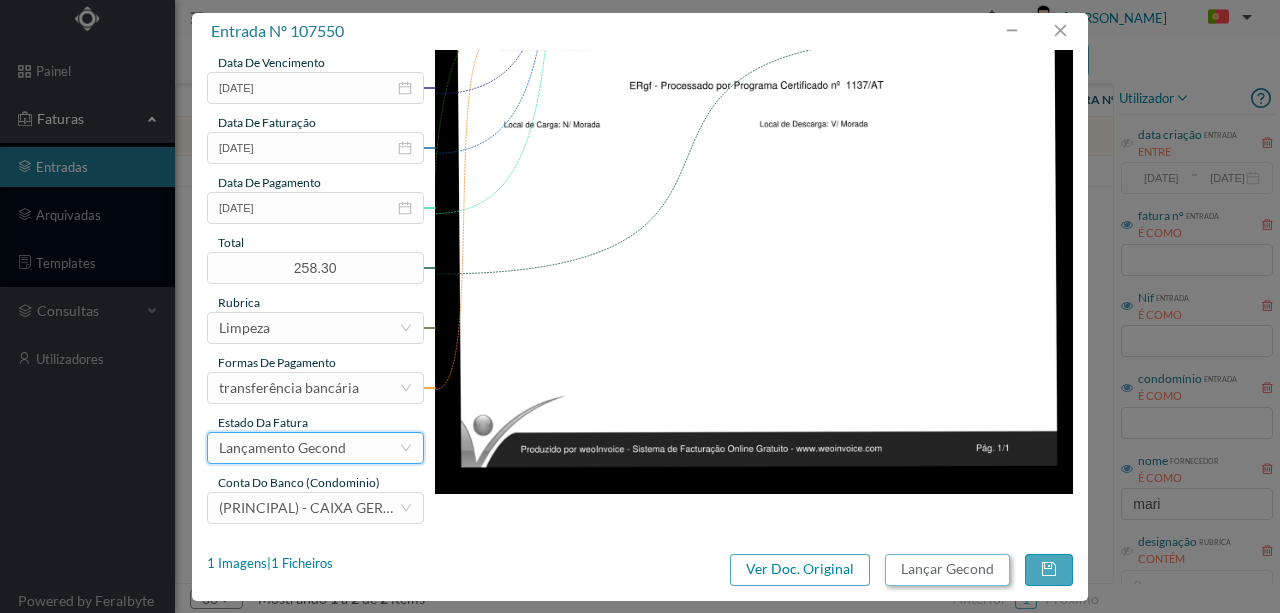 drag, startPoint x: 949, startPoint y: 580, endPoint x: 948, endPoint y: 566, distance: 14.035668 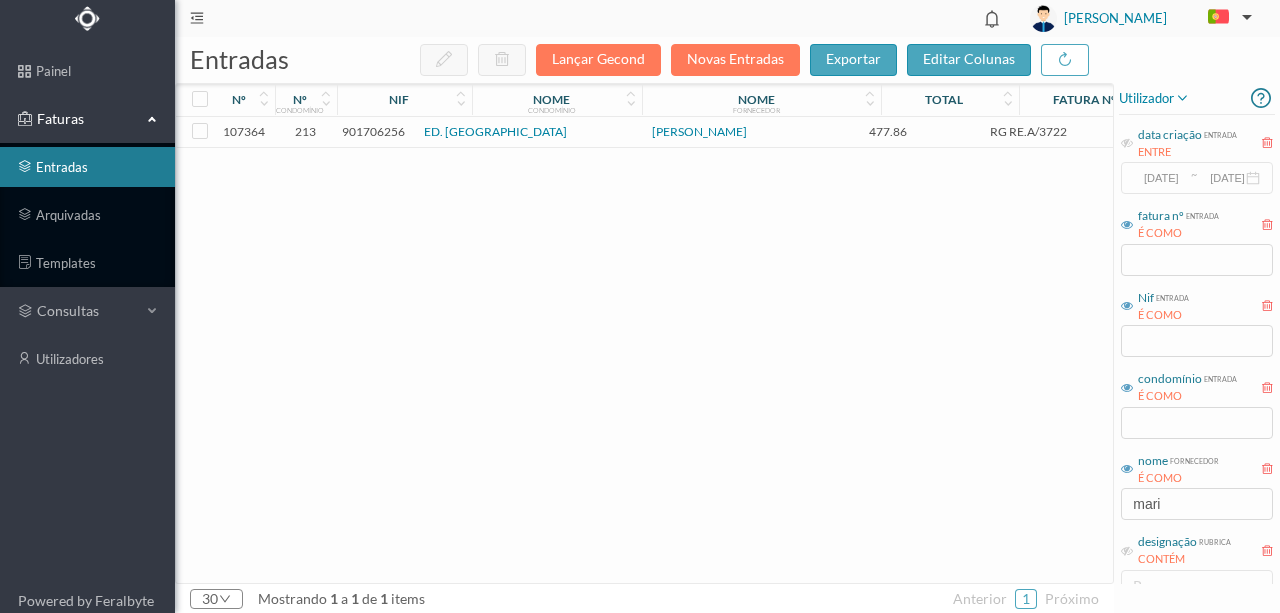 click on "901706256" at bounding box center (373, 131) 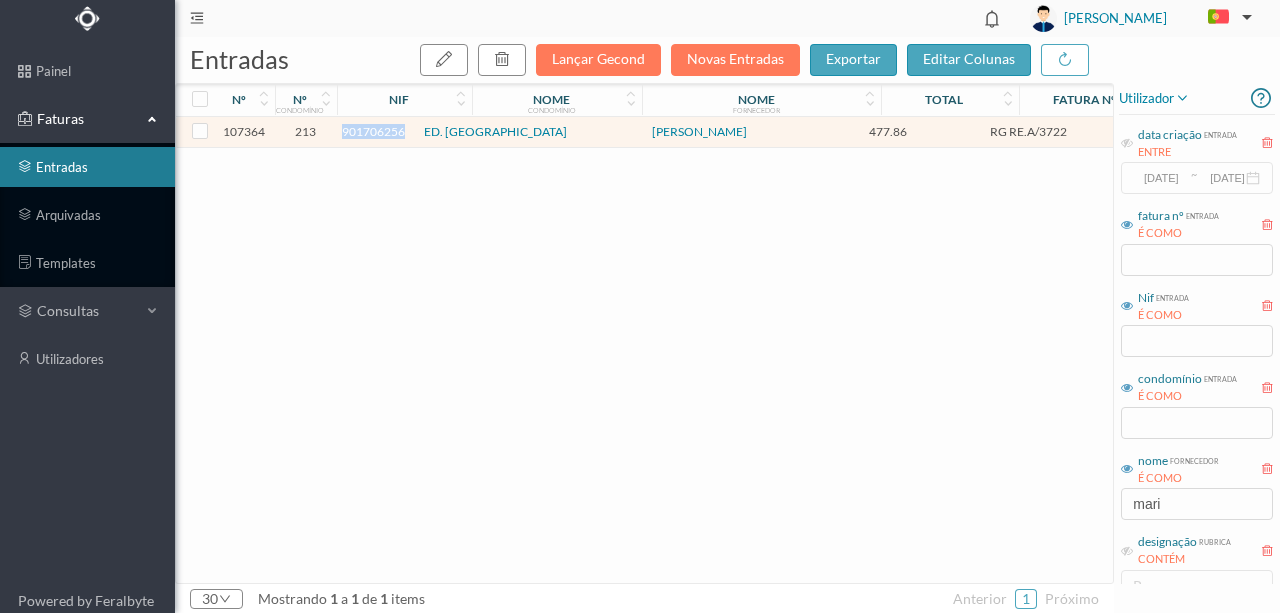 click on "901706256" at bounding box center (373, 131) 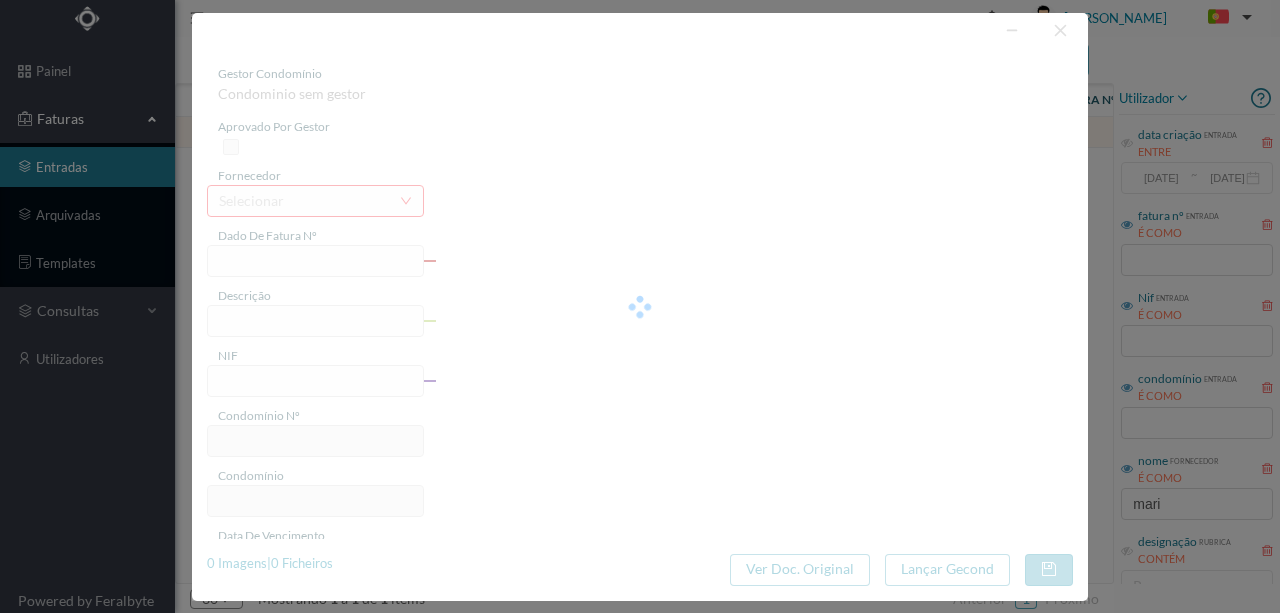 type on "RG RE.A/3722" 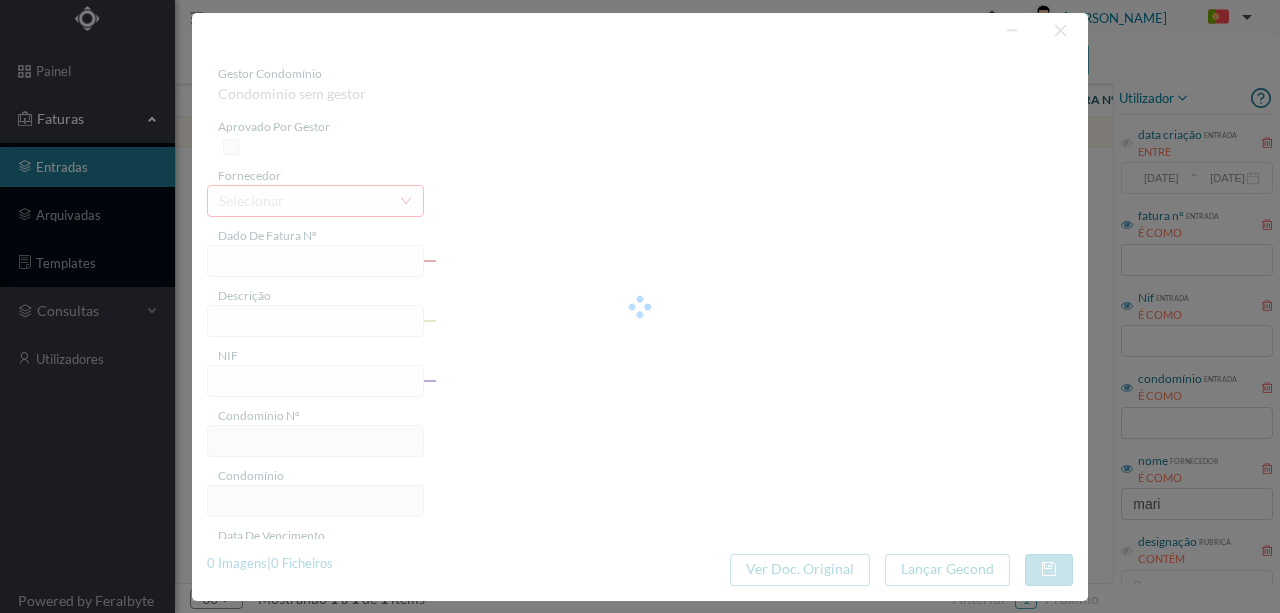 type on "901706256" 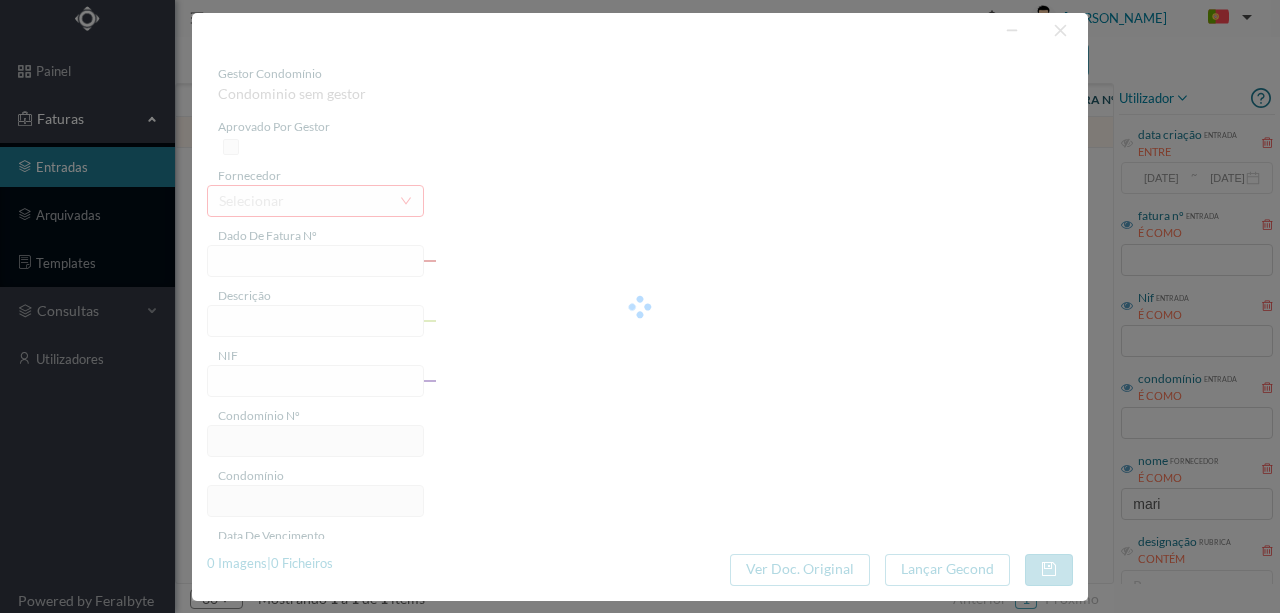 type on "Invalid date" 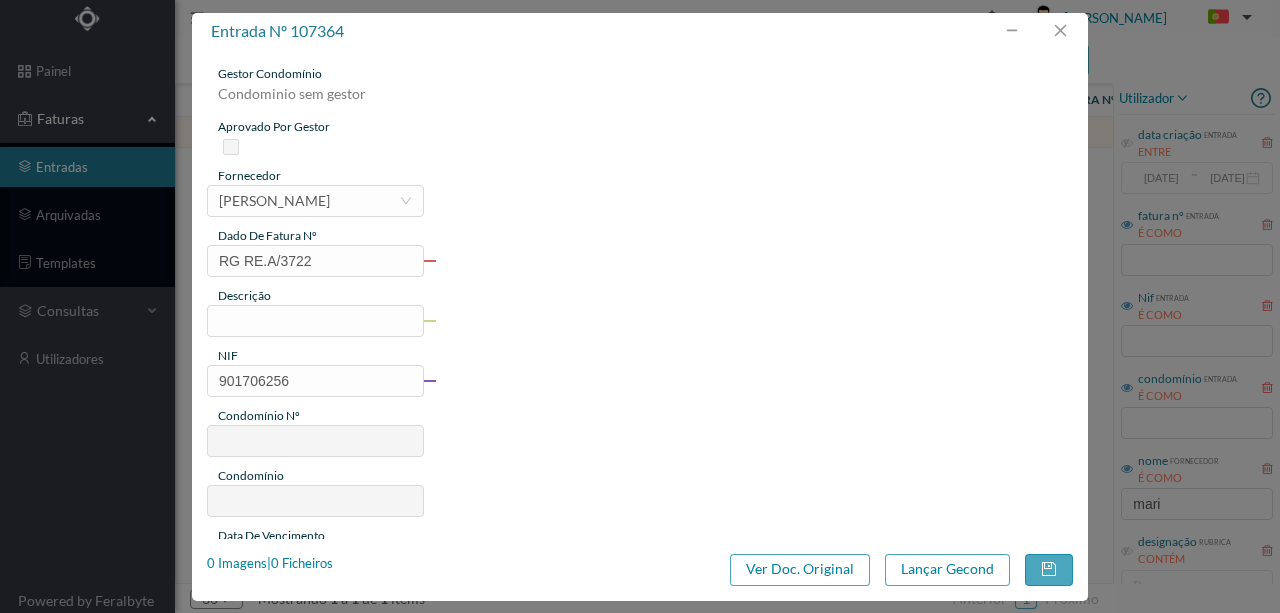 type on "213" 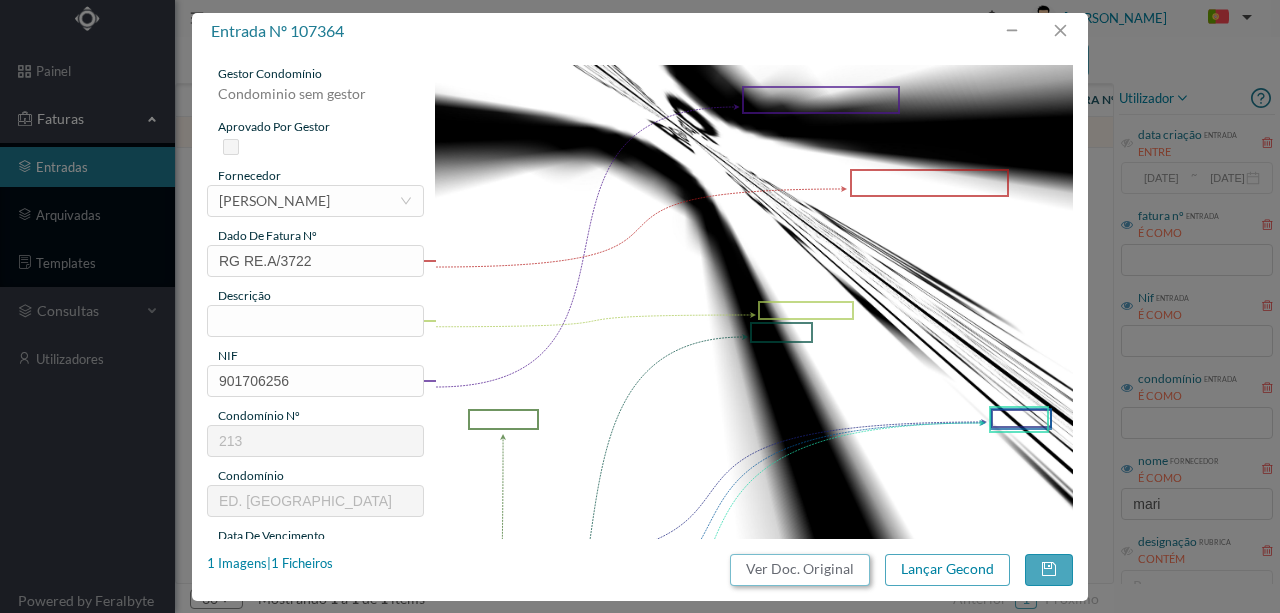click on "Ver Doc. Original" at bounding box center (800, 570) 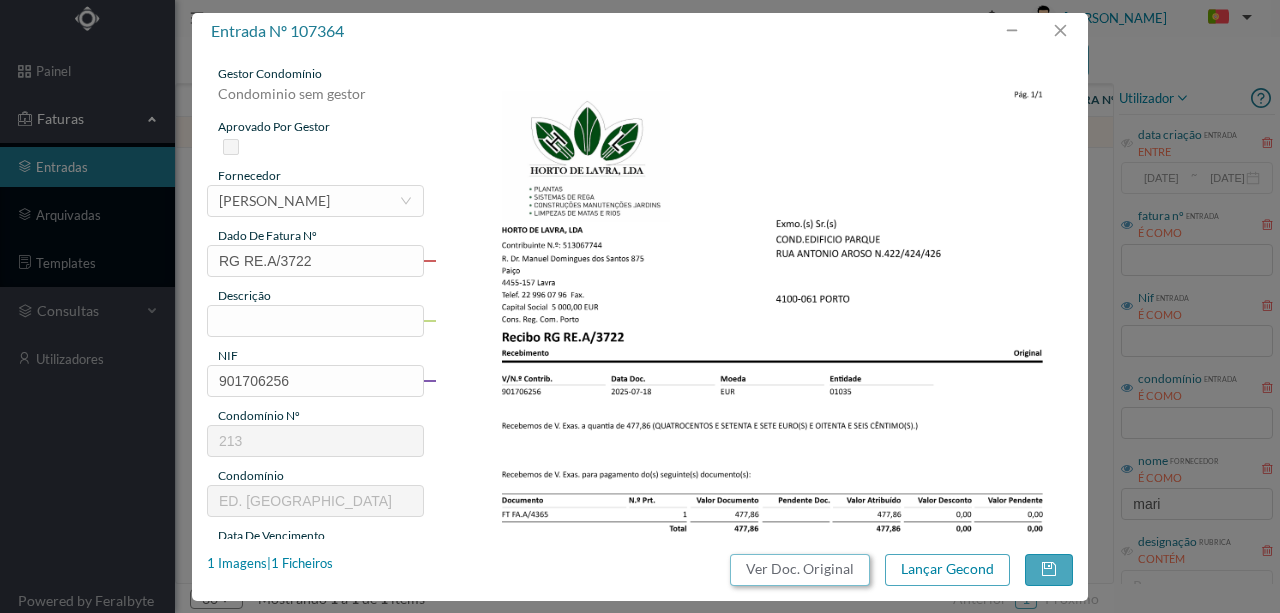type 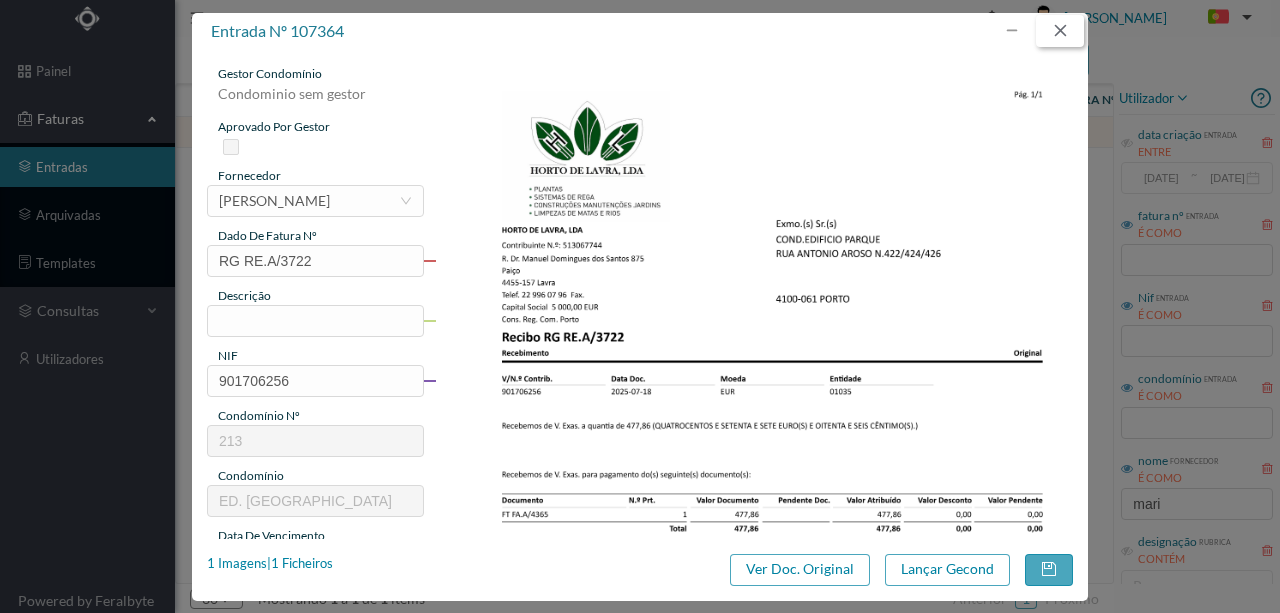 click at bounding box center (1060, 31) 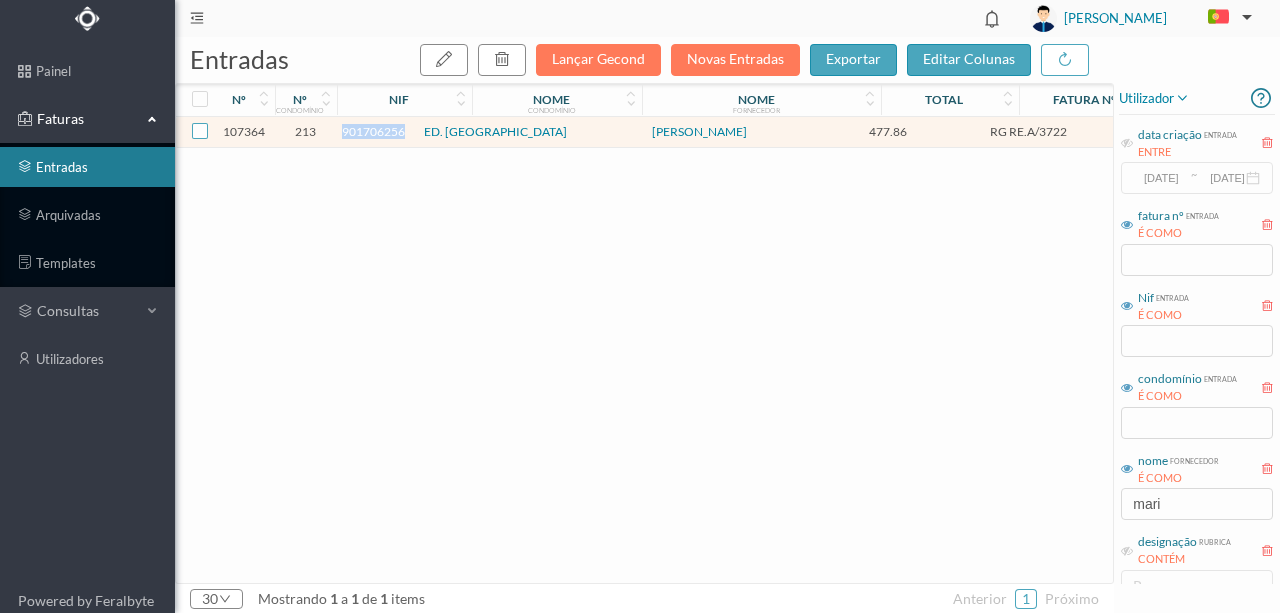 click at bounding box center [200, 131] 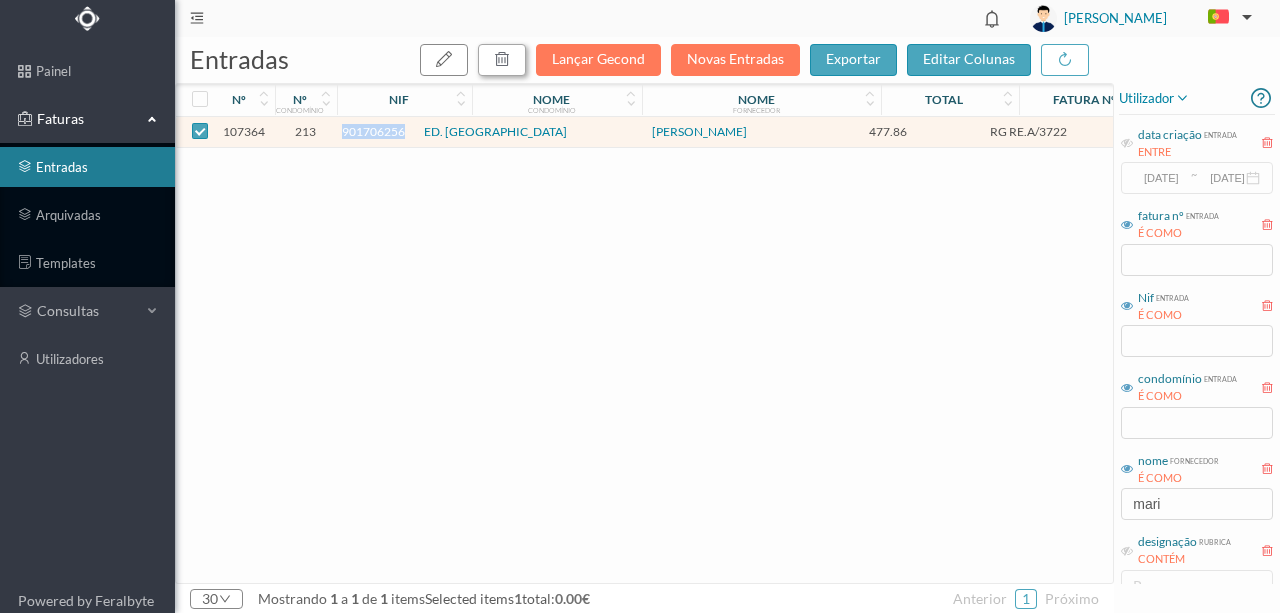click at bounding box center (502, 60) 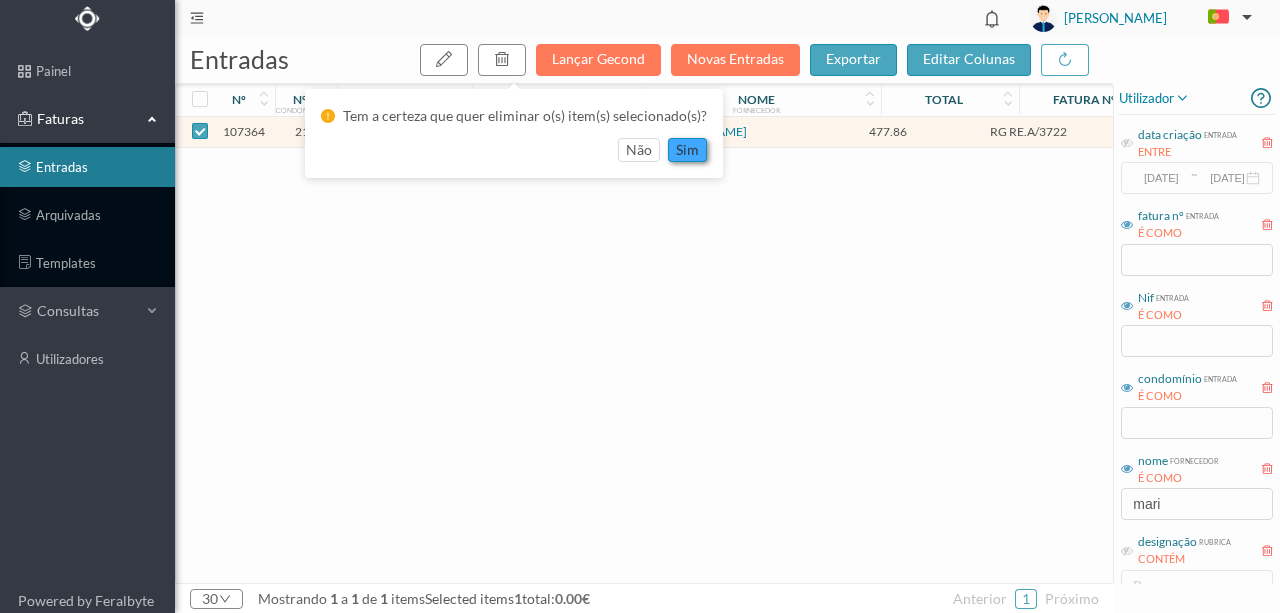 click on "sim" at bounding box center [687, 150] 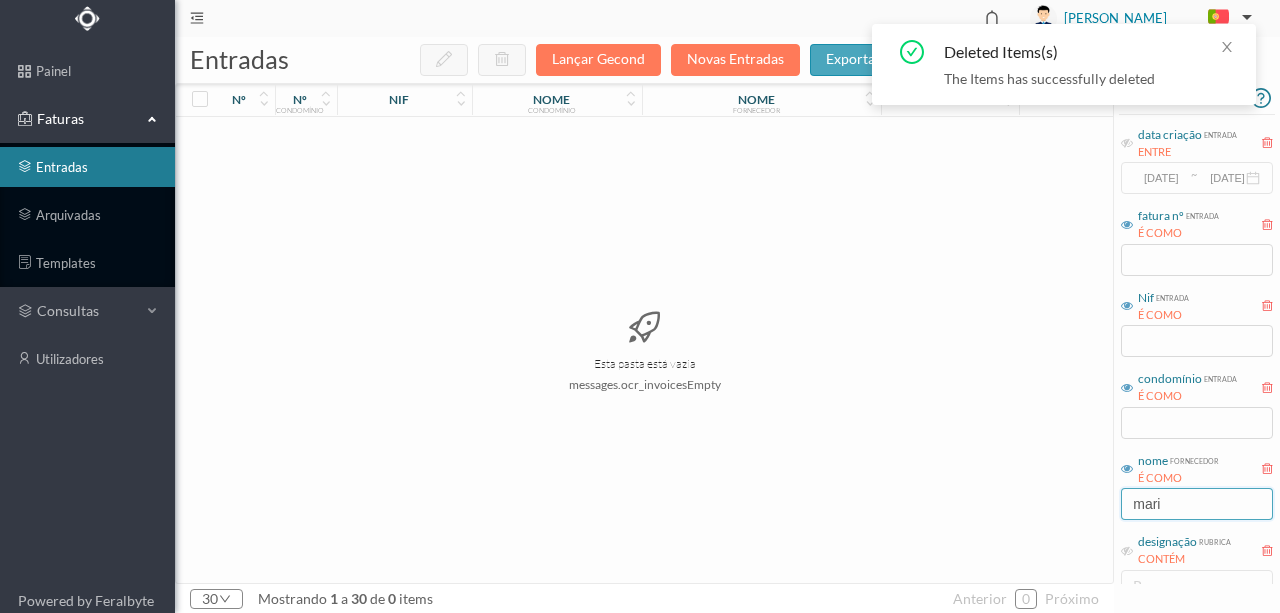 drag, startPoint x: 1182, startPoint y: 504, endPoint x: 967, endPoint y: 523, distance: 215.8379 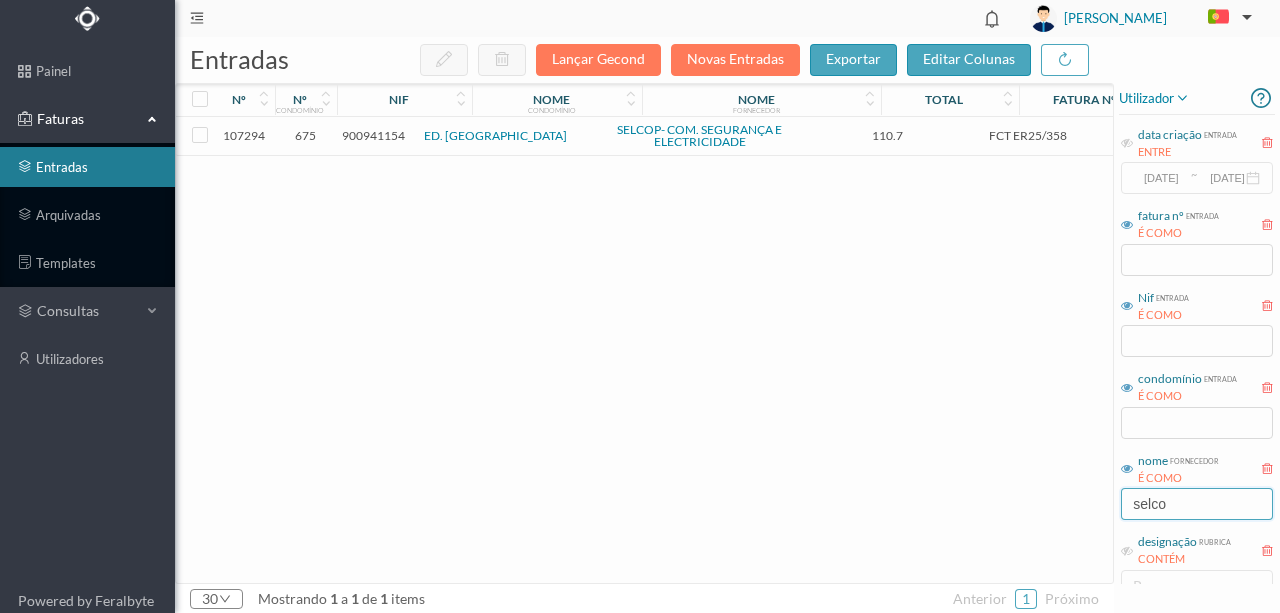 type on "selco" 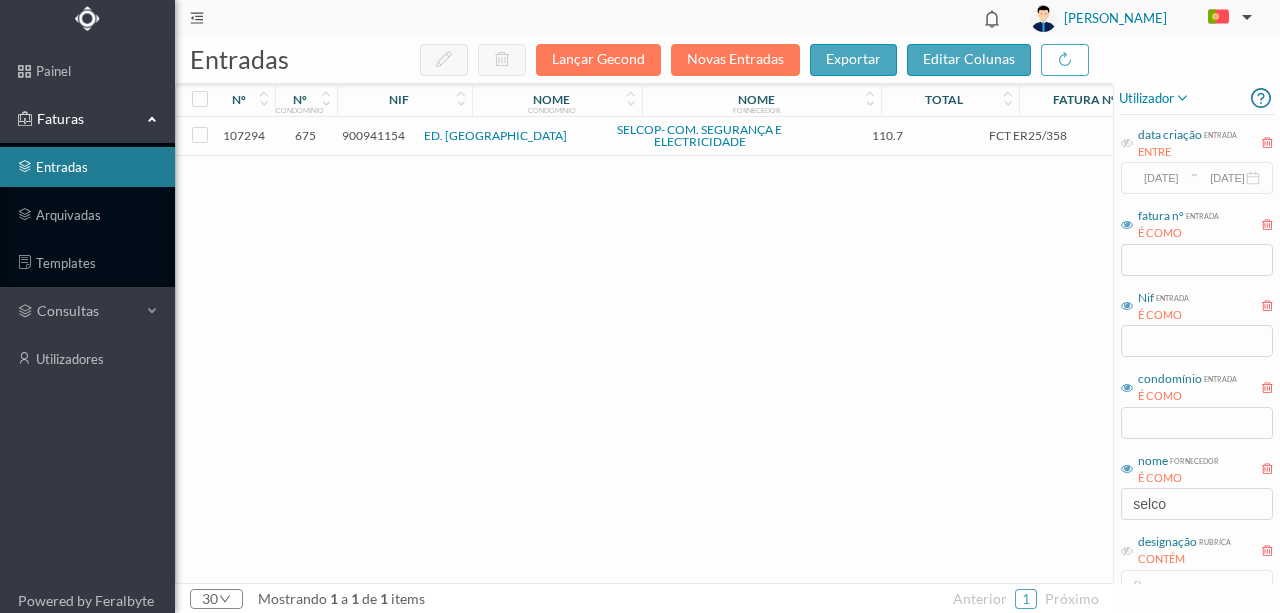 click on "900941154" at bounding box center (373, 135) 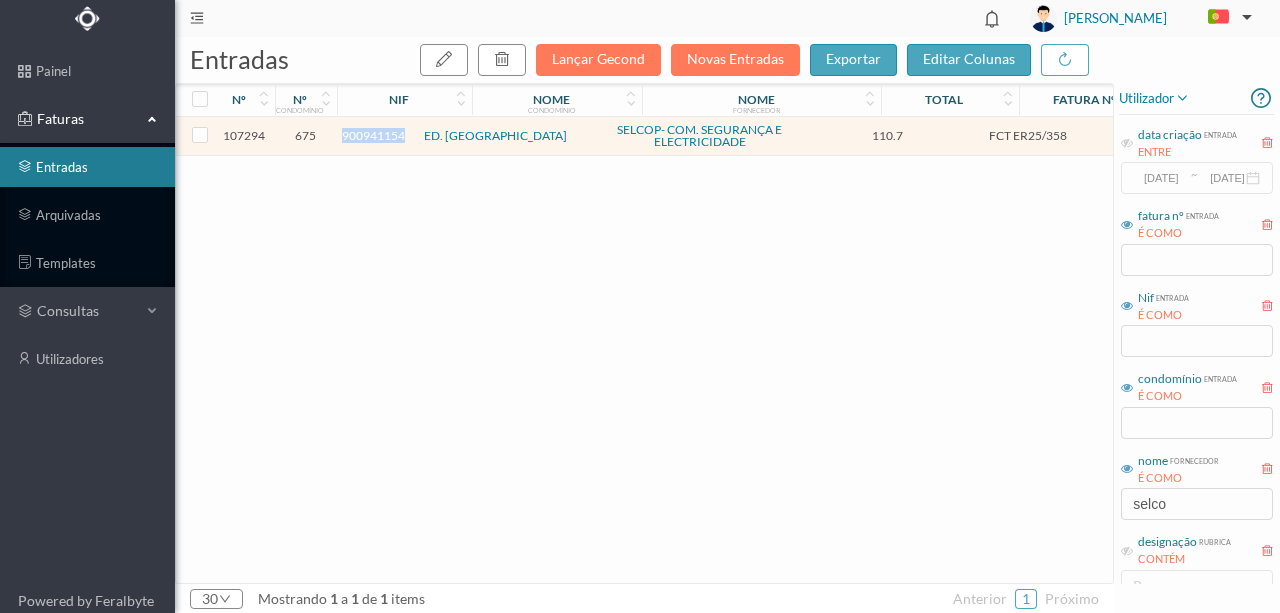 click on "900941154" at bounding box center (373, 135) 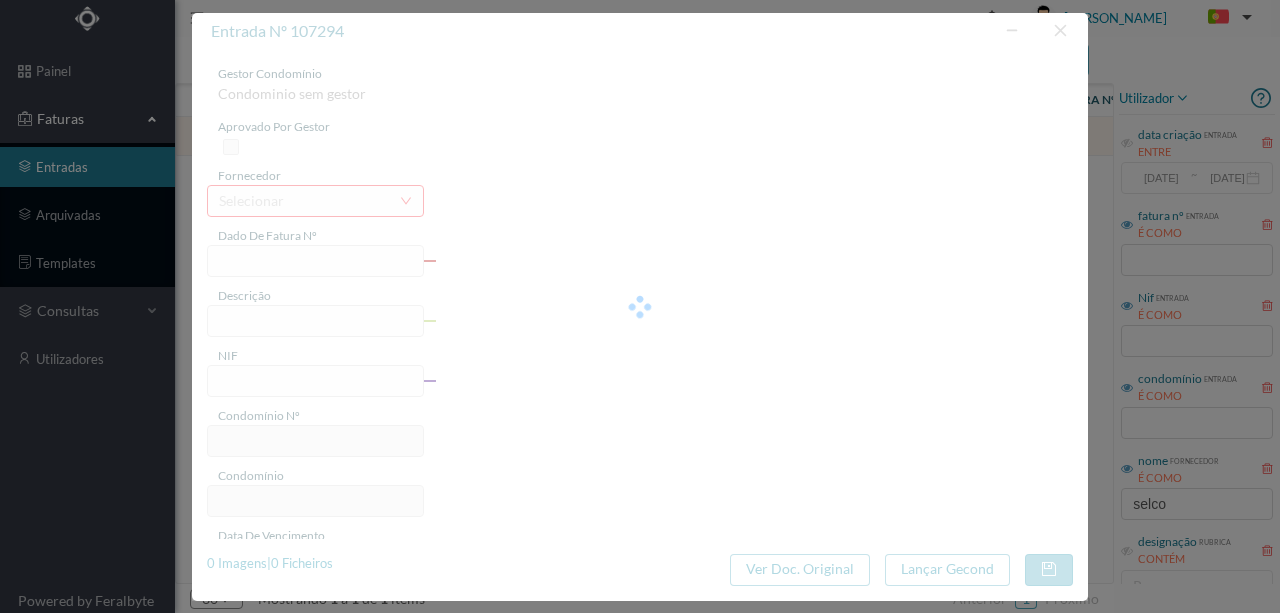 type on "FCT ER25/358" 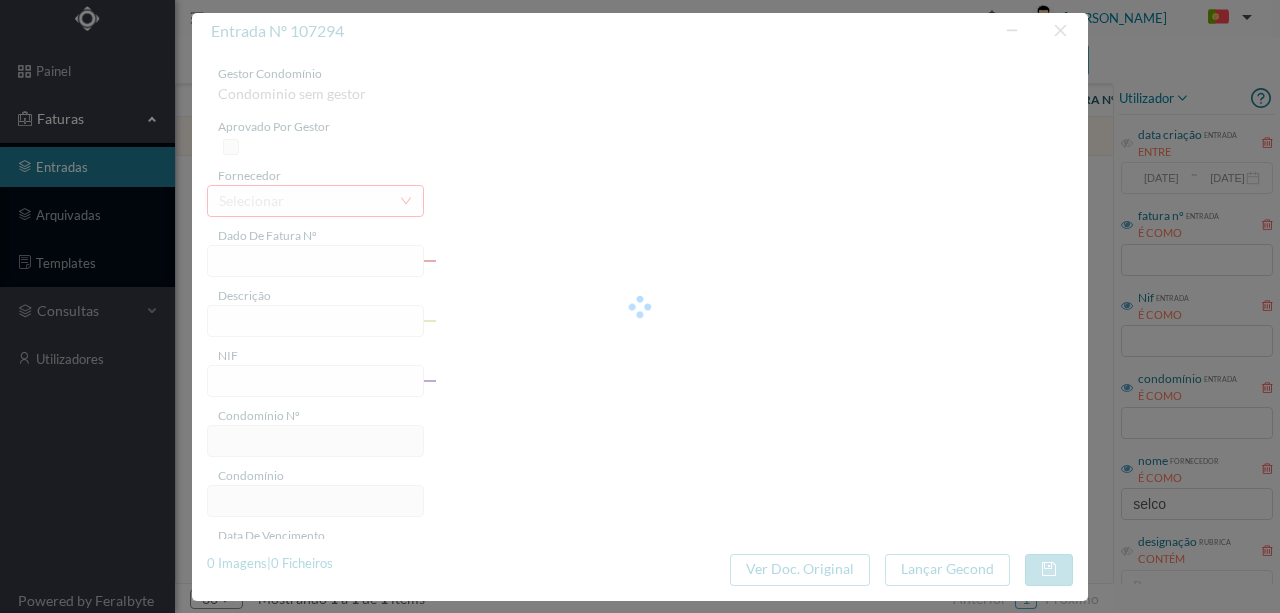 type on "MANUTENÇAO SISTEMA VENTILAÇÃO EDIFICIO 27 Amalica afinaanao lihrifinnanao nAPACCAVInO A" 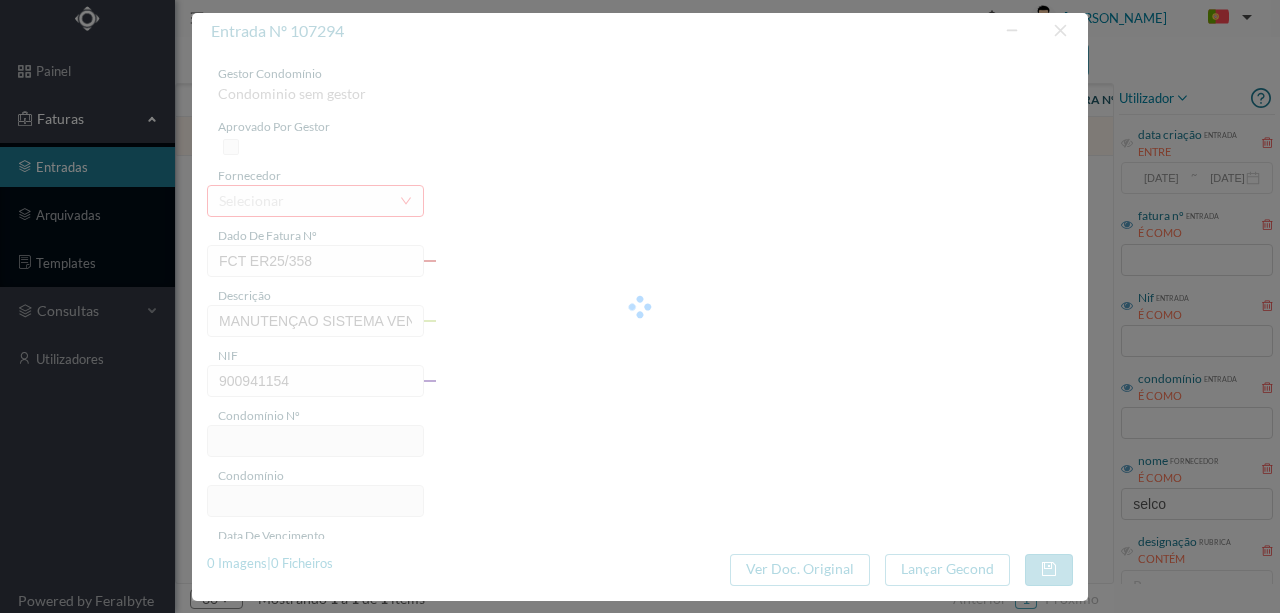 type on "675" 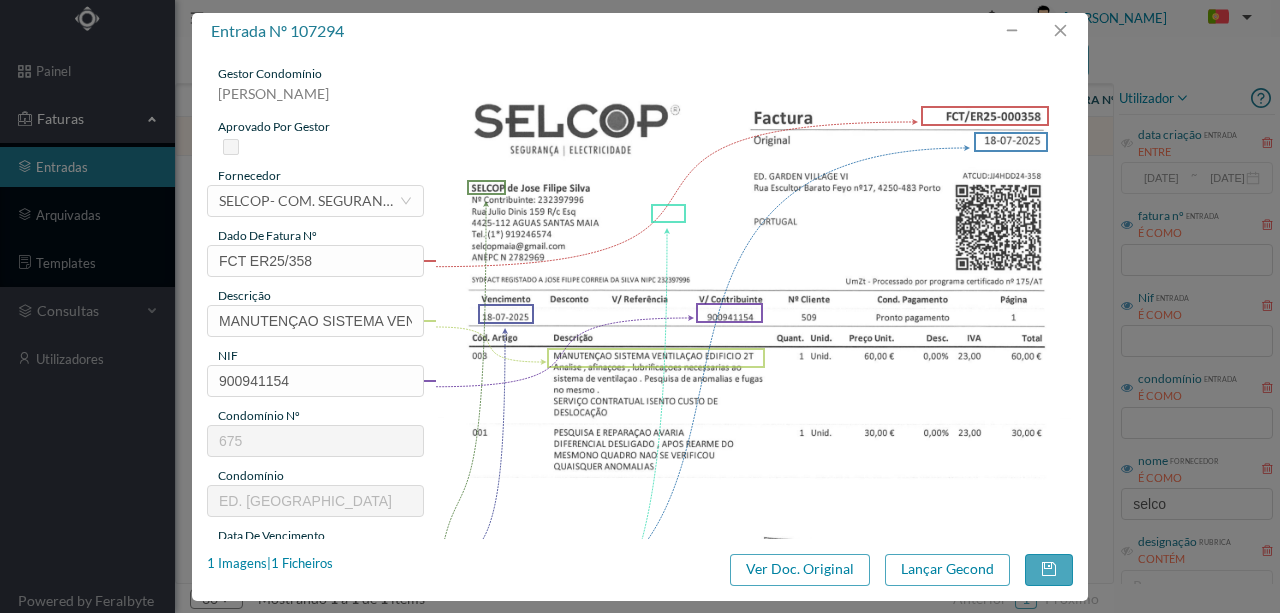 scroll, scrollTop: 0, scrollLeft: 0, axis: both 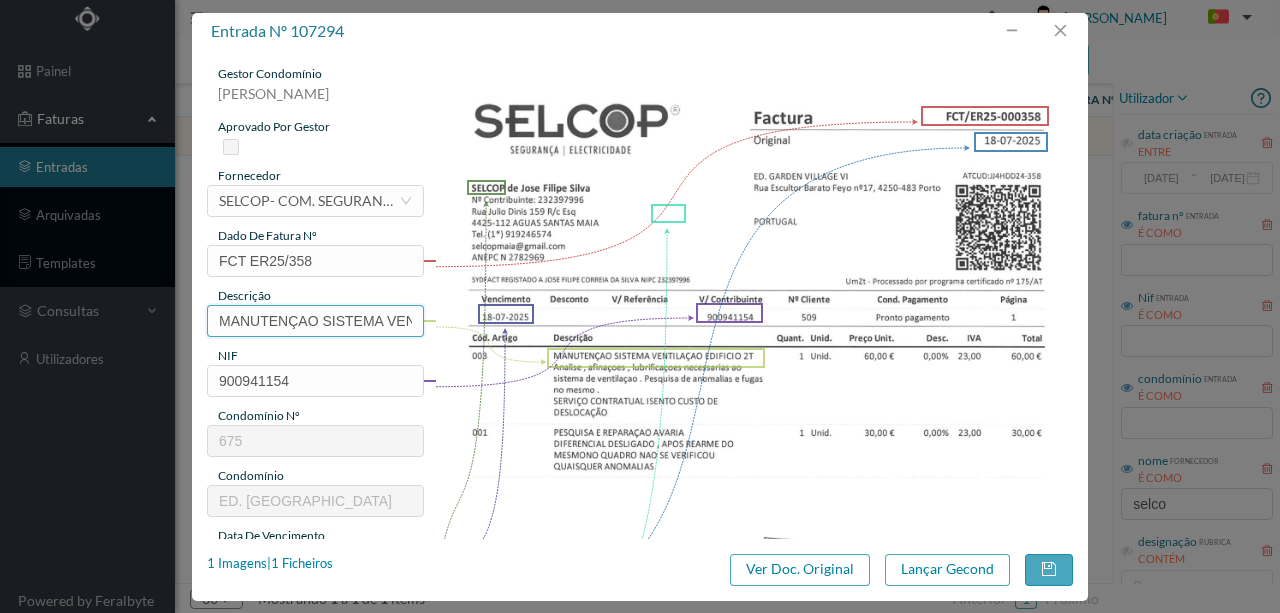 click on "MANUTENÇAO SISTEMA VENTILAÇÃO EDIFICIO 27 Amalica afinaanao lihrifinnanao nAPACCAVInO A" at bounding box center (315, 321) 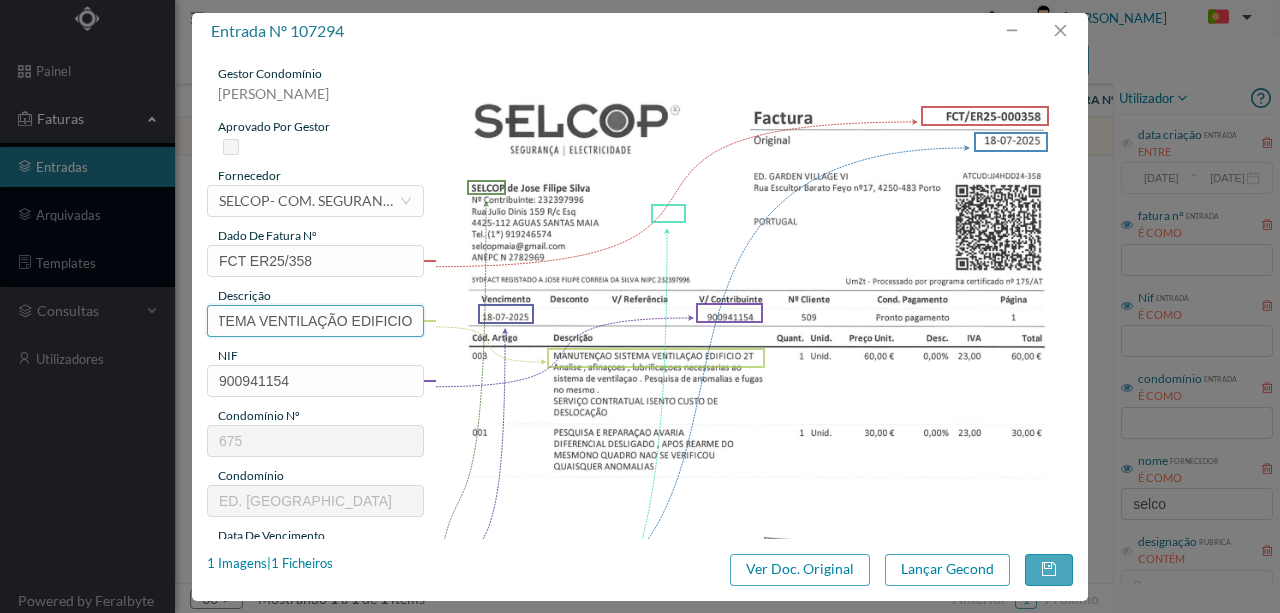 scroll, scrollTop: 0, scrollLeft: 133, axis: horizontal 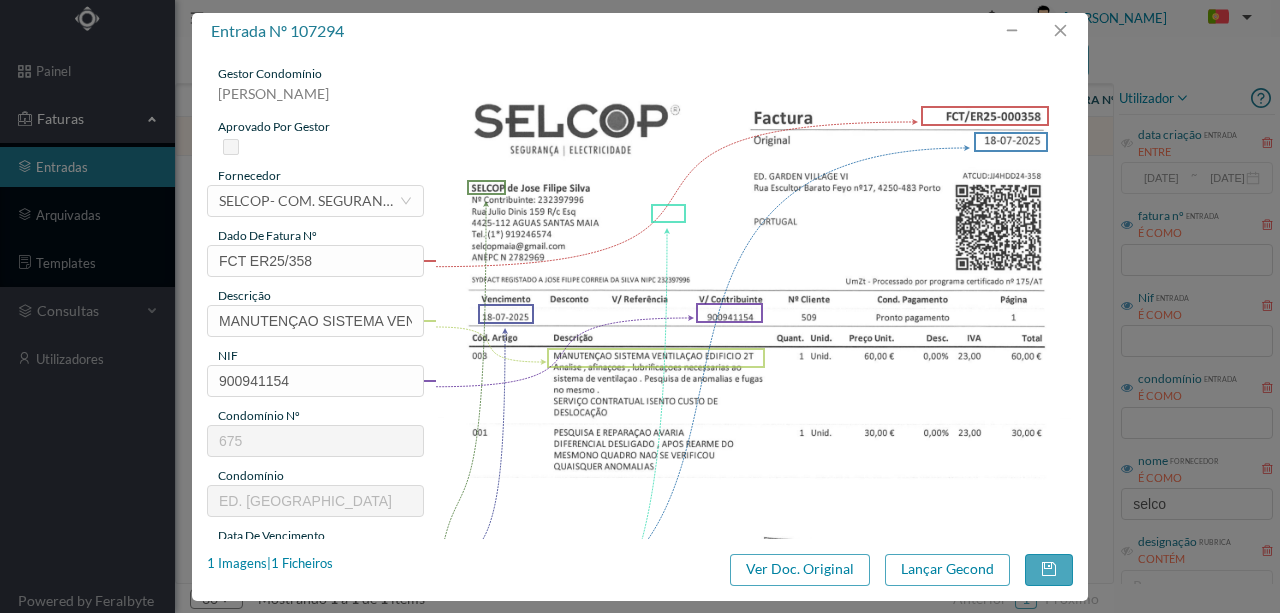 click on "condomínio" at bounding box center (315, 476) 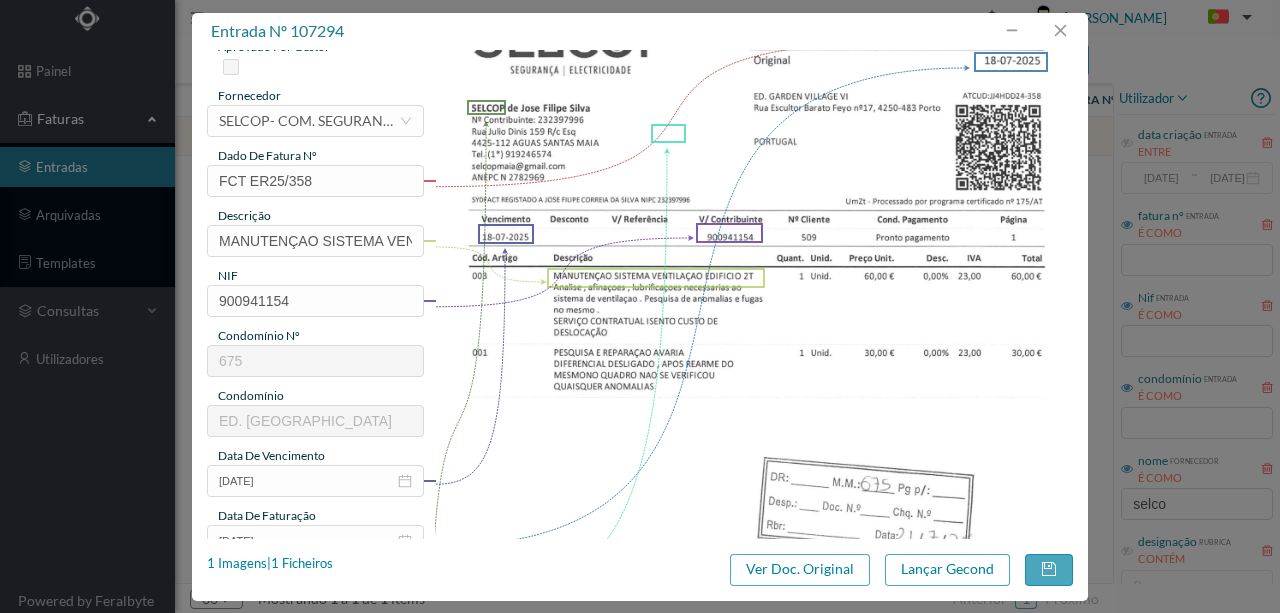 scroll, scrollTop: 200, scrollLeft: 0, axis: vertical 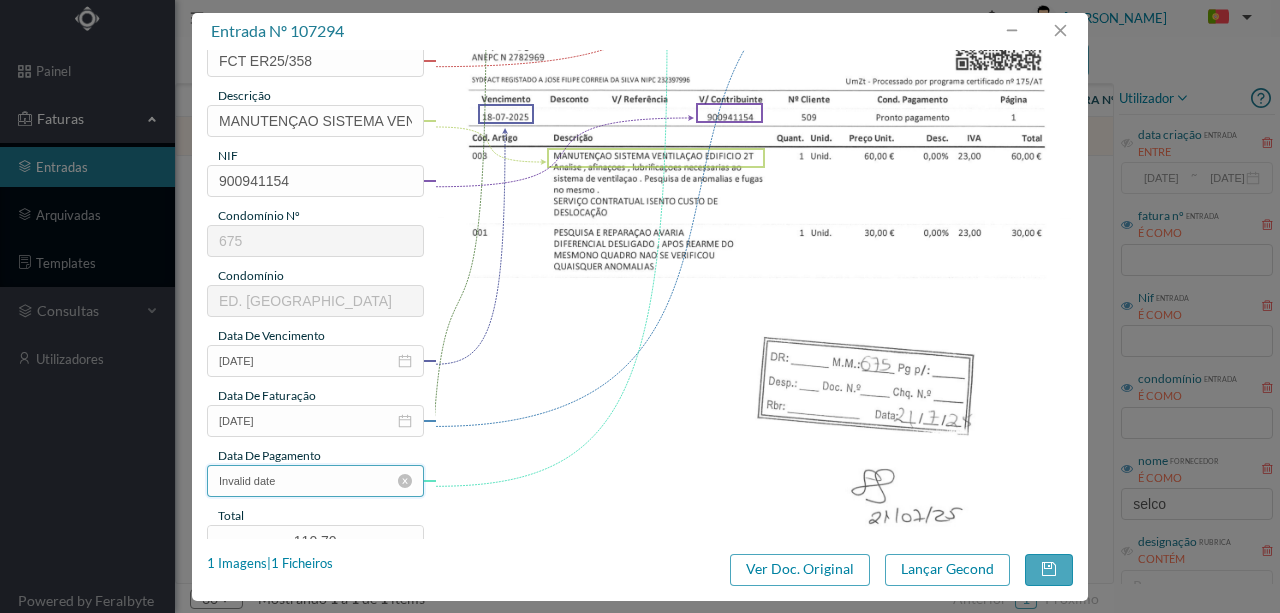 click on "Invalid date" at bounding box center (315, 481) 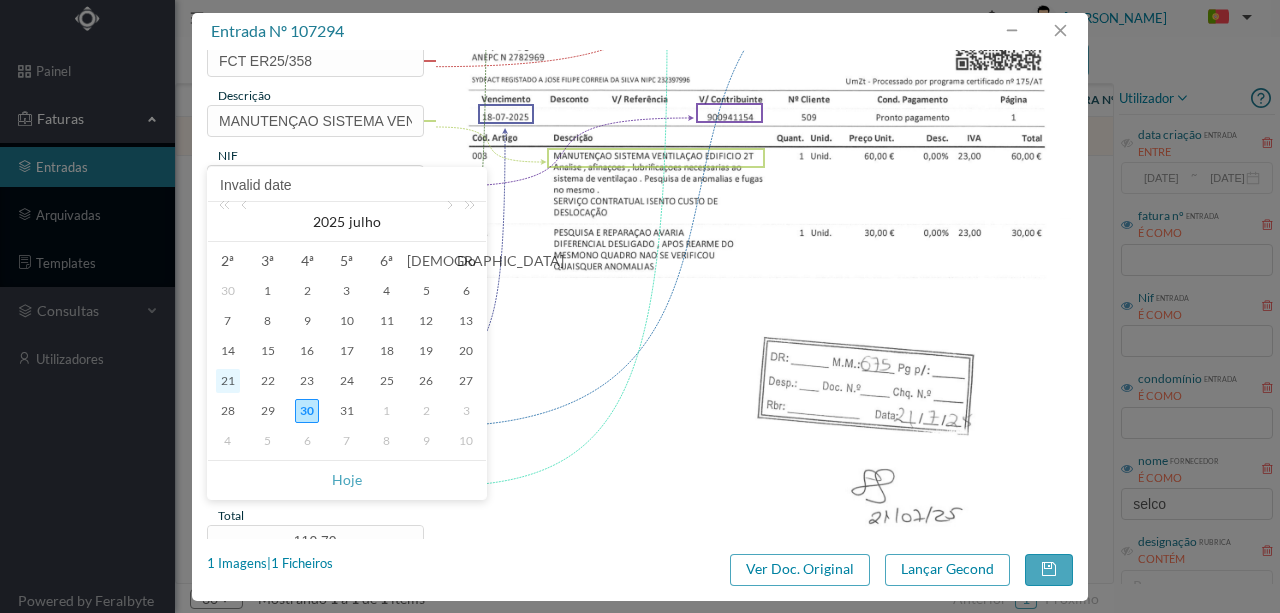 click on "21" at bounding box center (228, 381) 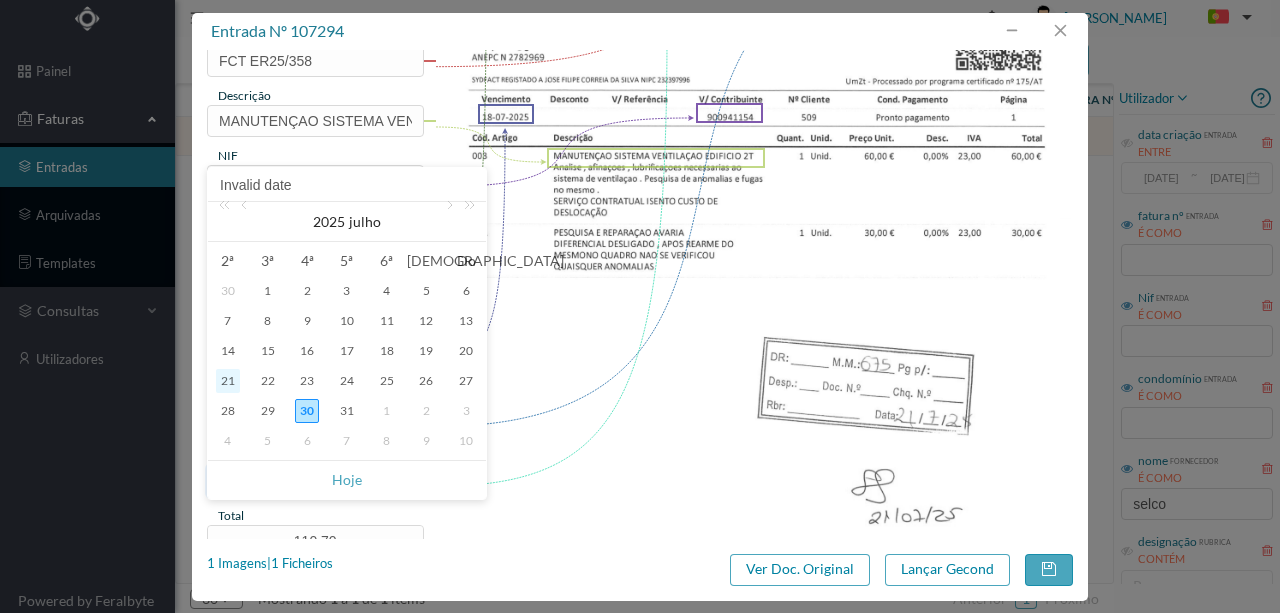 type on "[DATE]" 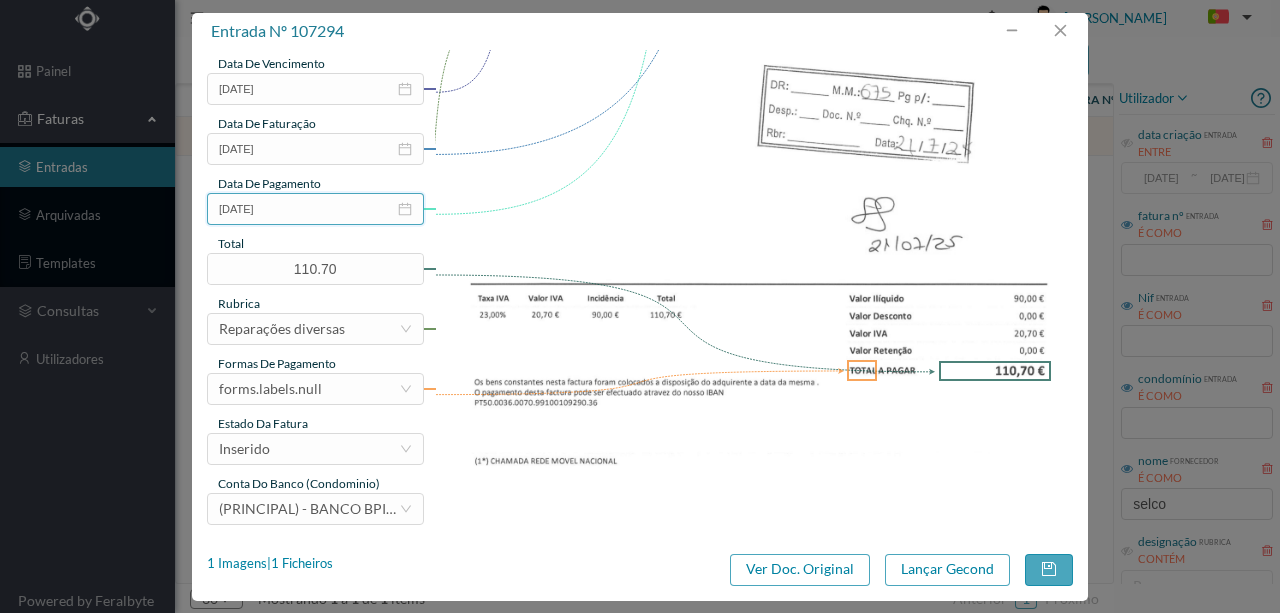 scroll, scrollTop: 473, scrollLeft: 0, axis: vertical 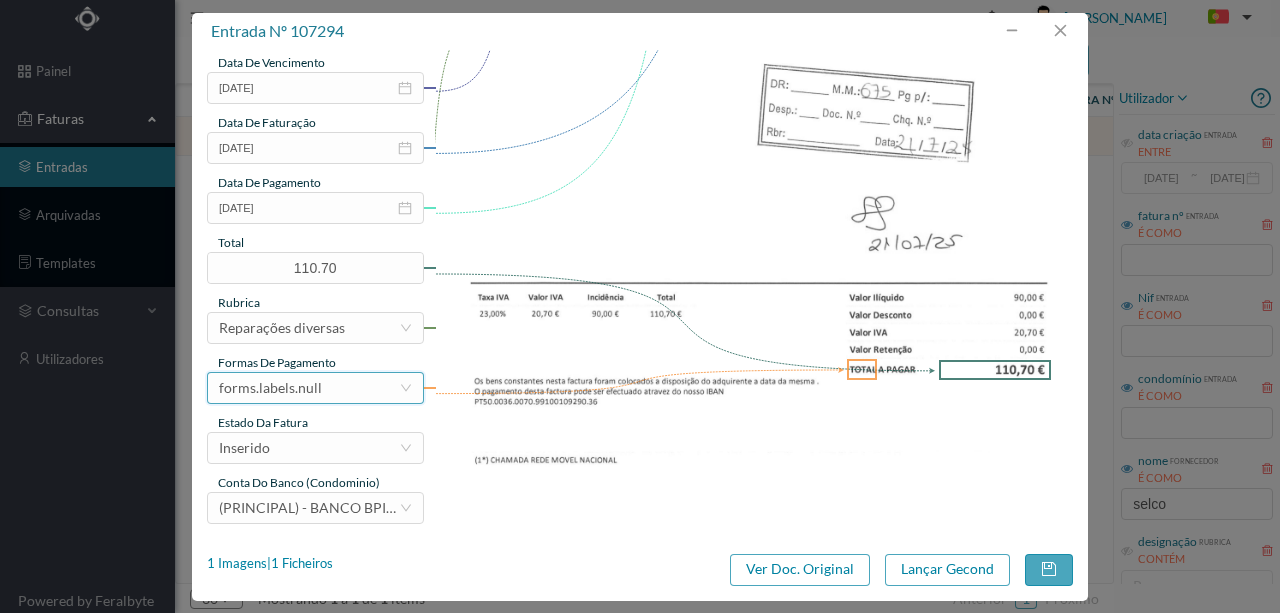 click on "forms.labels.null" at bounding box center [270, 388] 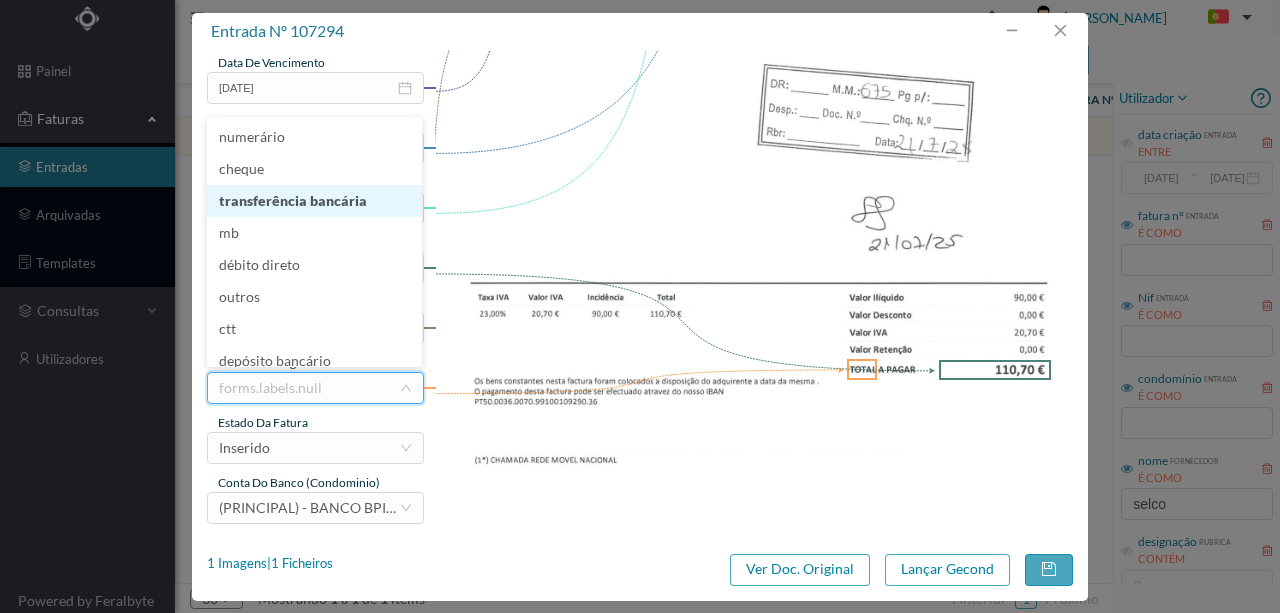 click on "transferência bancária" at bounding box center (314, 201) 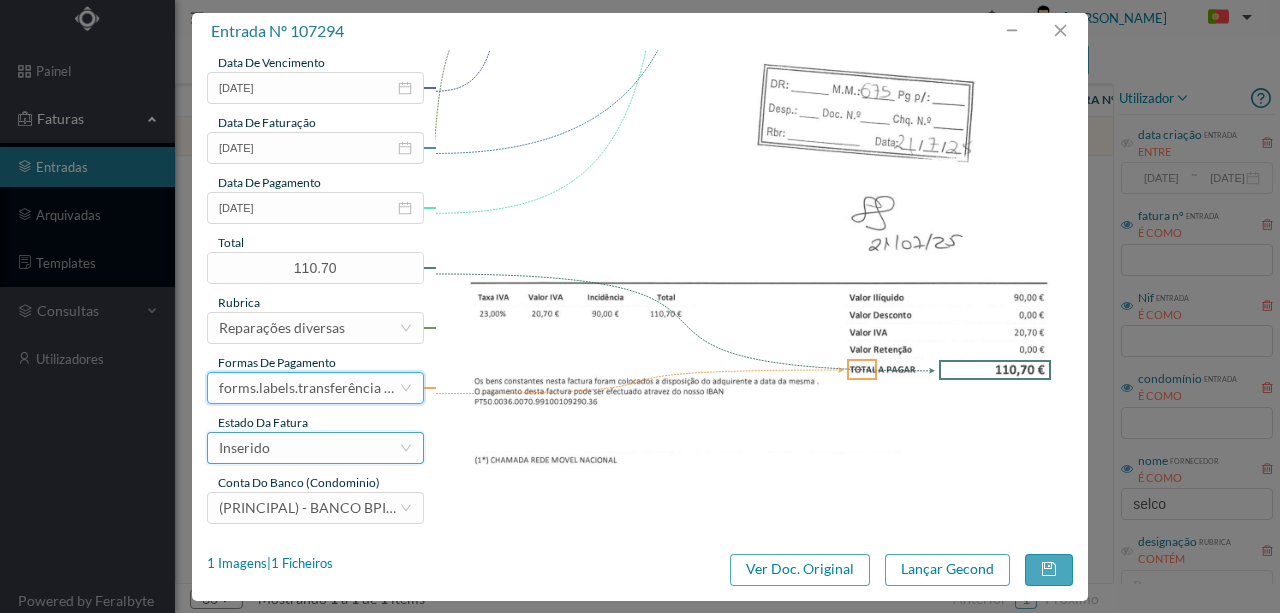 click on "Inserido" at bounding box center [309, 448] 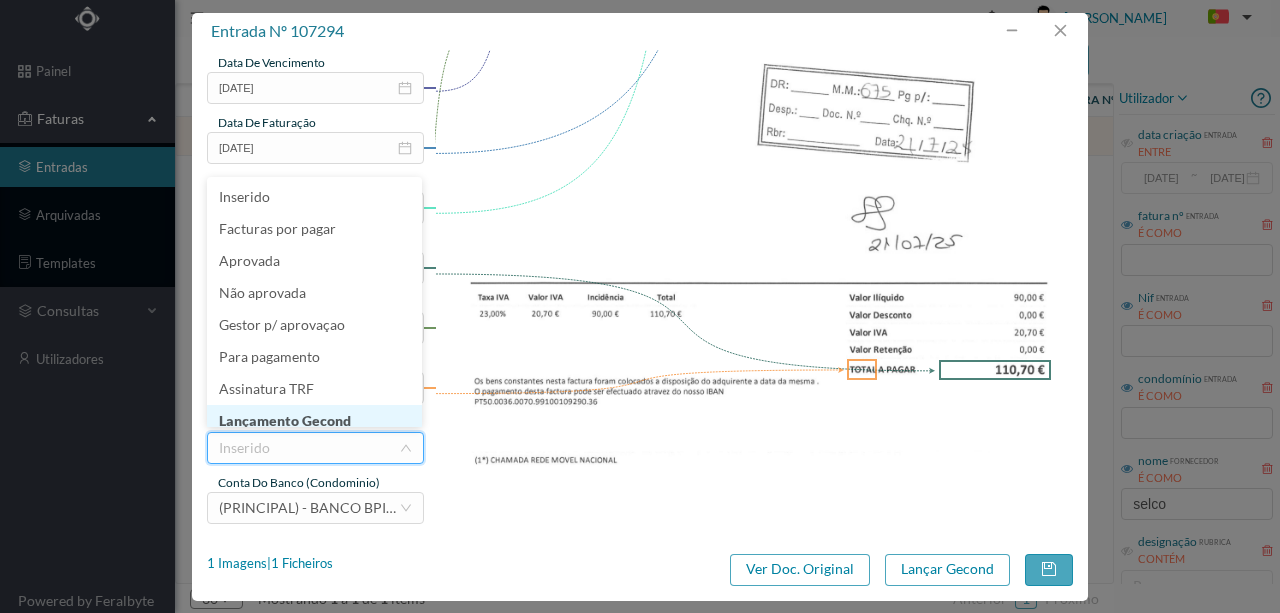 scroll, scrollTop: 10, scrollLeft: 0, axis: vertical 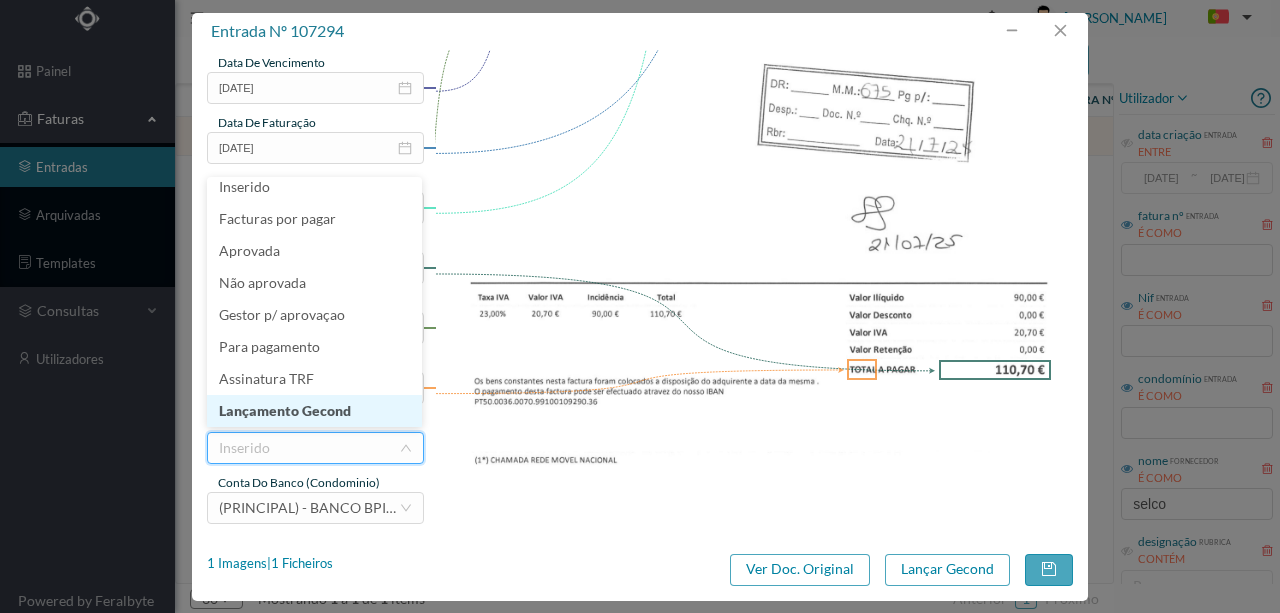 click on "Lançamento Gecond" at bounding box center (314, 411) 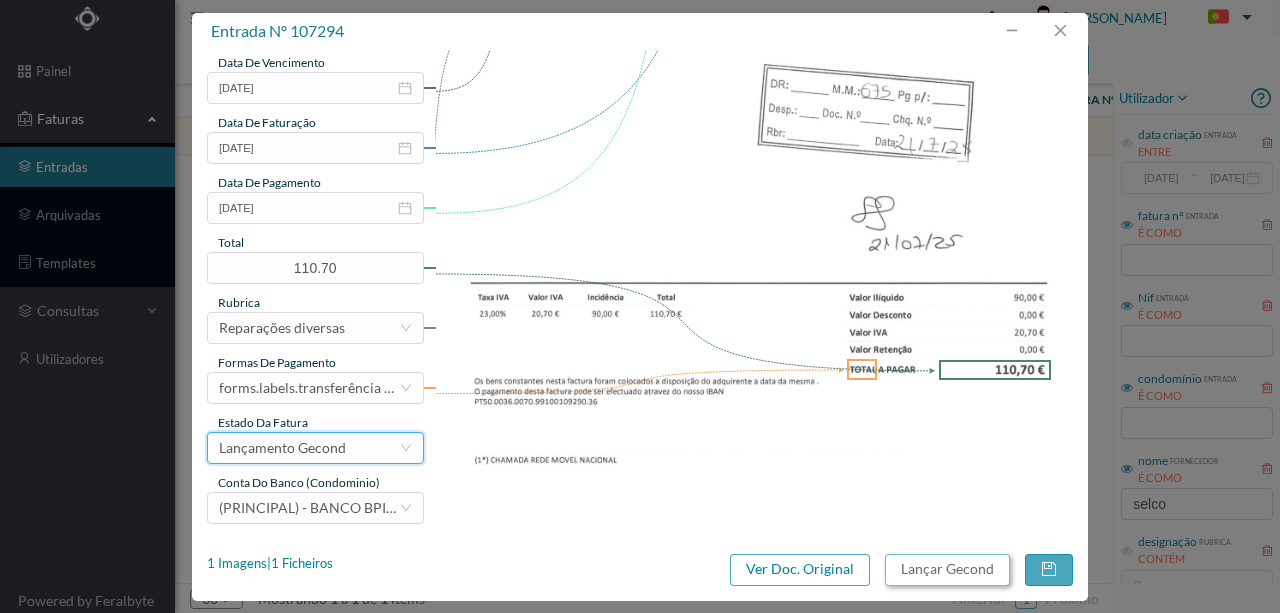 click on "Lançar Gecond" at bounding box center (947, 570) 